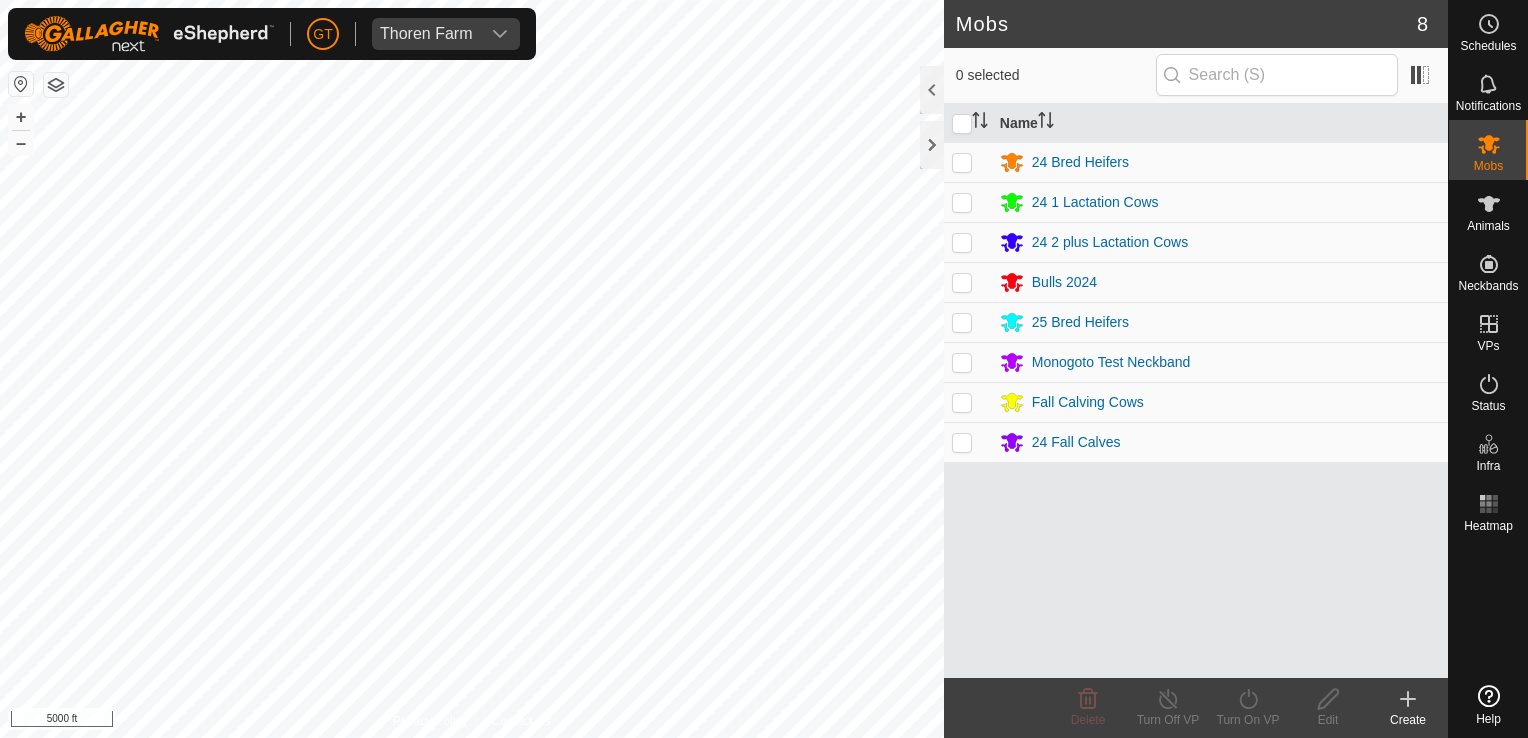 scroll, scrollTop: 0, scrollLeft: 0, axis: both 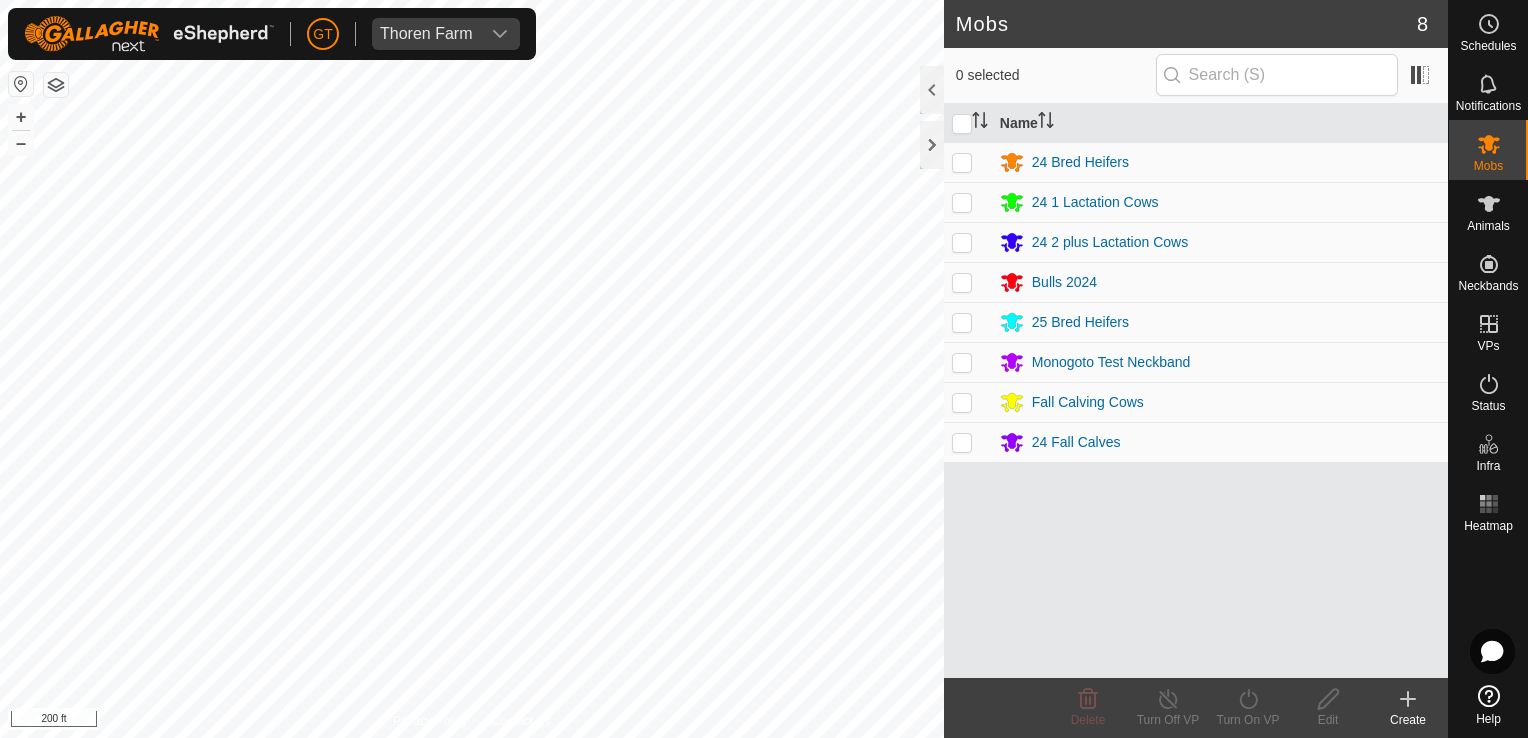 click on "Mobs 8  0 selected   Name  24 Bred Heifers 24 1 Lactation Cows 24 2 plus Lactation Cows Bulls 2024 25 Bred Heifers Monogoto Test Neckband Fall Calving Cows 24 Fall Calves Delete  Turn Off VP   Turn On VP   Edit   Create  Privacy Policy Contact Us + – ⇧ i 200 ft" 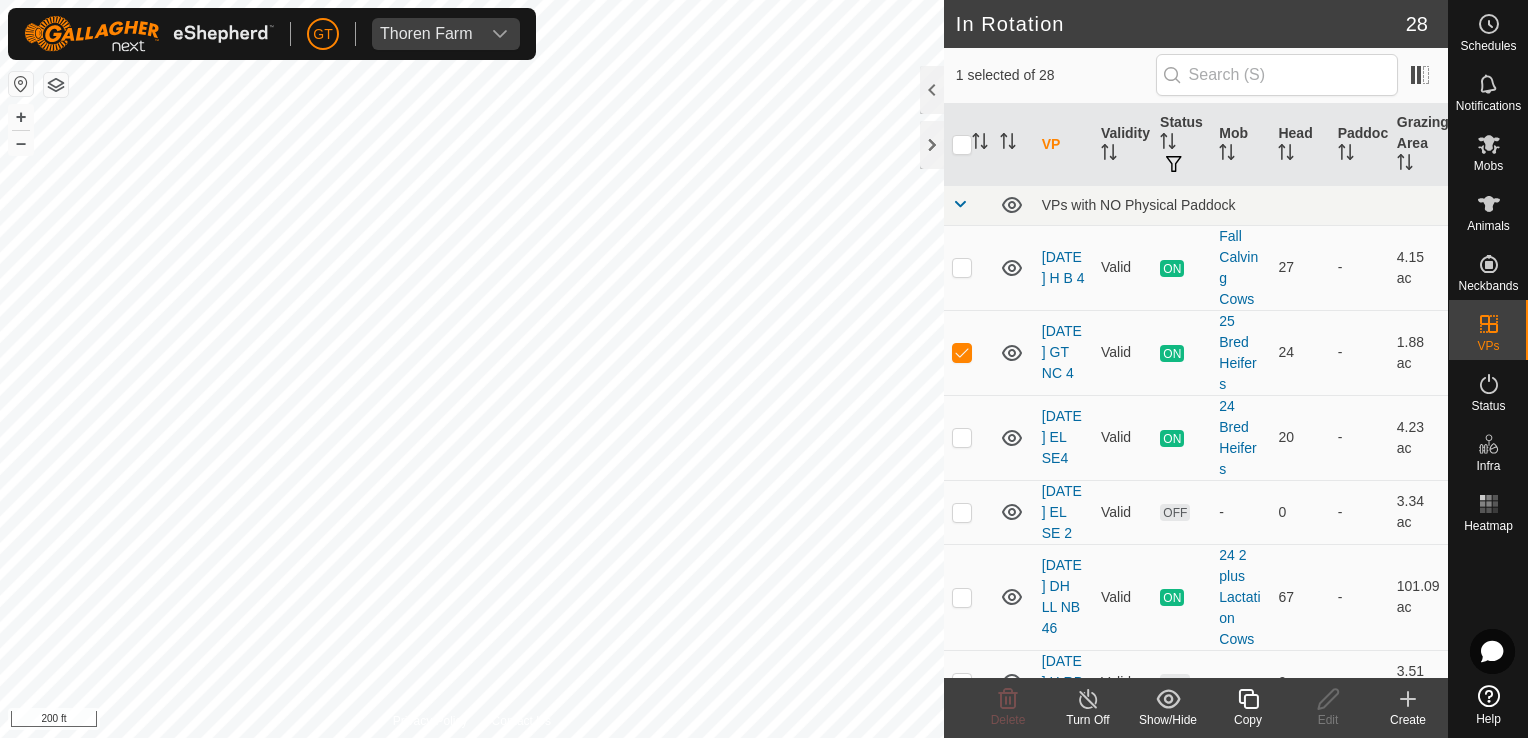 click 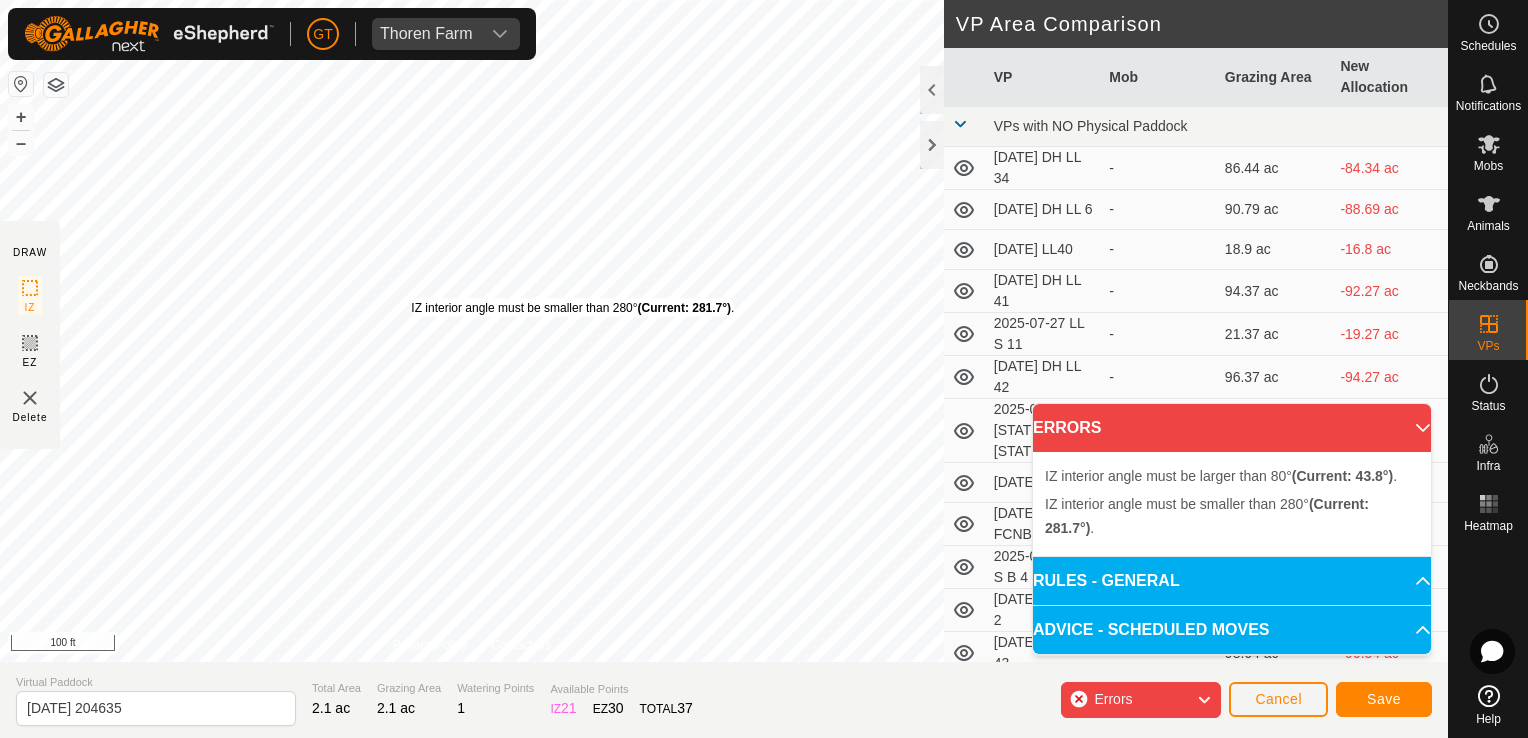 click on "IZ interior angle must be smaller than 280°  (Current: 281.7°) ." at bounding box center [572, 308] 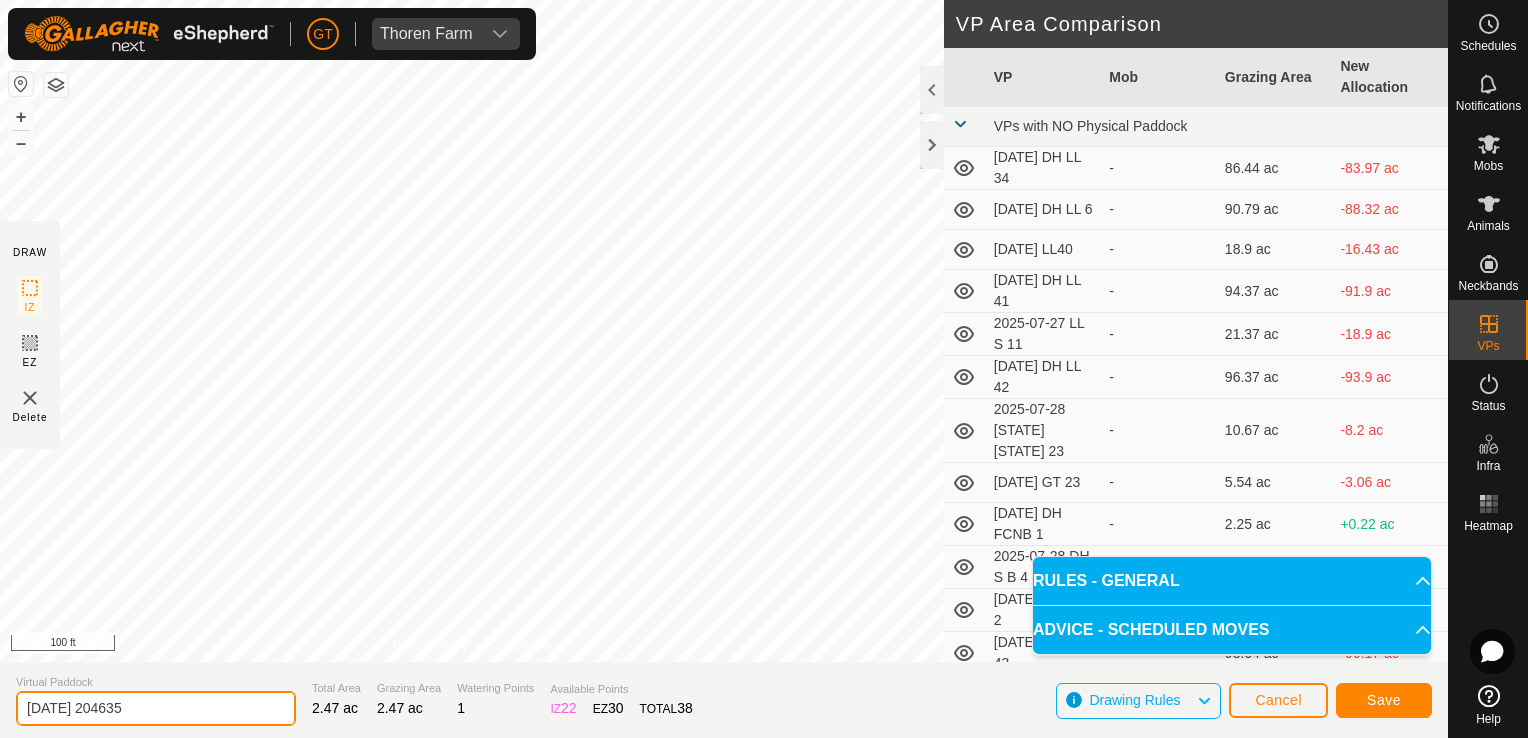 click on "[DATE] 204635" 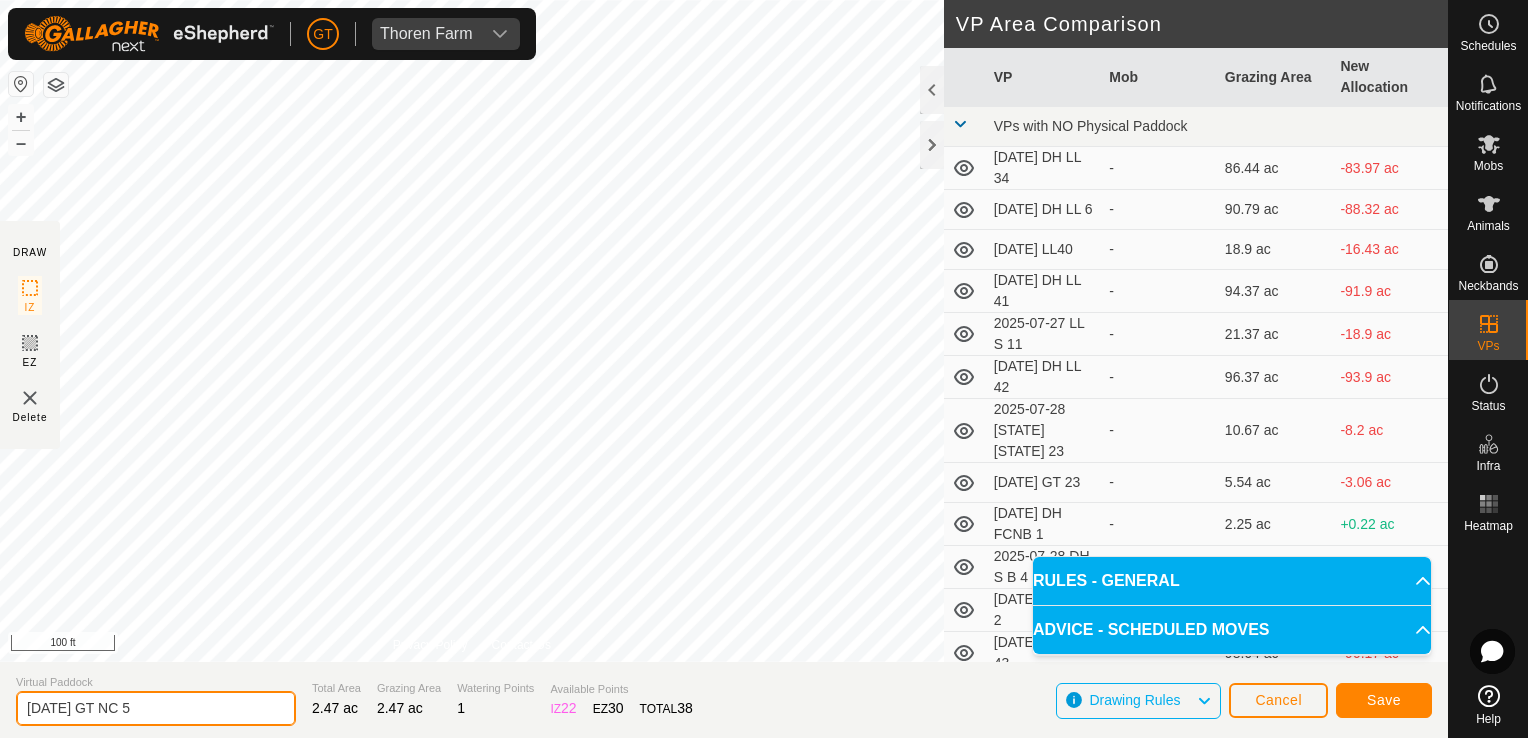 type on "[DATE] GT NC 5" 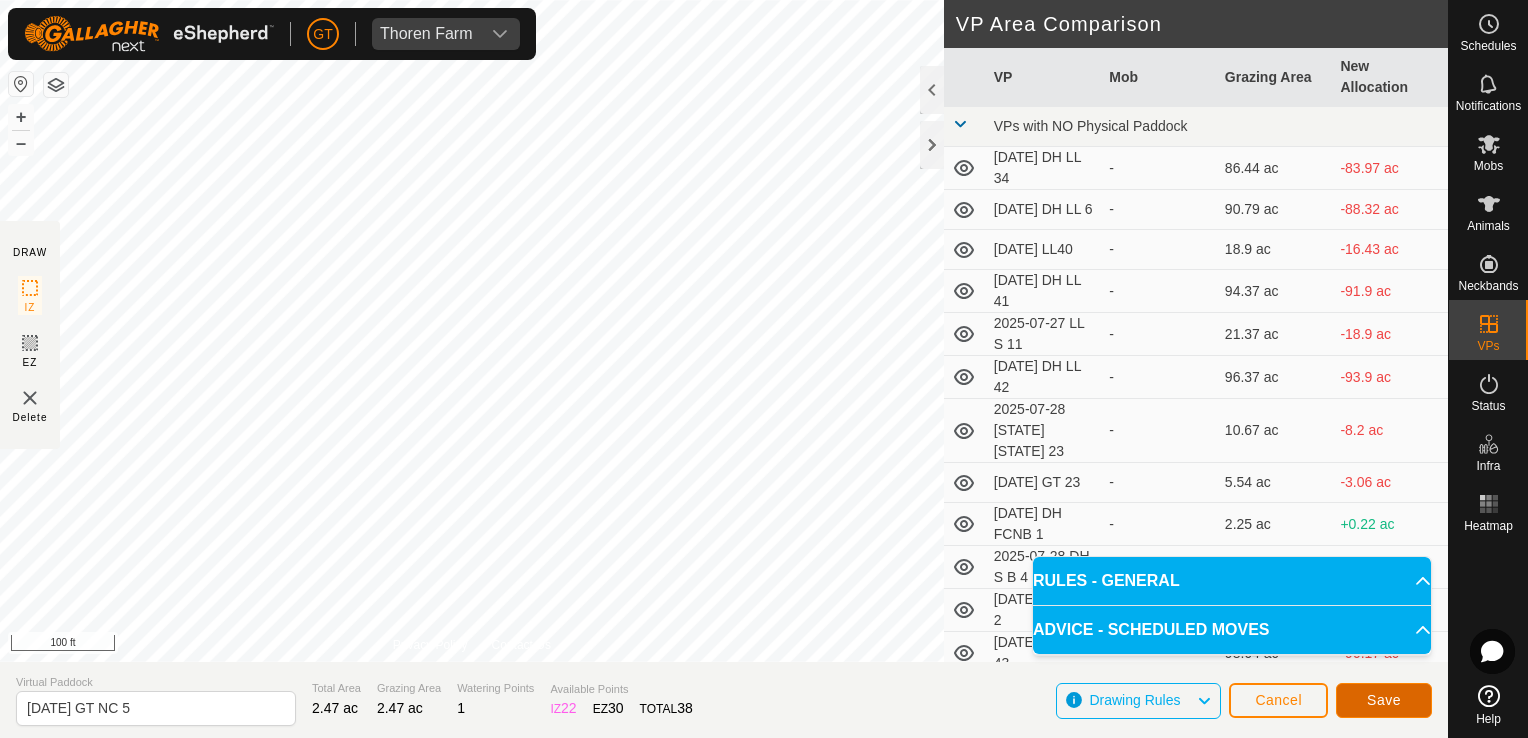 click on "Save" 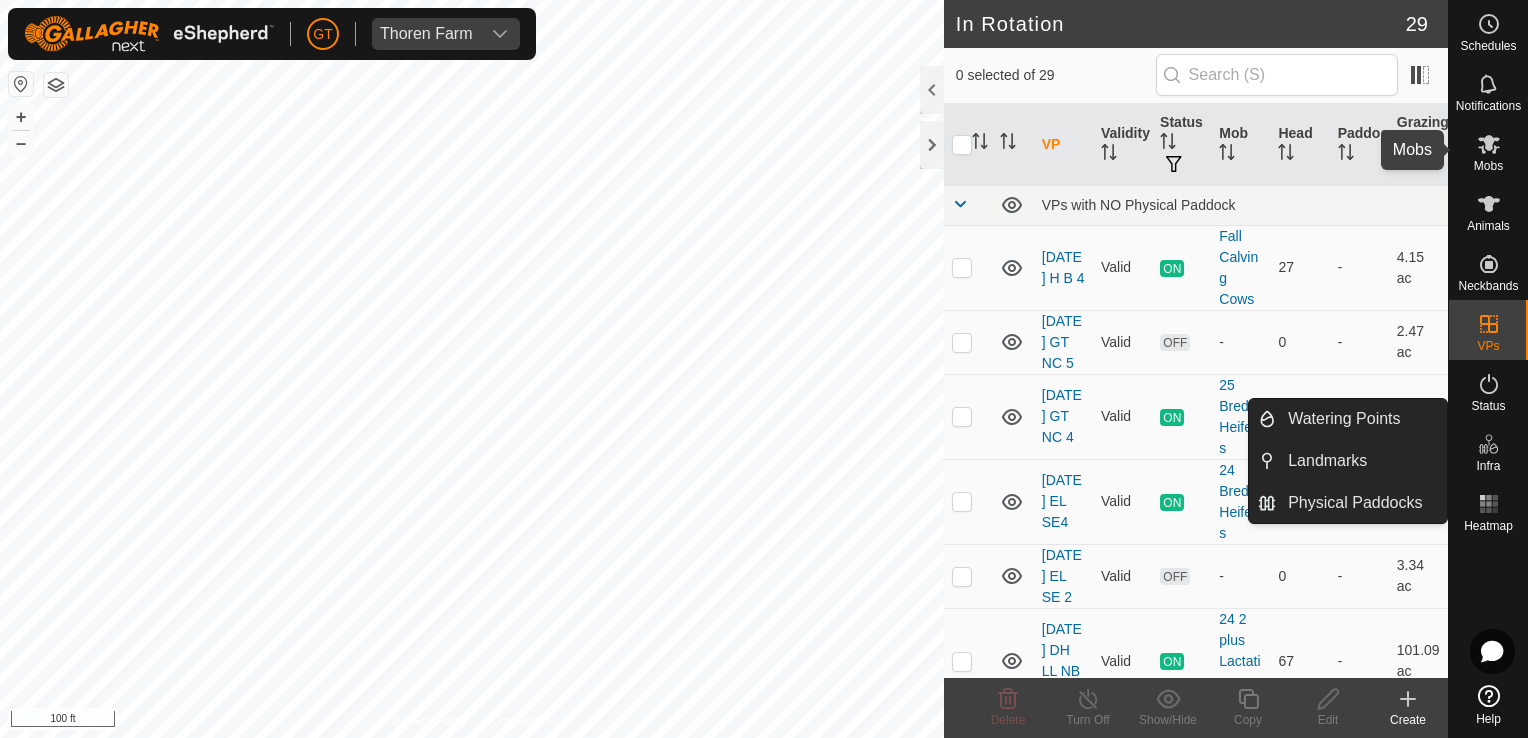 click 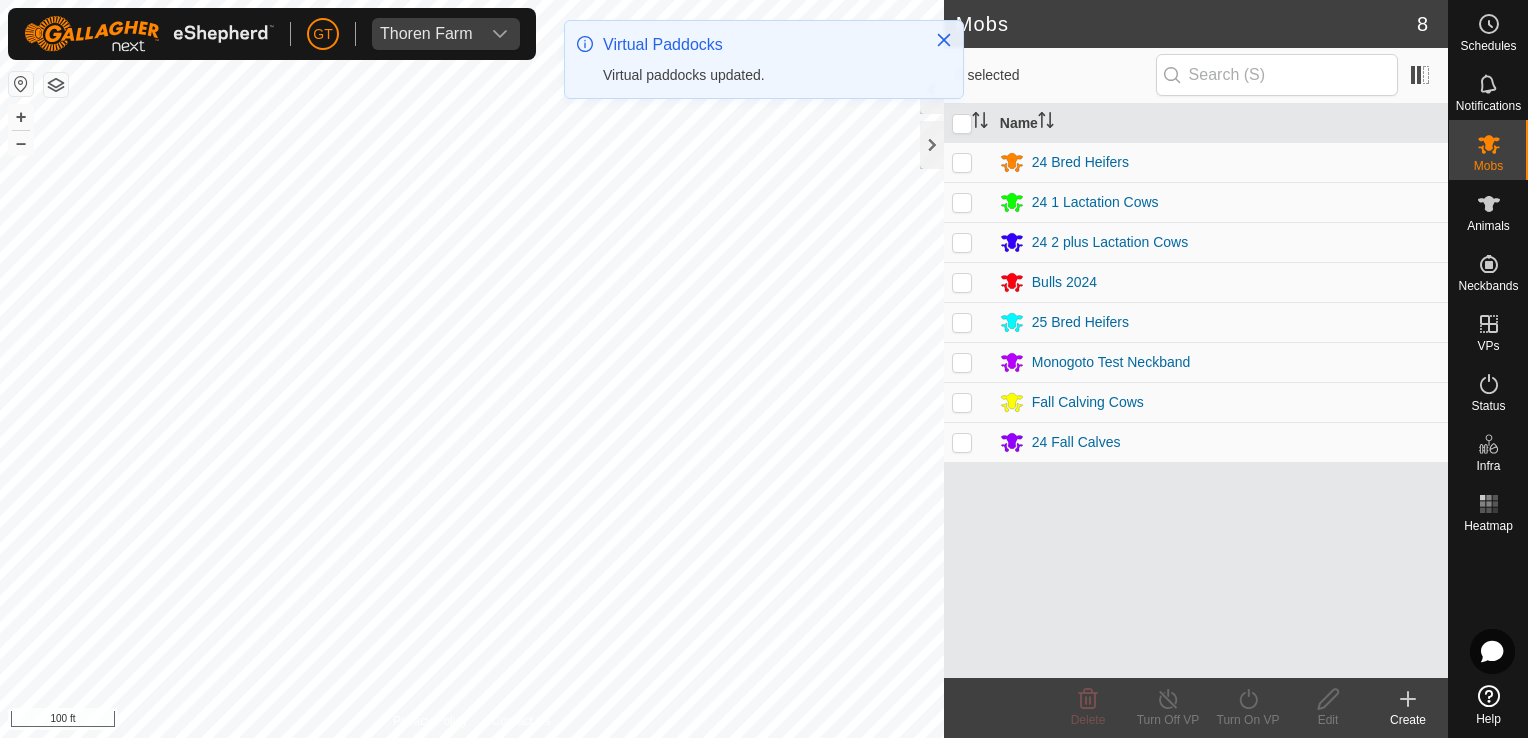 click at bounding box center [962, 322] 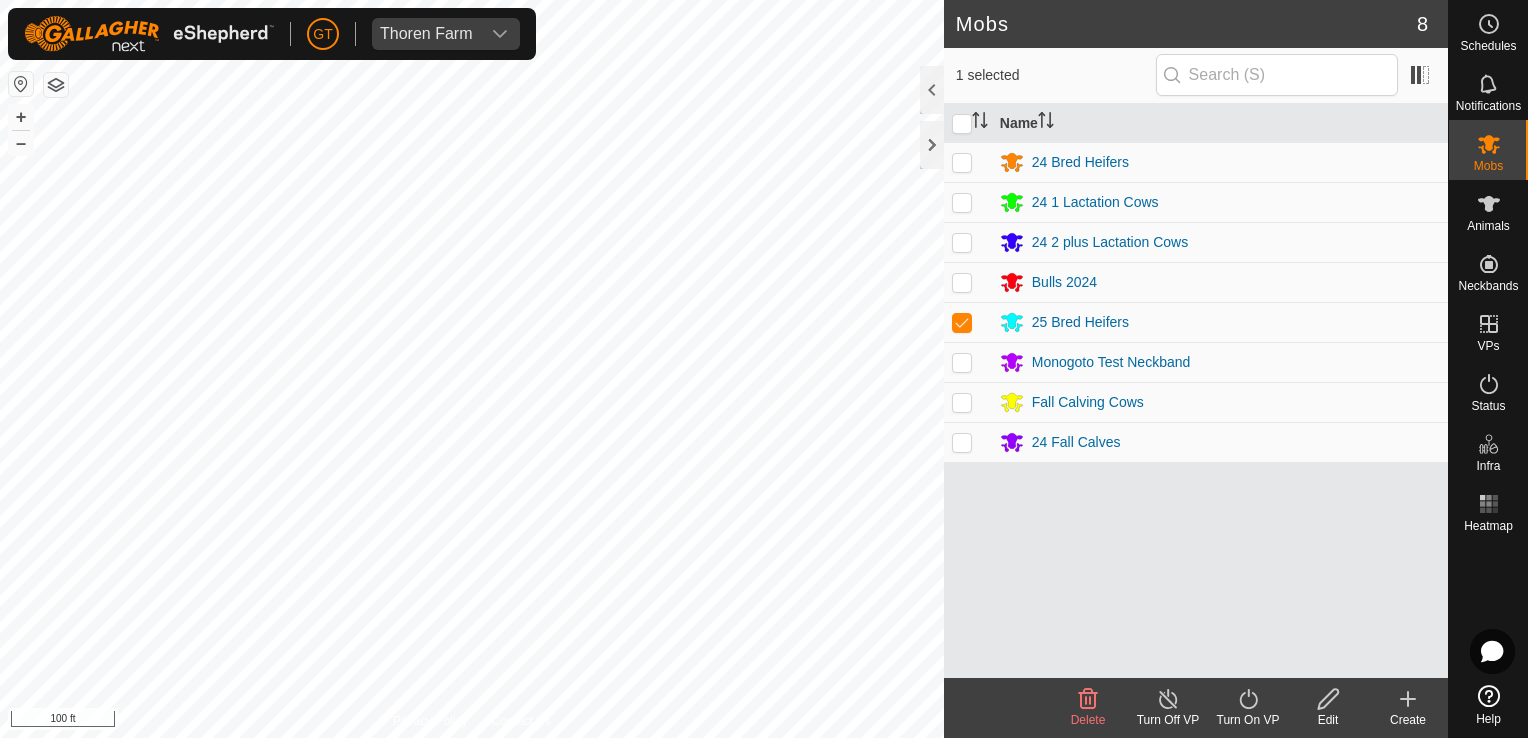 click 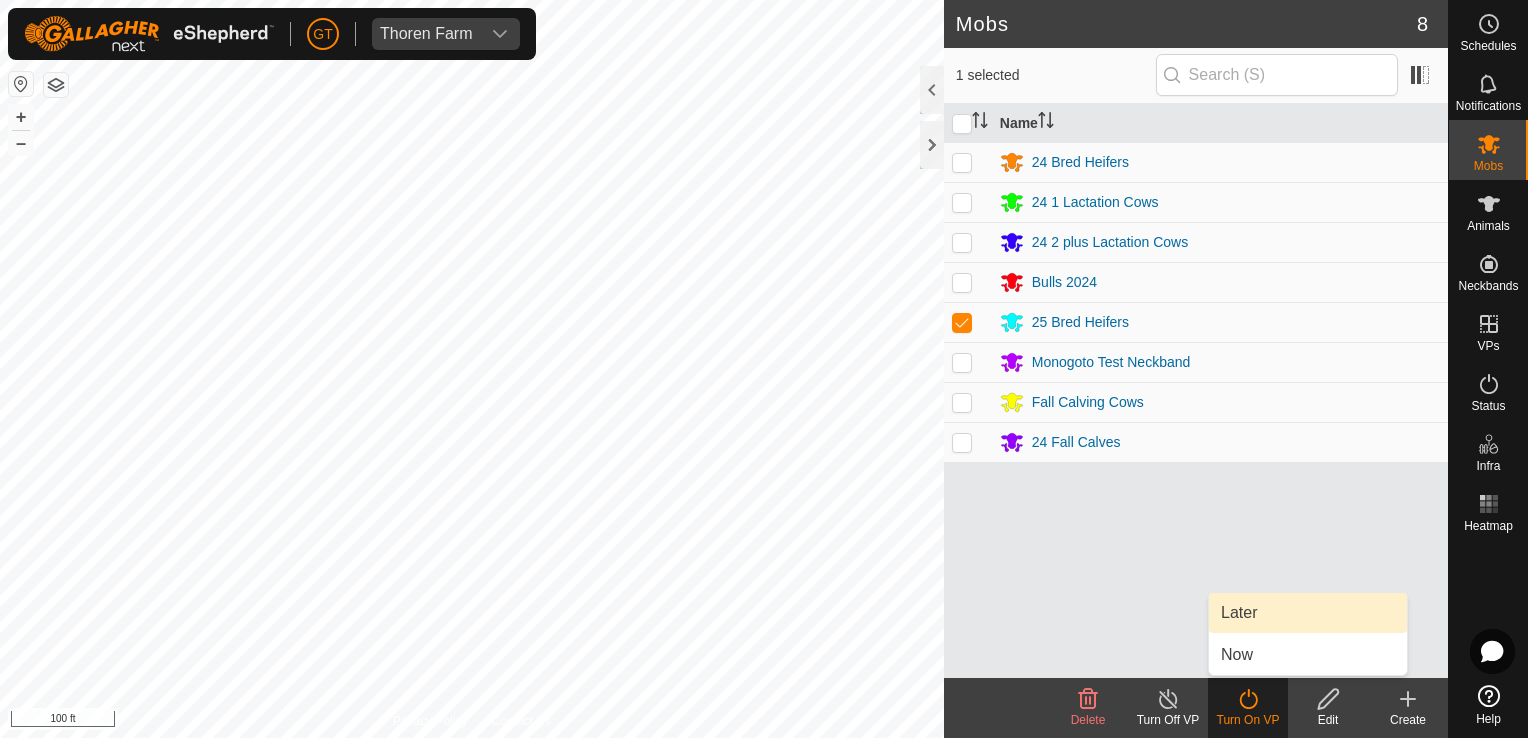 click on "Later" at bounding box center [1308, 613] 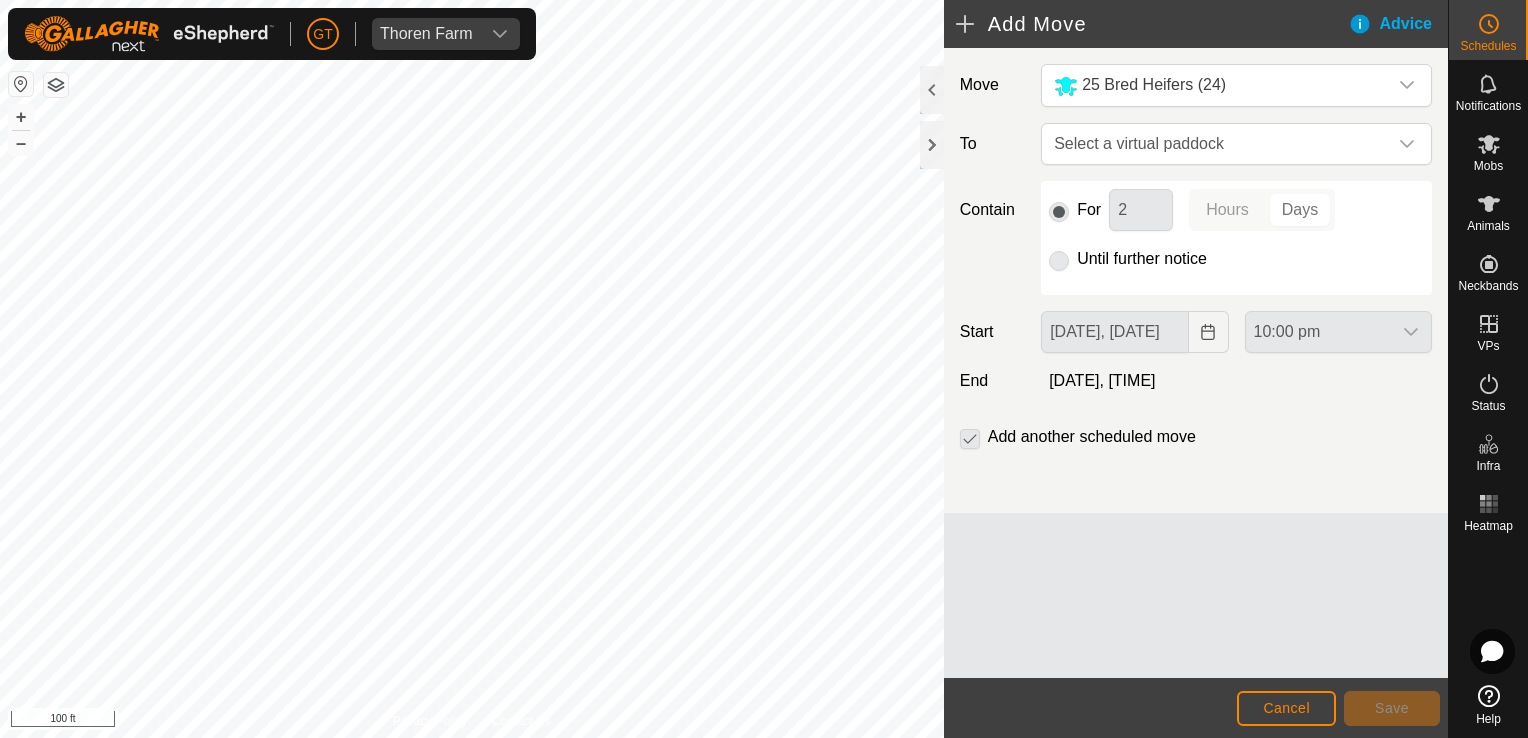 click on "Hours Days" 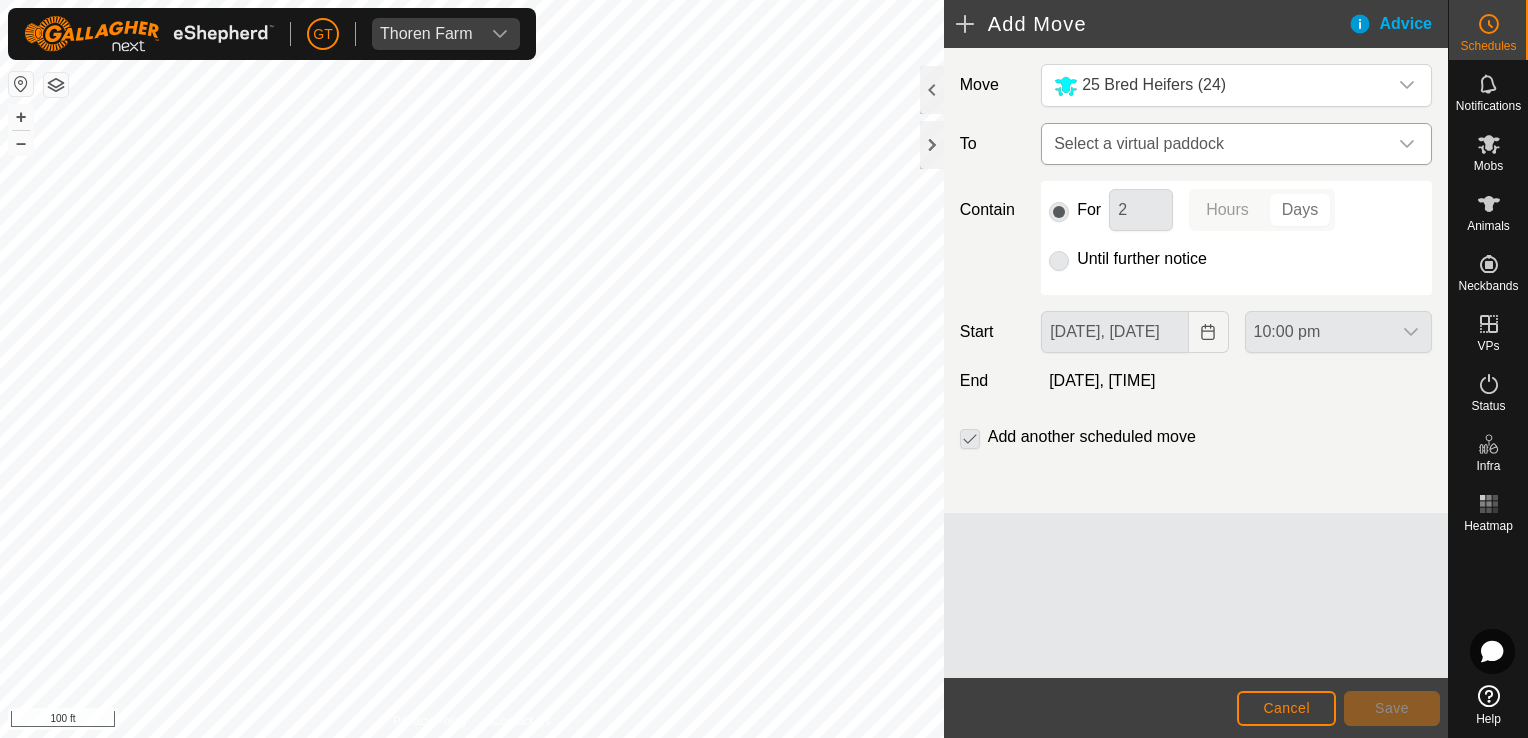 click 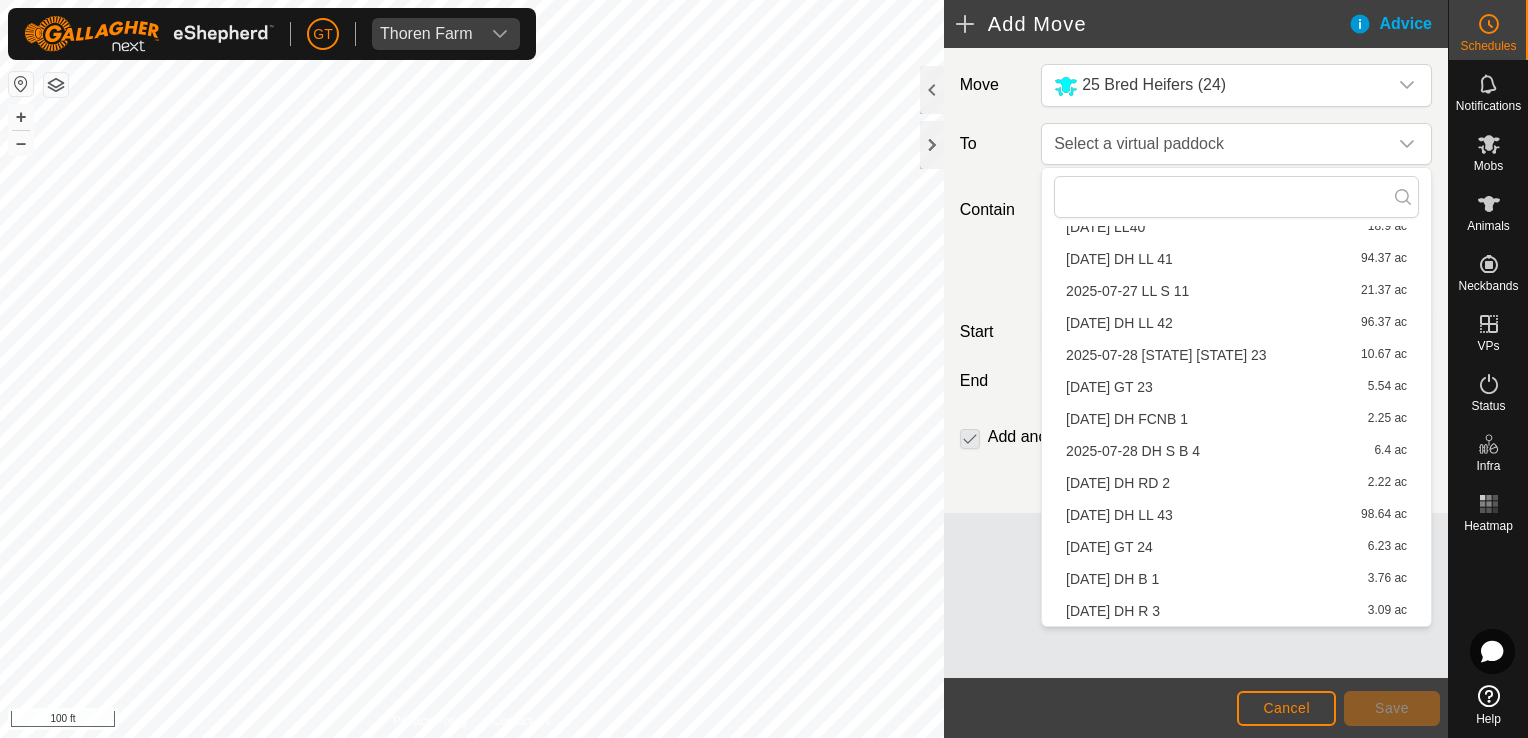 scroll, scrollTop: 572, scrollLeft: 0, axis: vertical 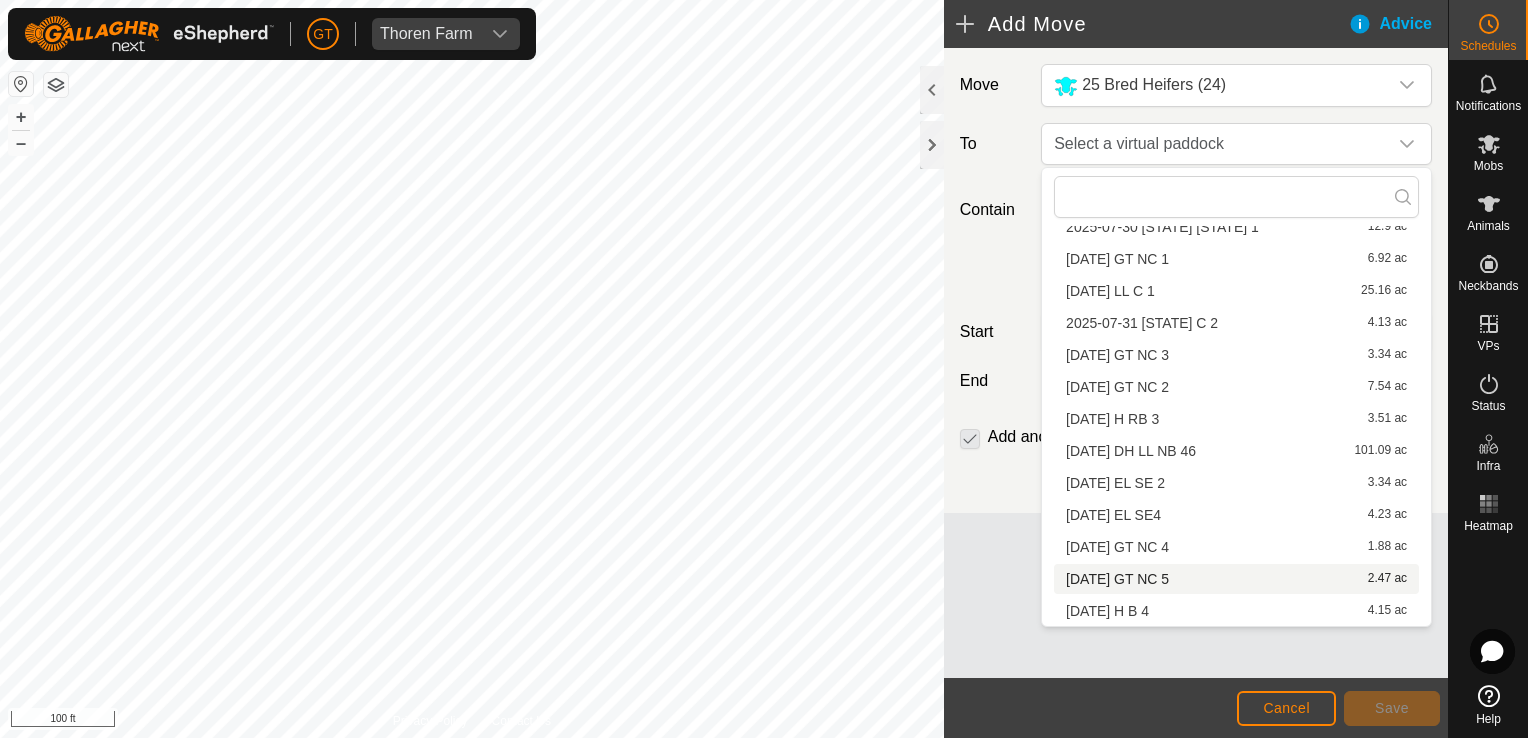 click on "[DATE] GT NC 5 2.47 ac" at bounding box center (1236, 579) 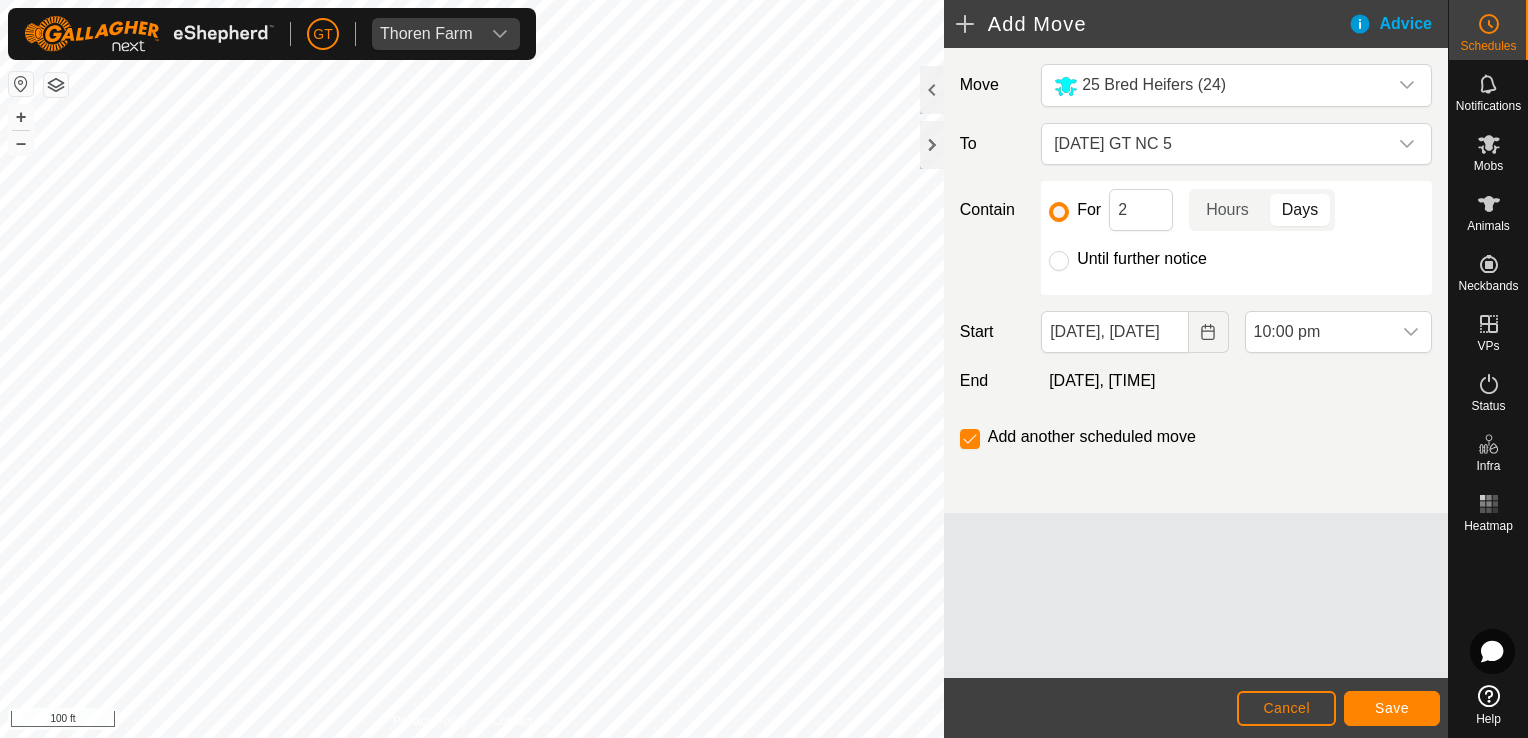click on "Days" 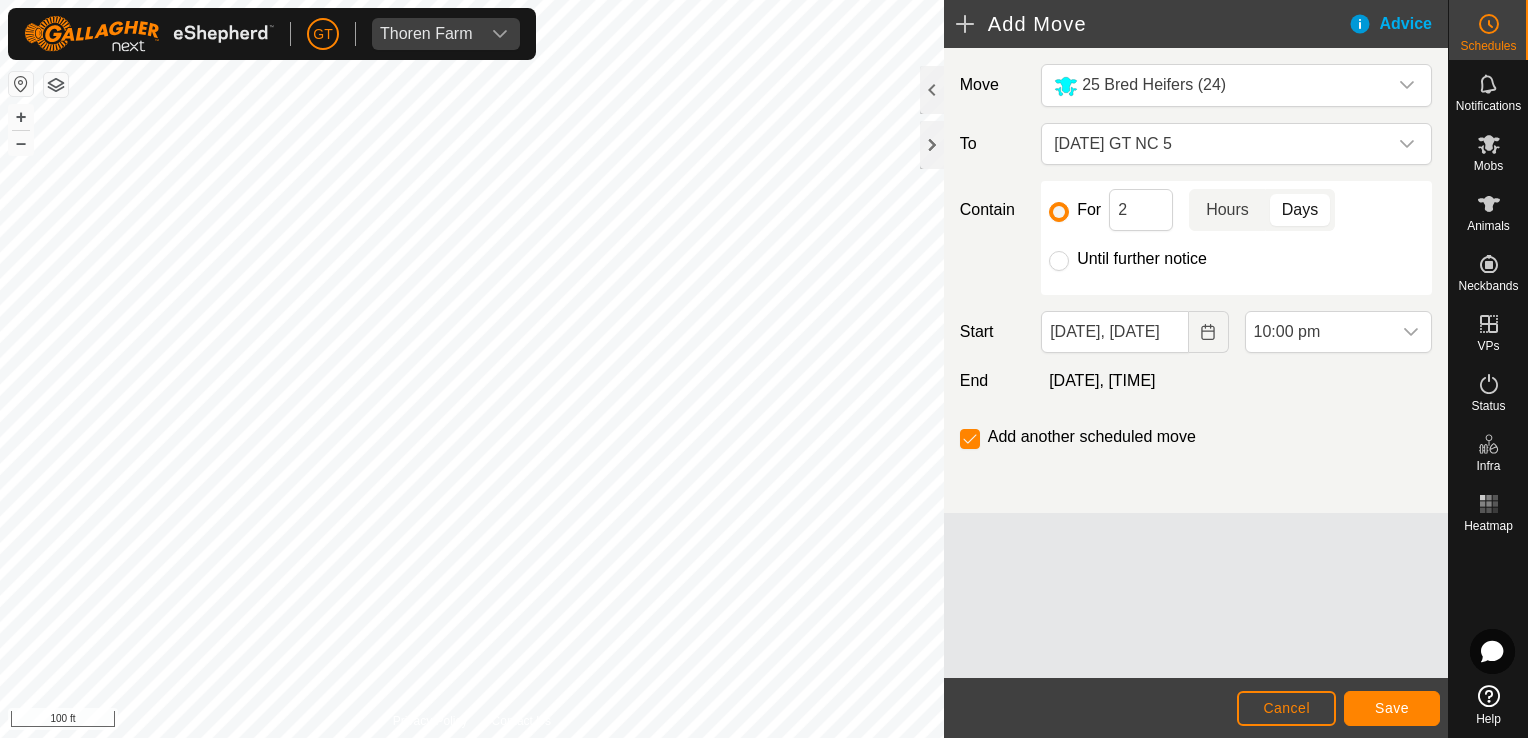 click on "Hours" 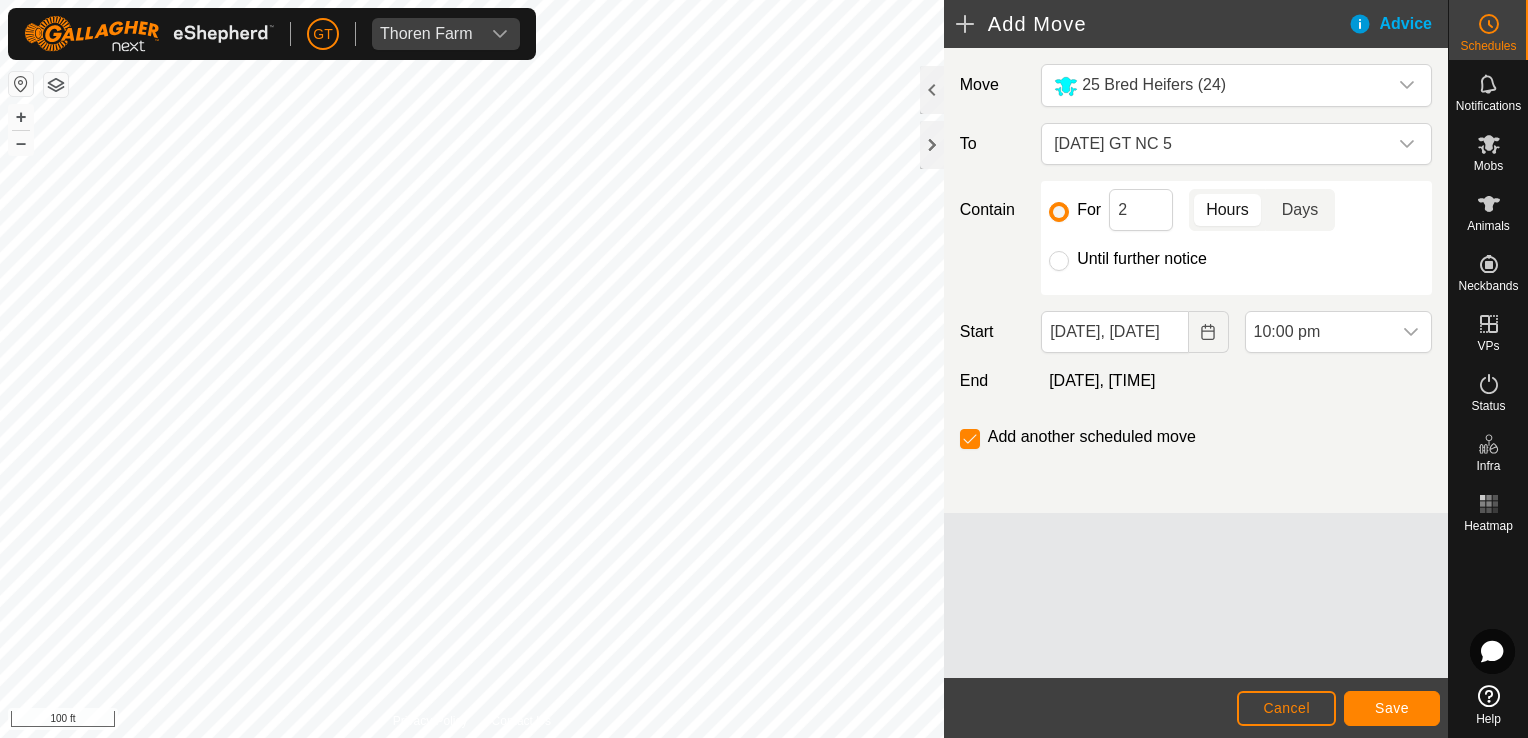 click on "Days" 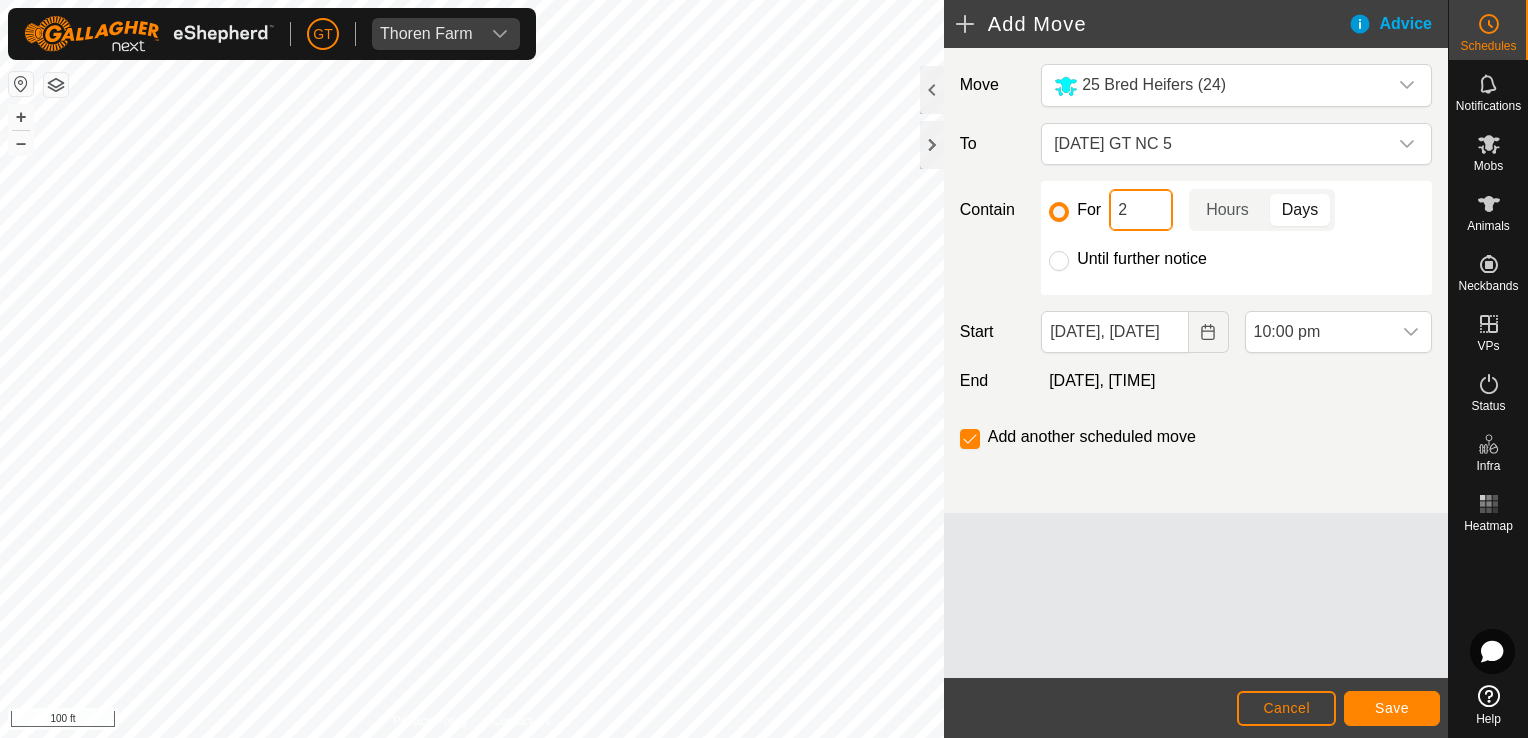 click on "2" 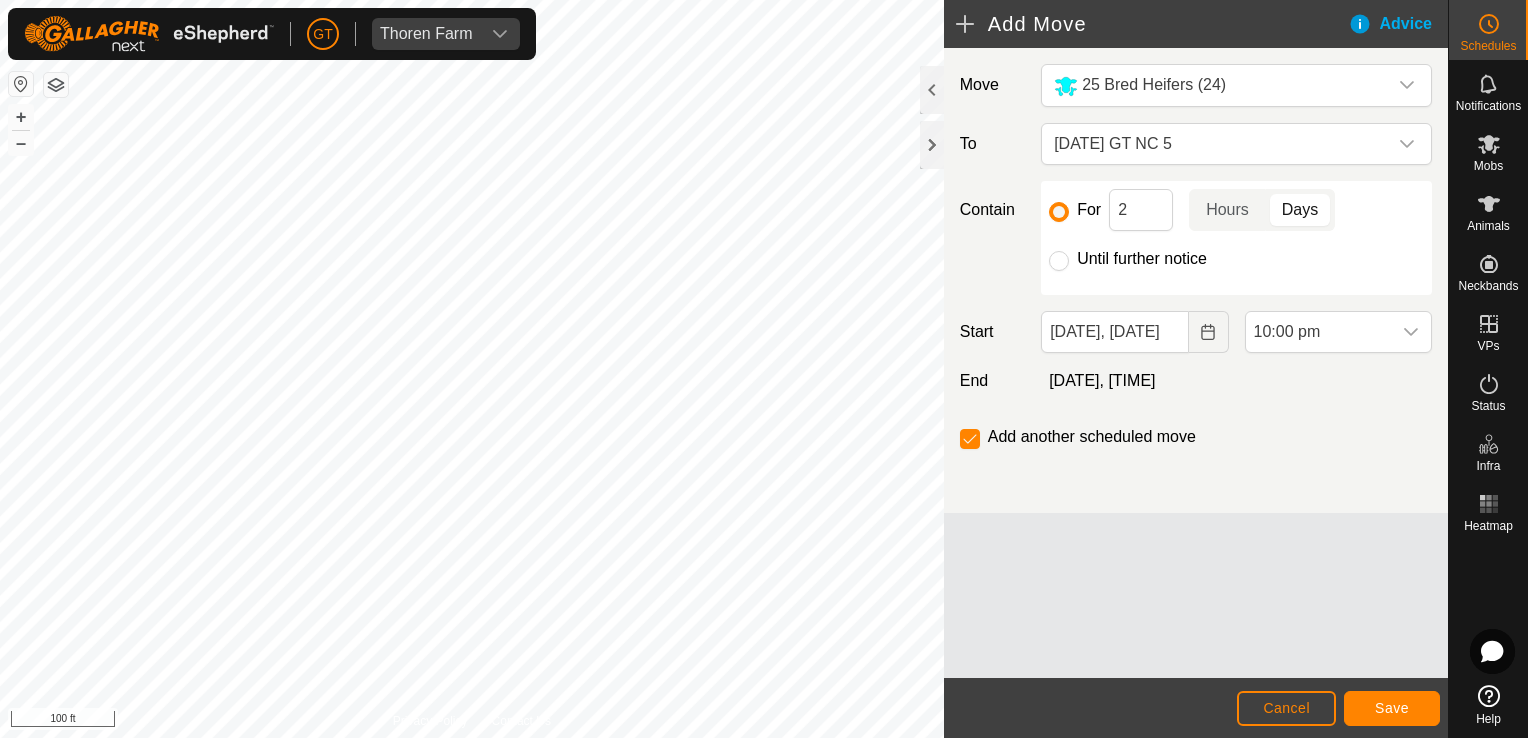 click on "For 2 [TIME_PERIOD]" 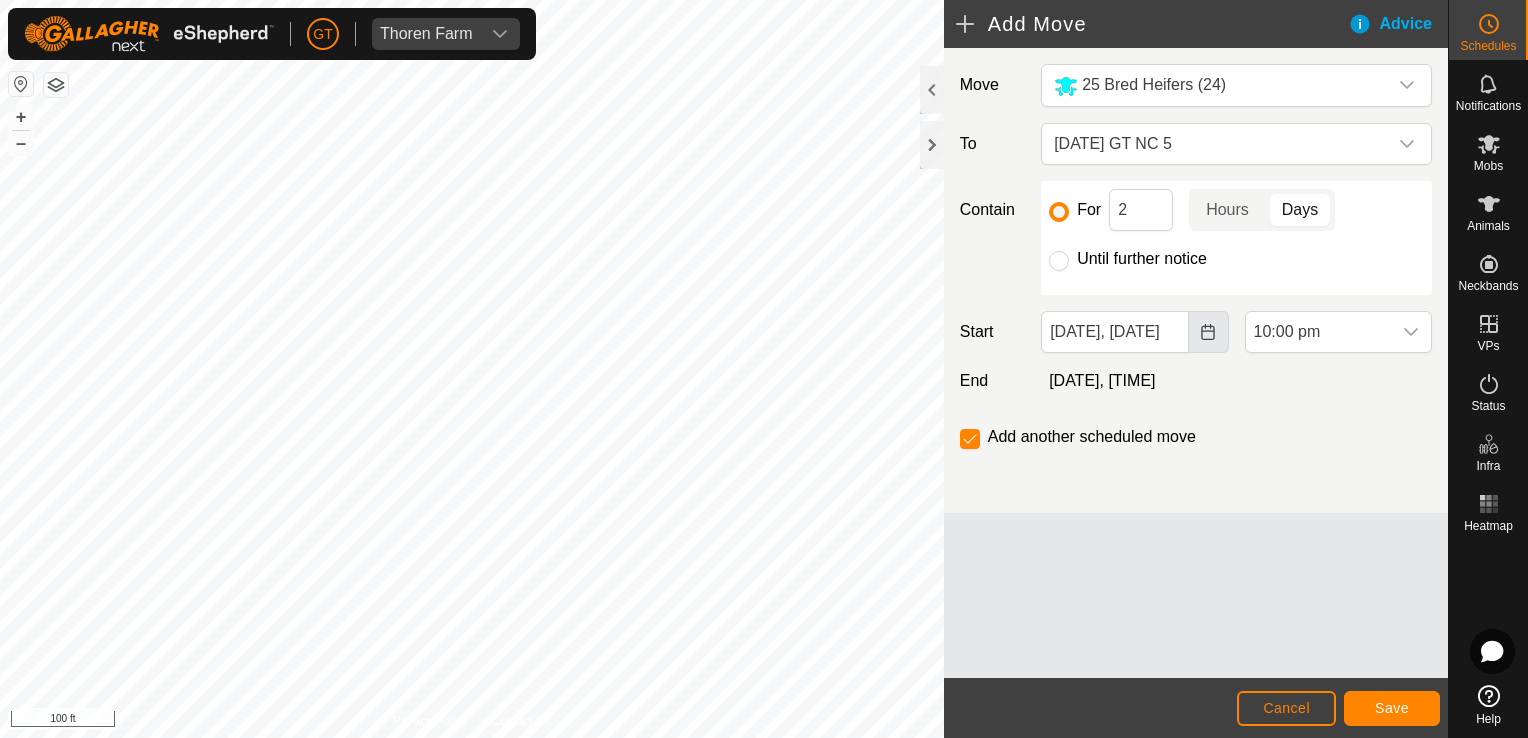 click 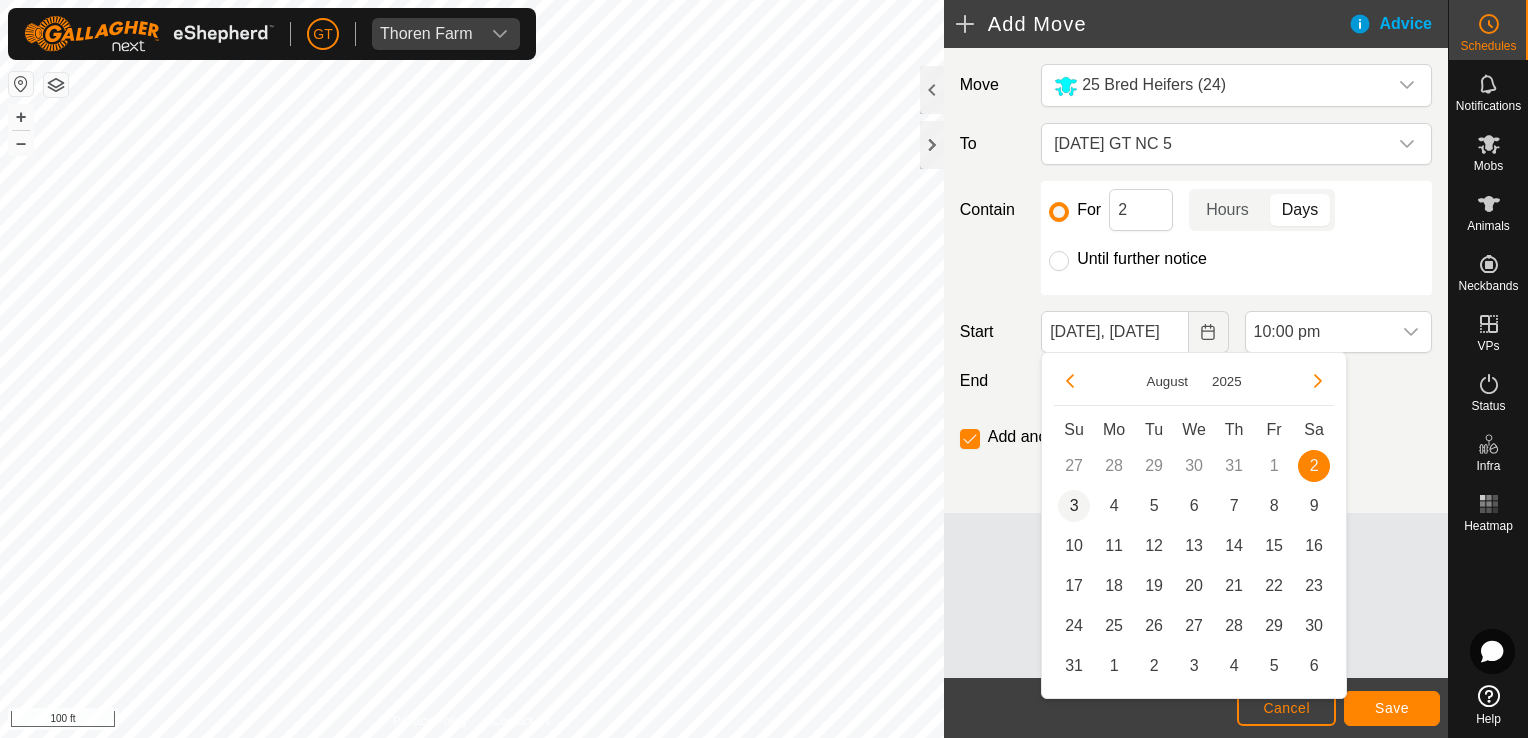 drag, startPoint x: 1076, startPoint y: 504, endPoint x: 1086, endPoint y: 502, distance: 10.198039 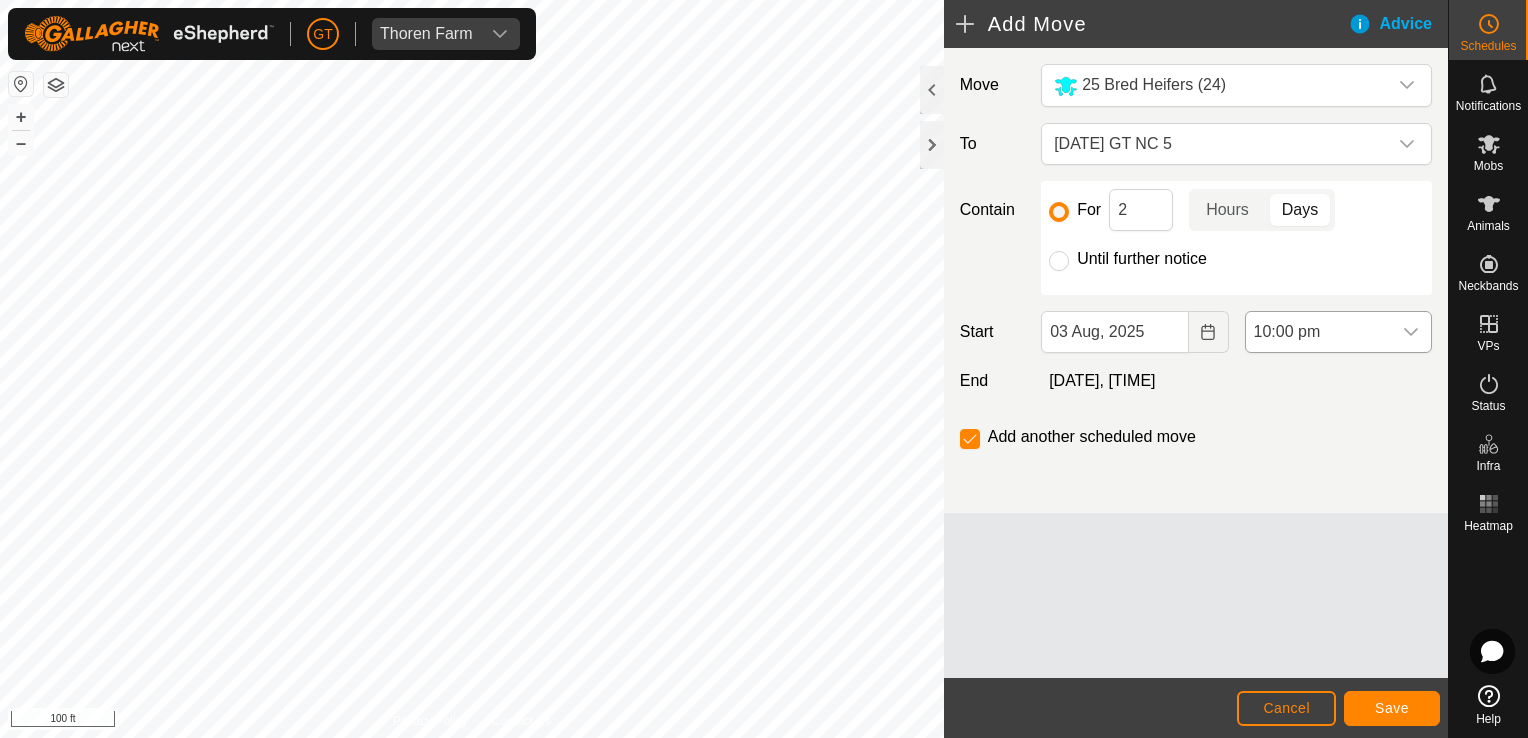 click 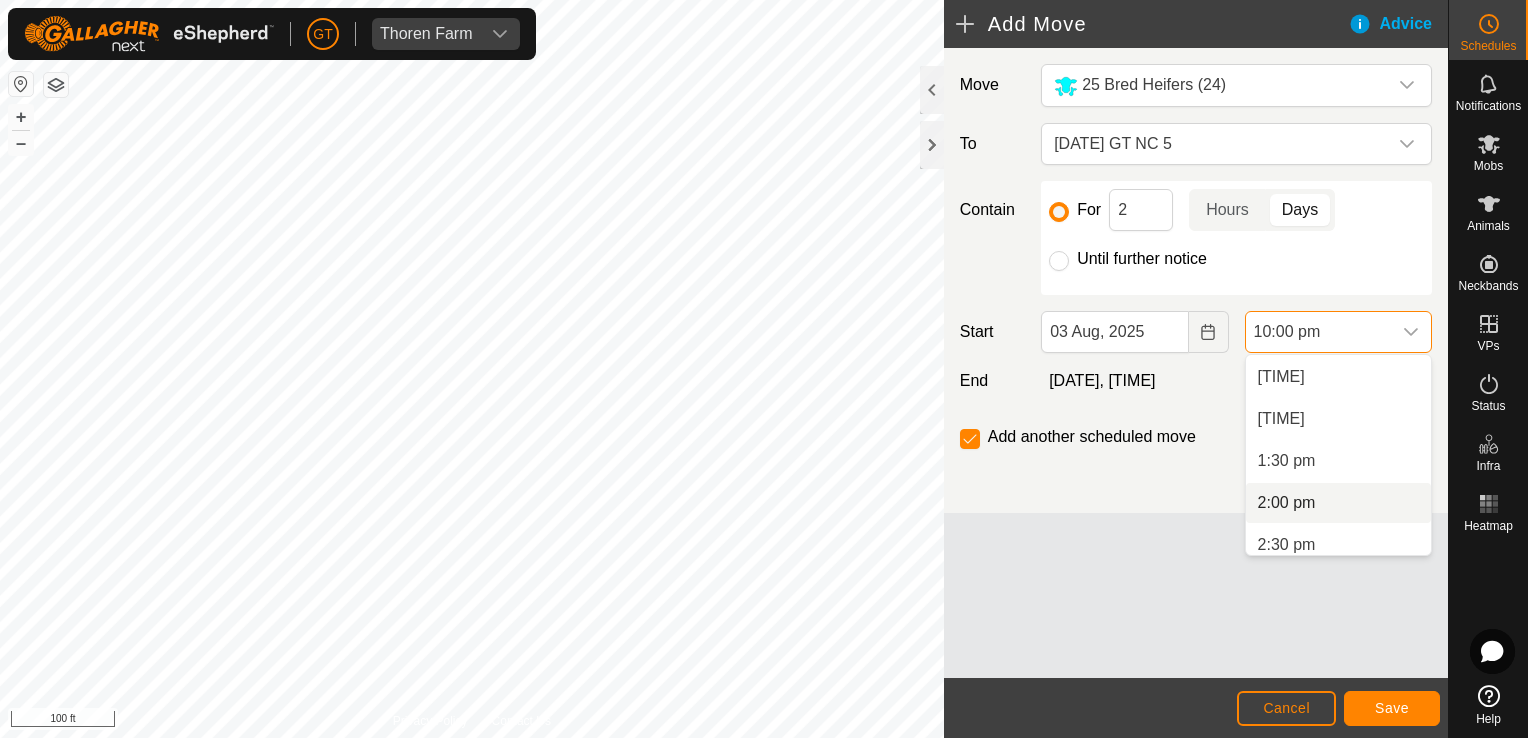 scroll, scrollTop: 1013, scrollLeft: 0, axis: vertical 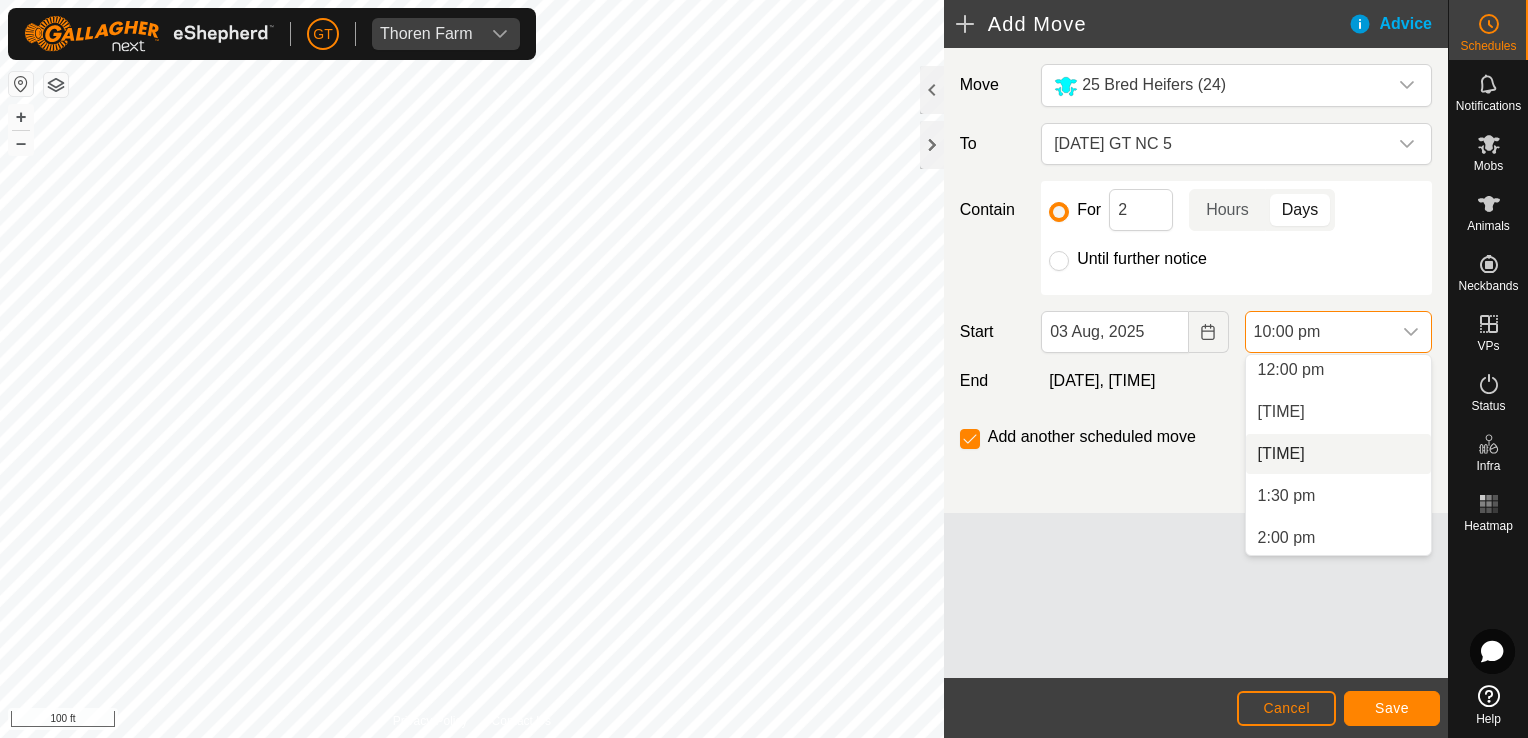 click on "[TIME]" at bounding box center [1338, 454] 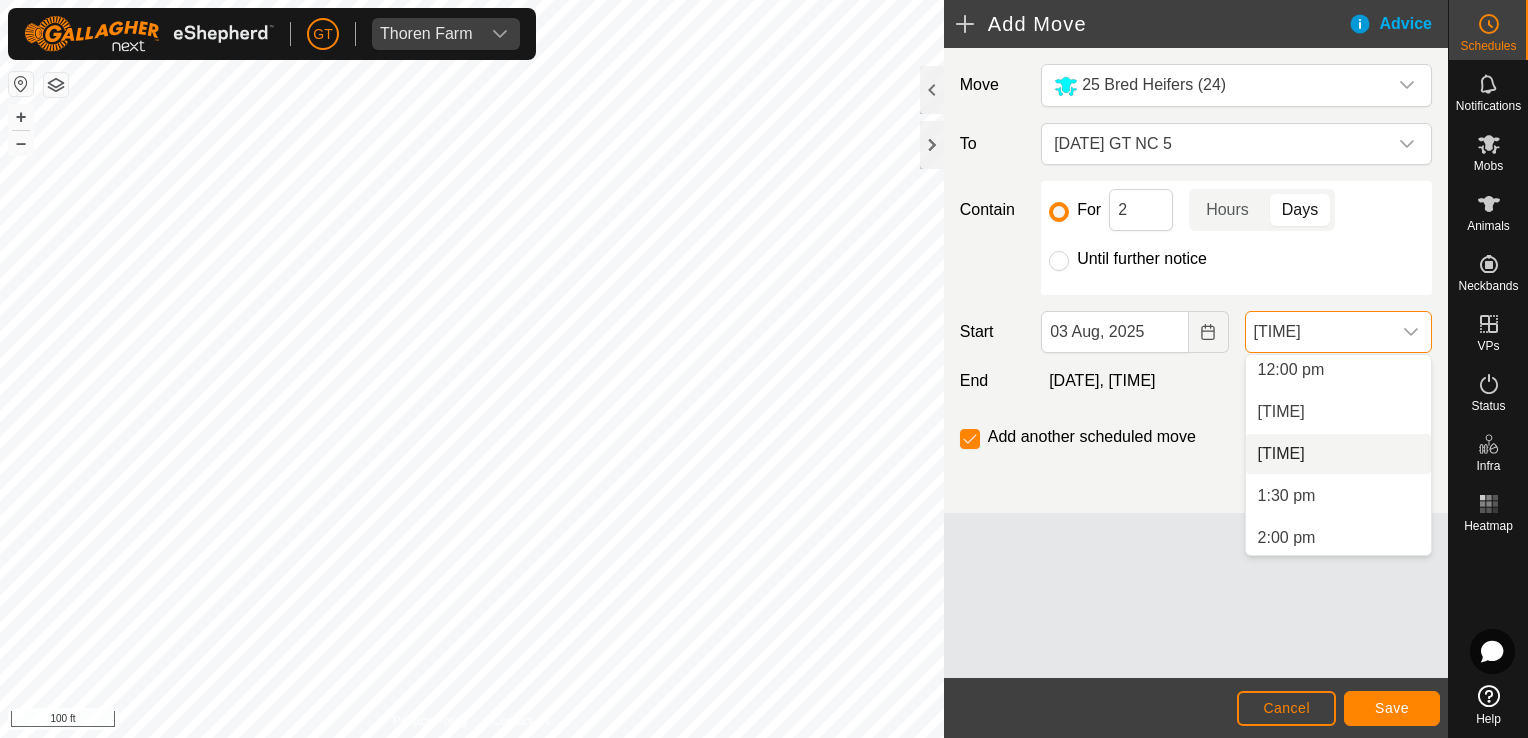 scroll, scrollTop: 0, scrollLeft: 0, axis: both 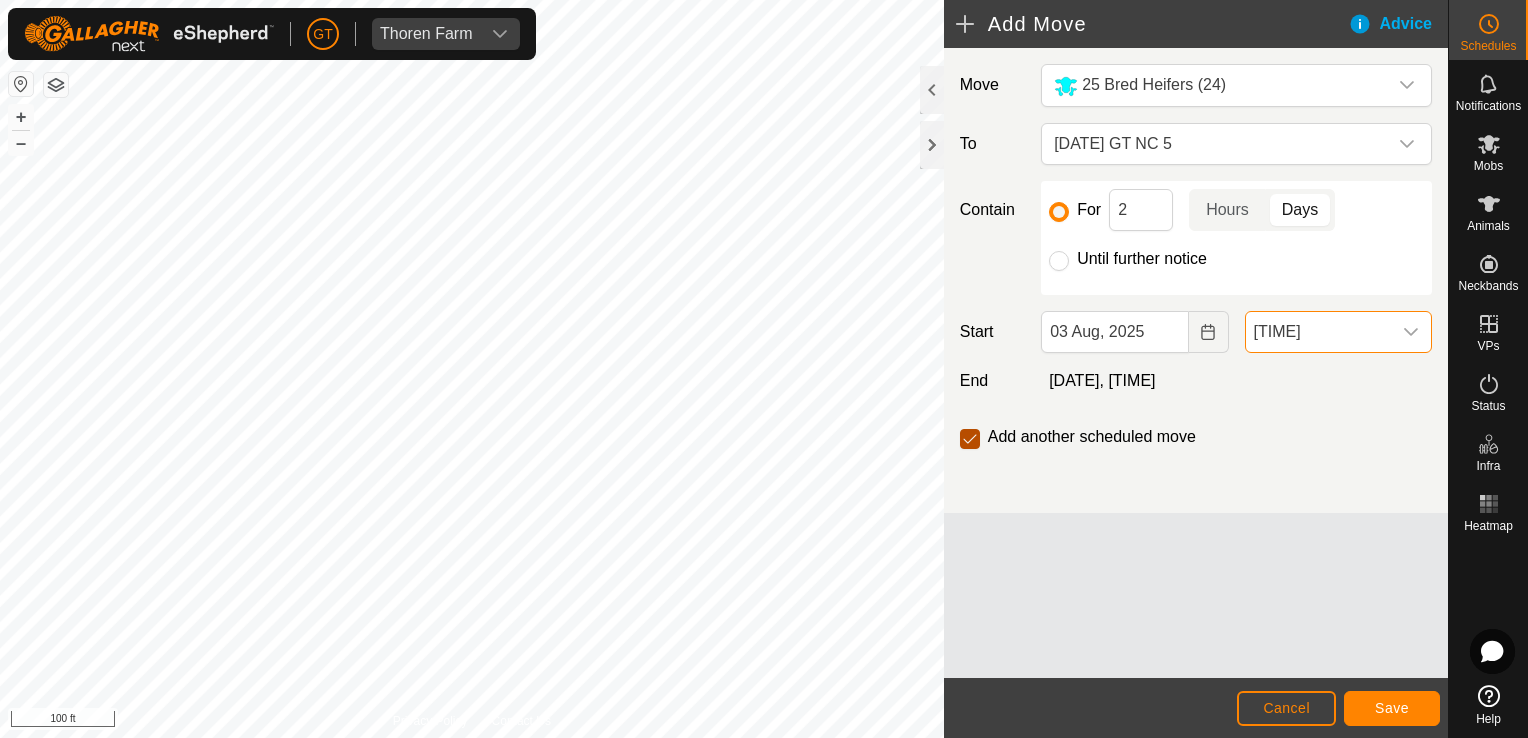 click at bounding box center [970, 439] 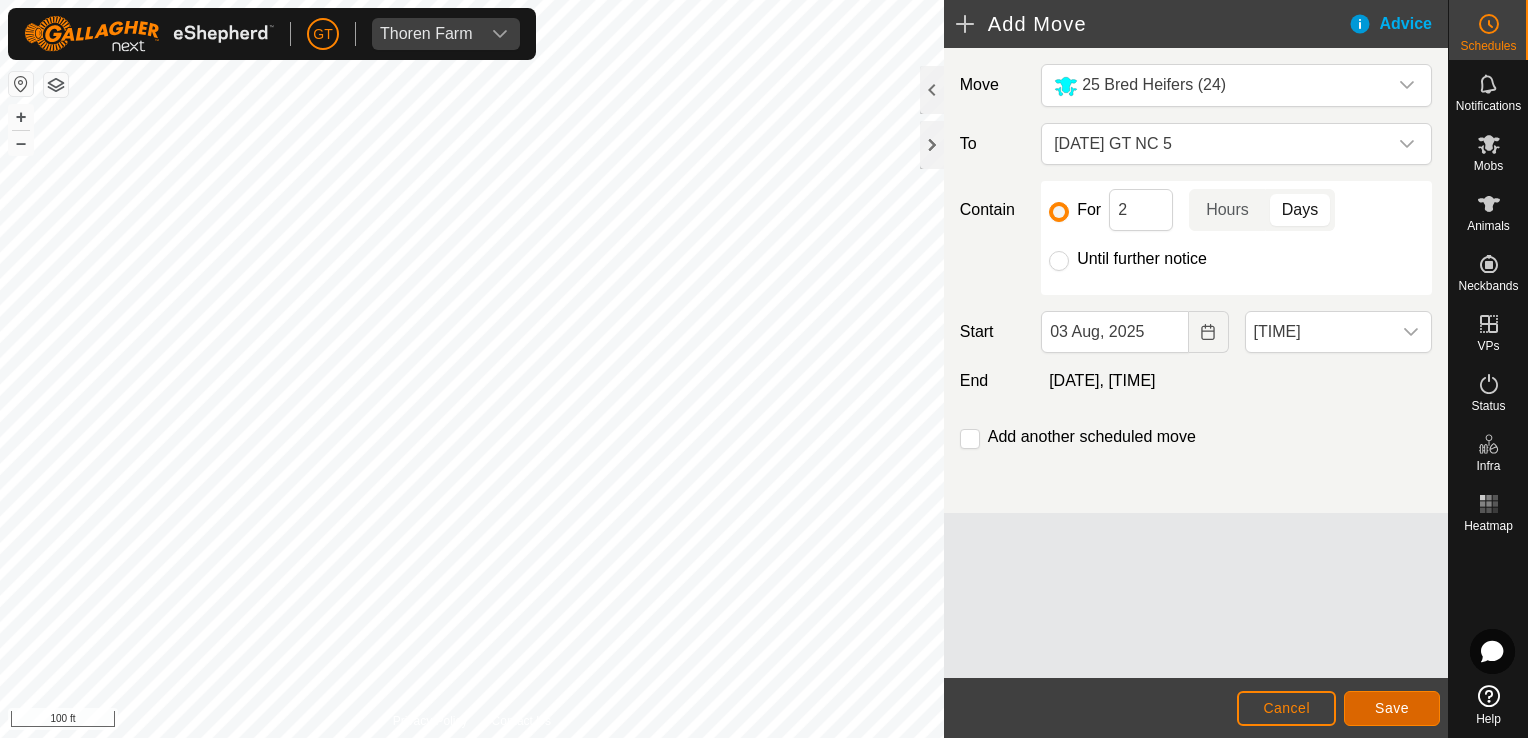 click on "Save" 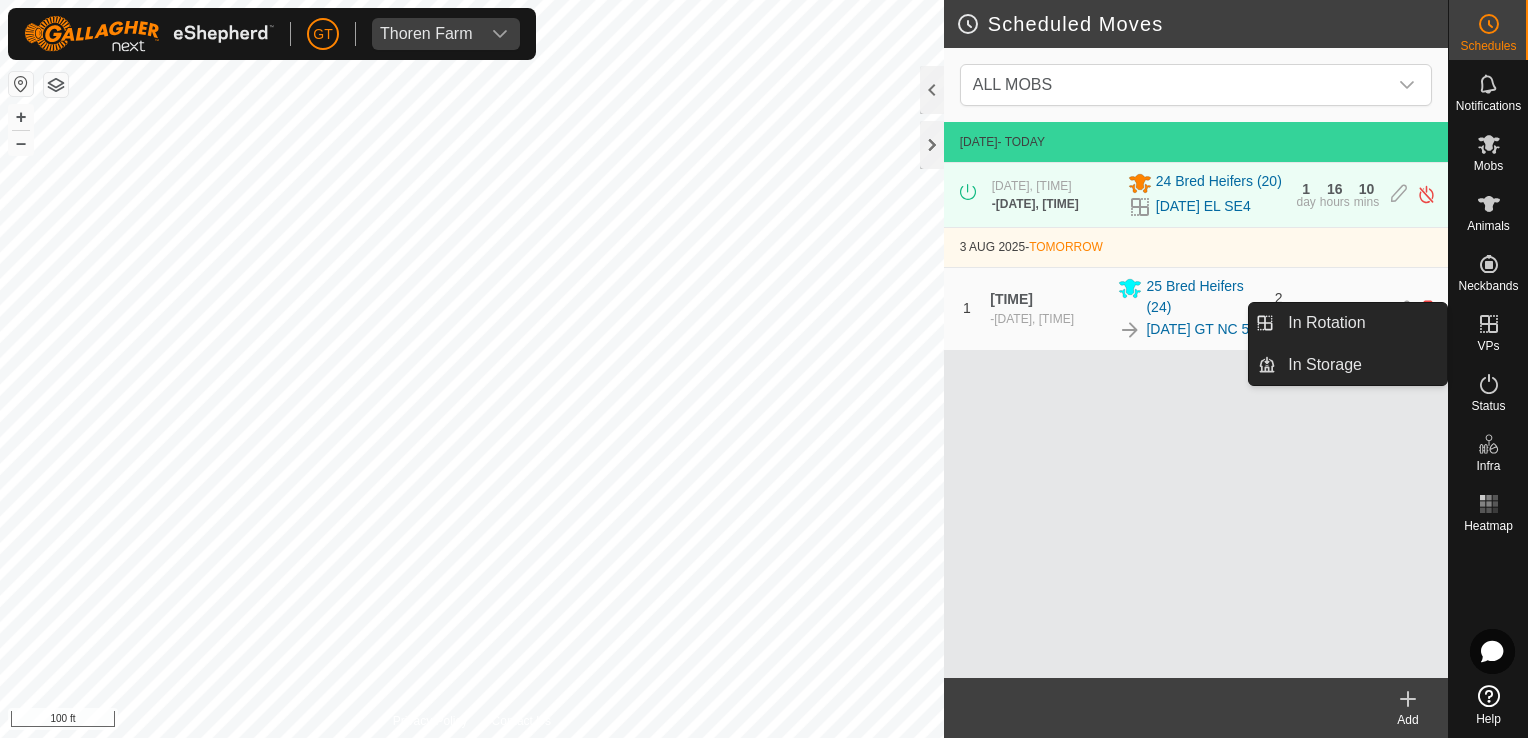 click 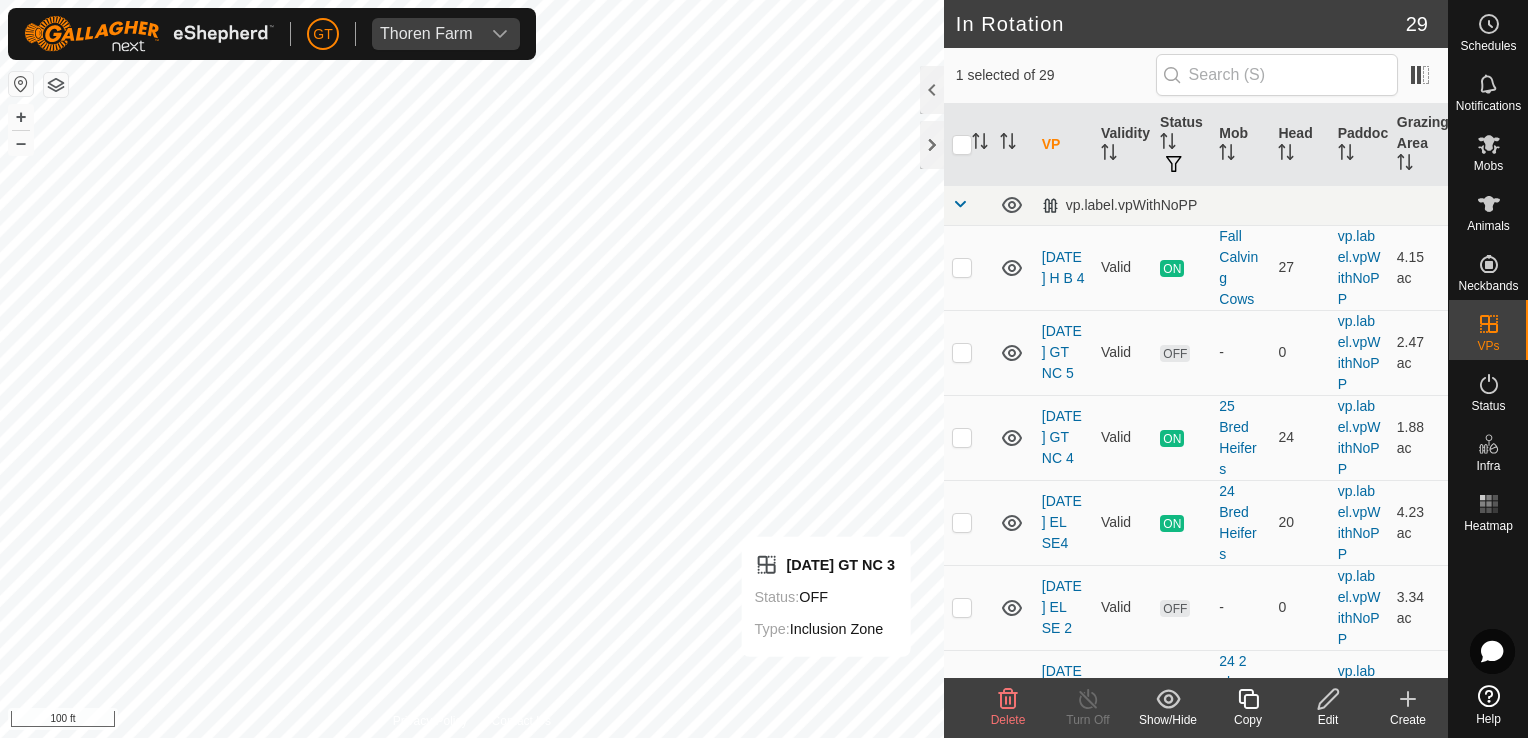 click 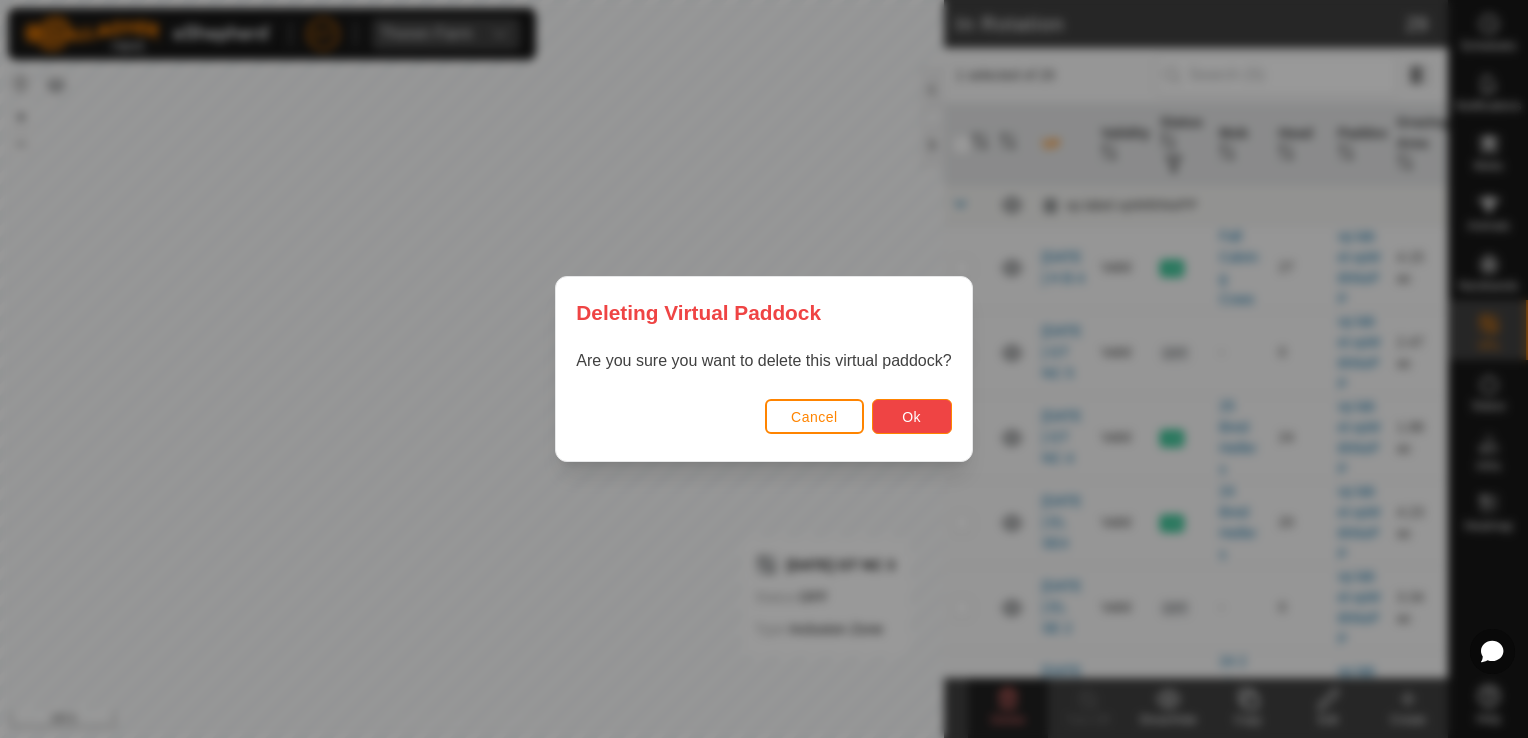 click on "Ok" at bounding box center (911, 417) 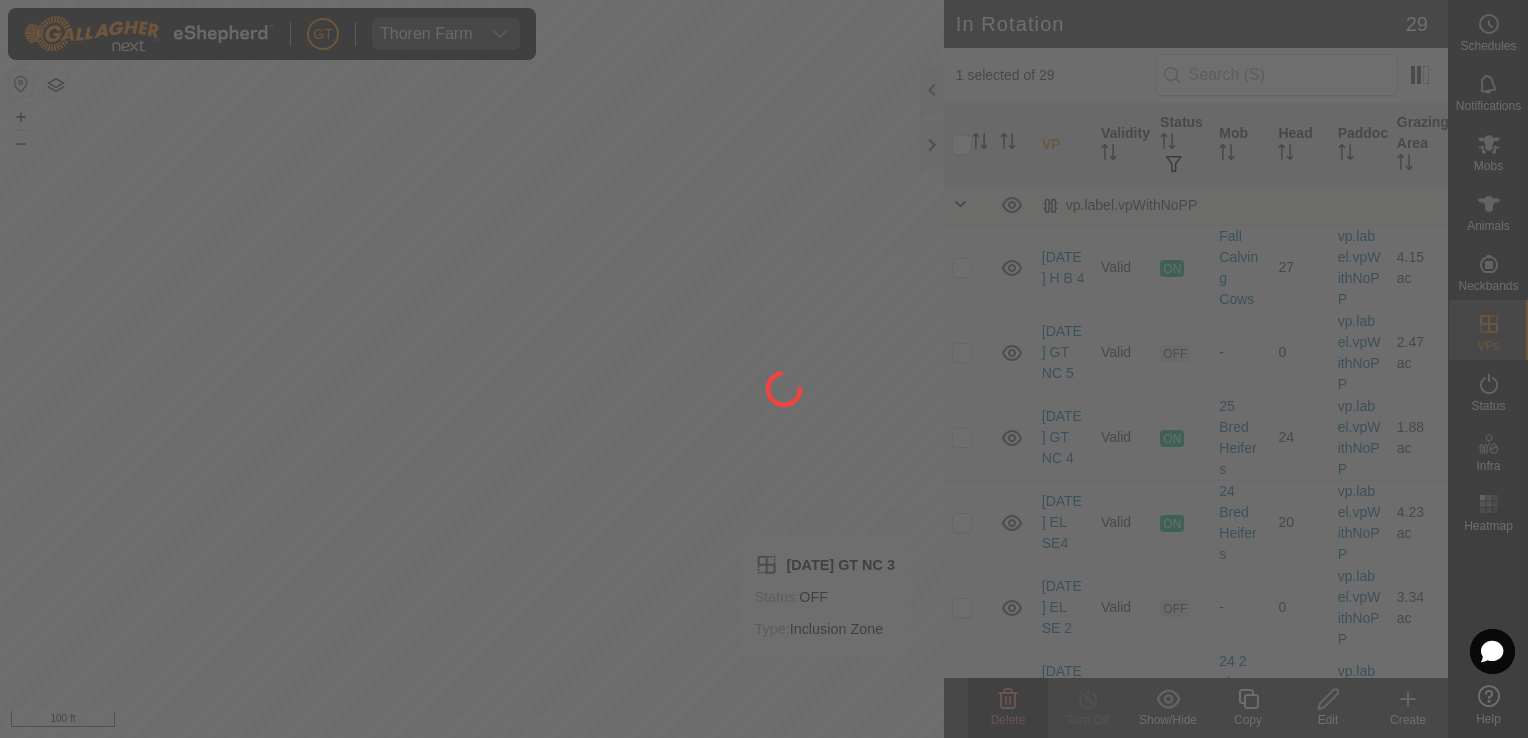 checkbox on "false" 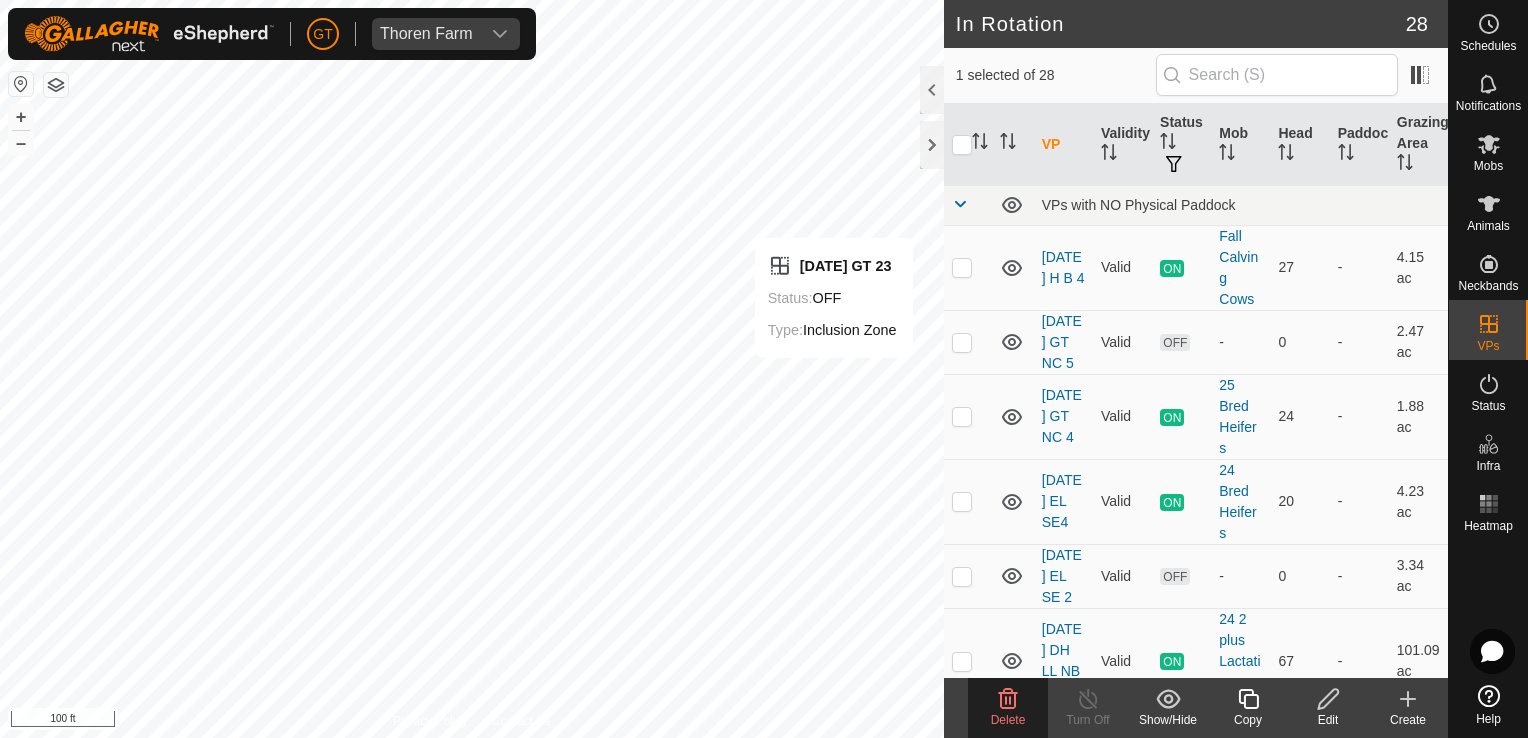 click 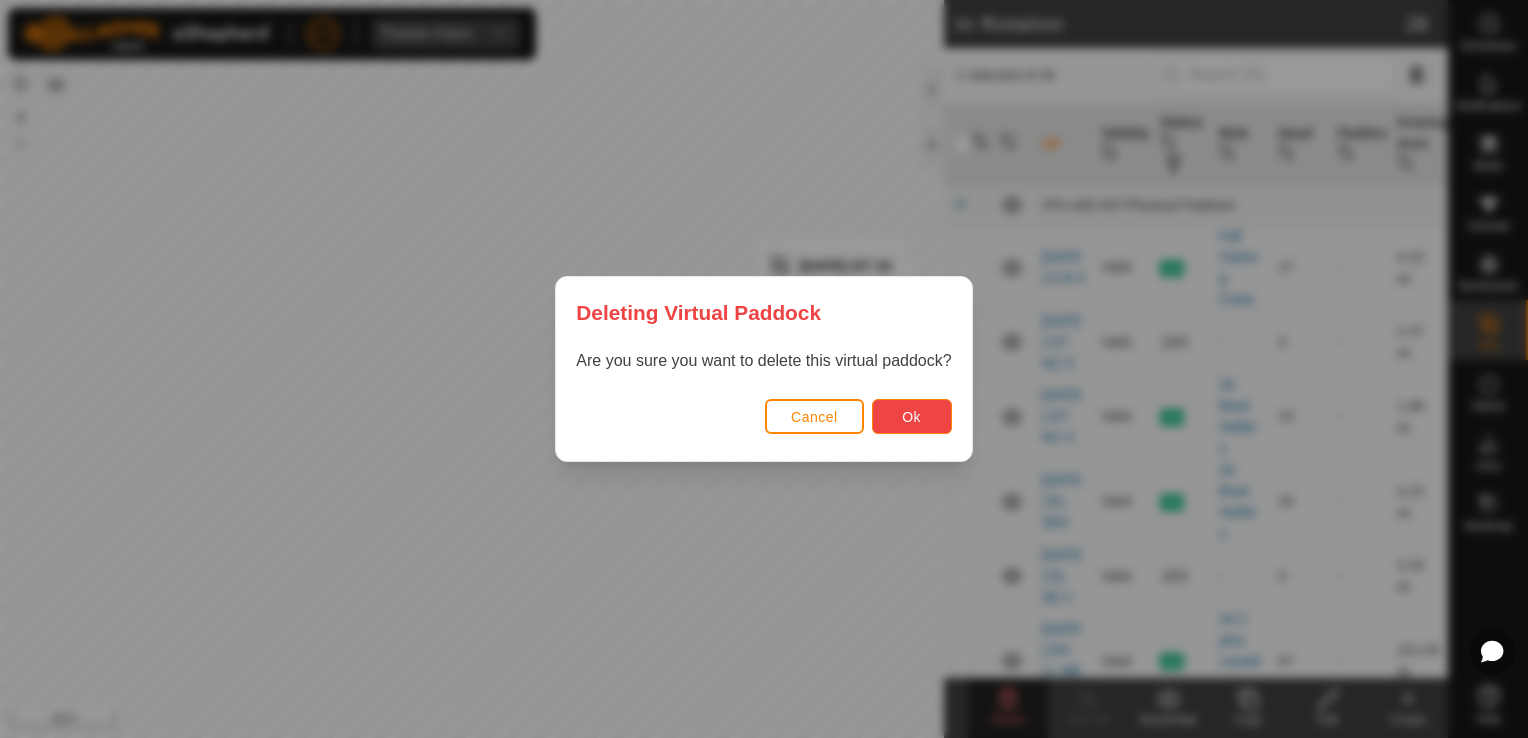 click on "Ok" at bounding box center (911, 417) 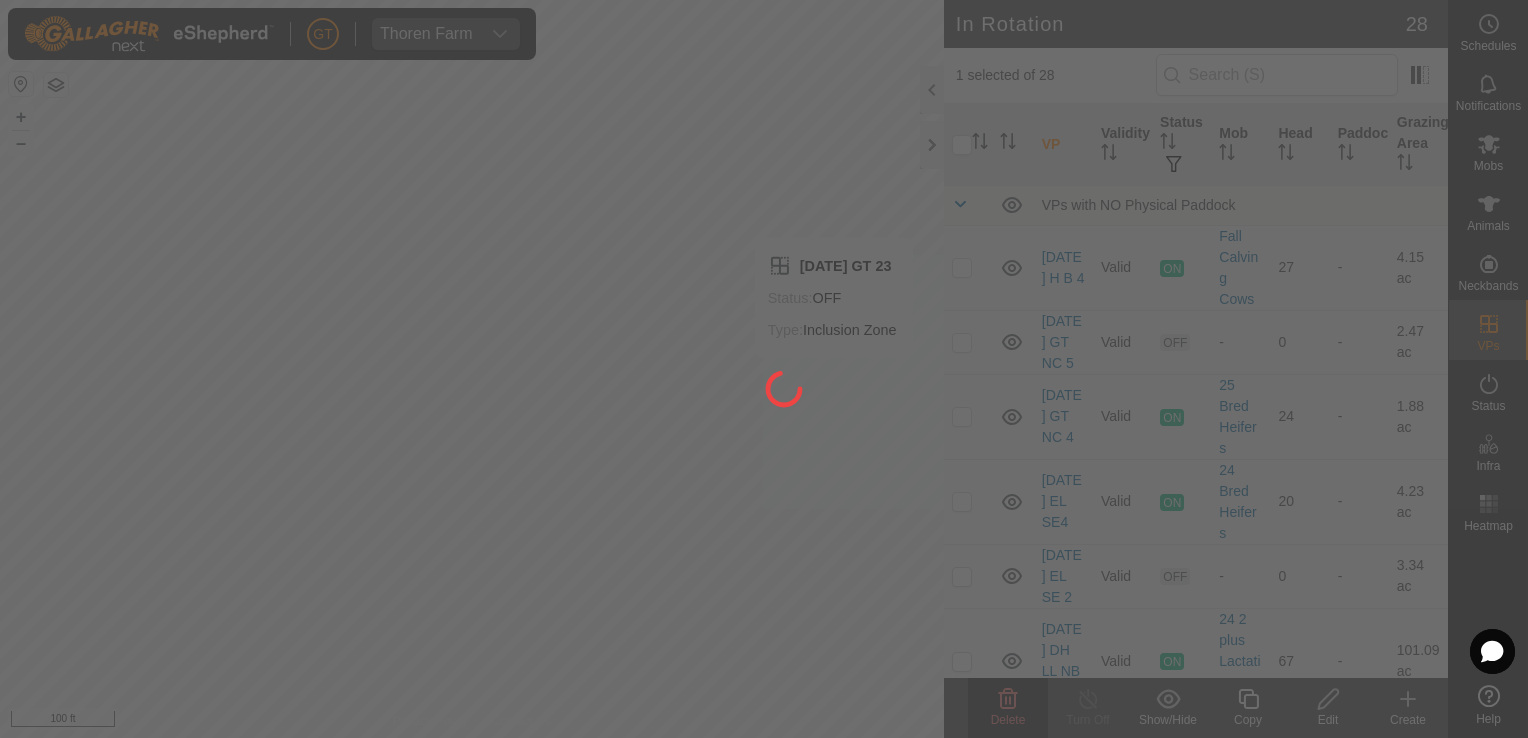 checkbox on "false" 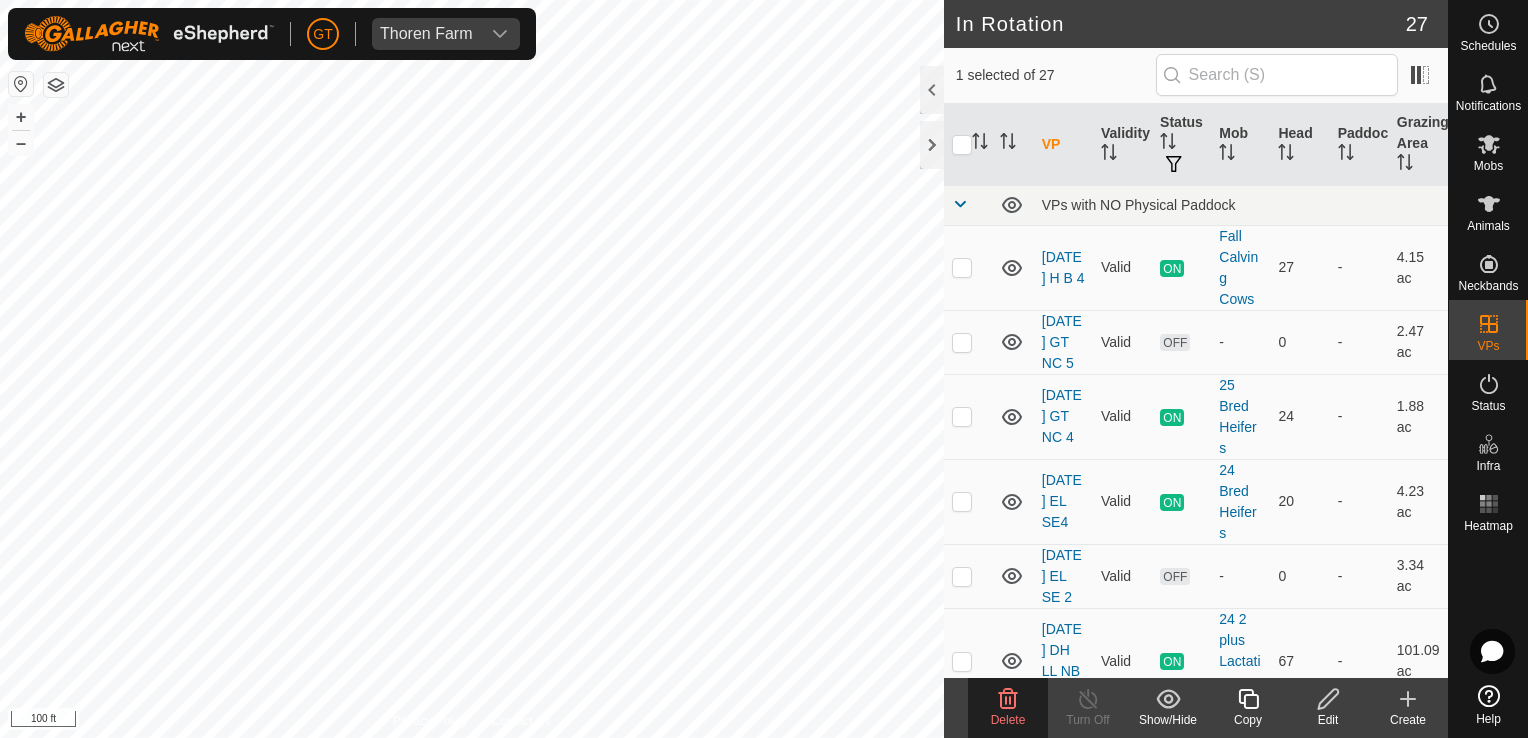 click 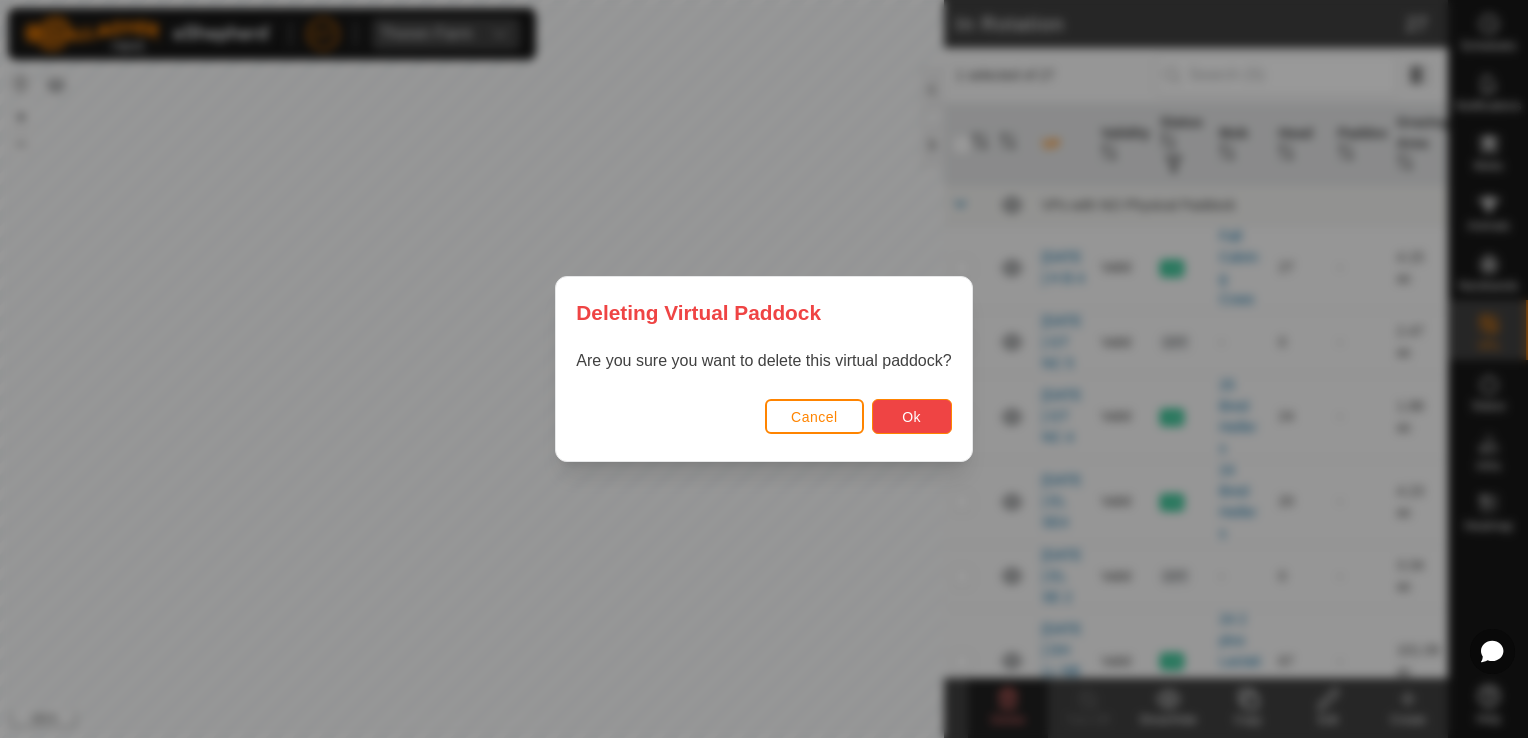 click on "Ok" at bounding box center (911, 417) 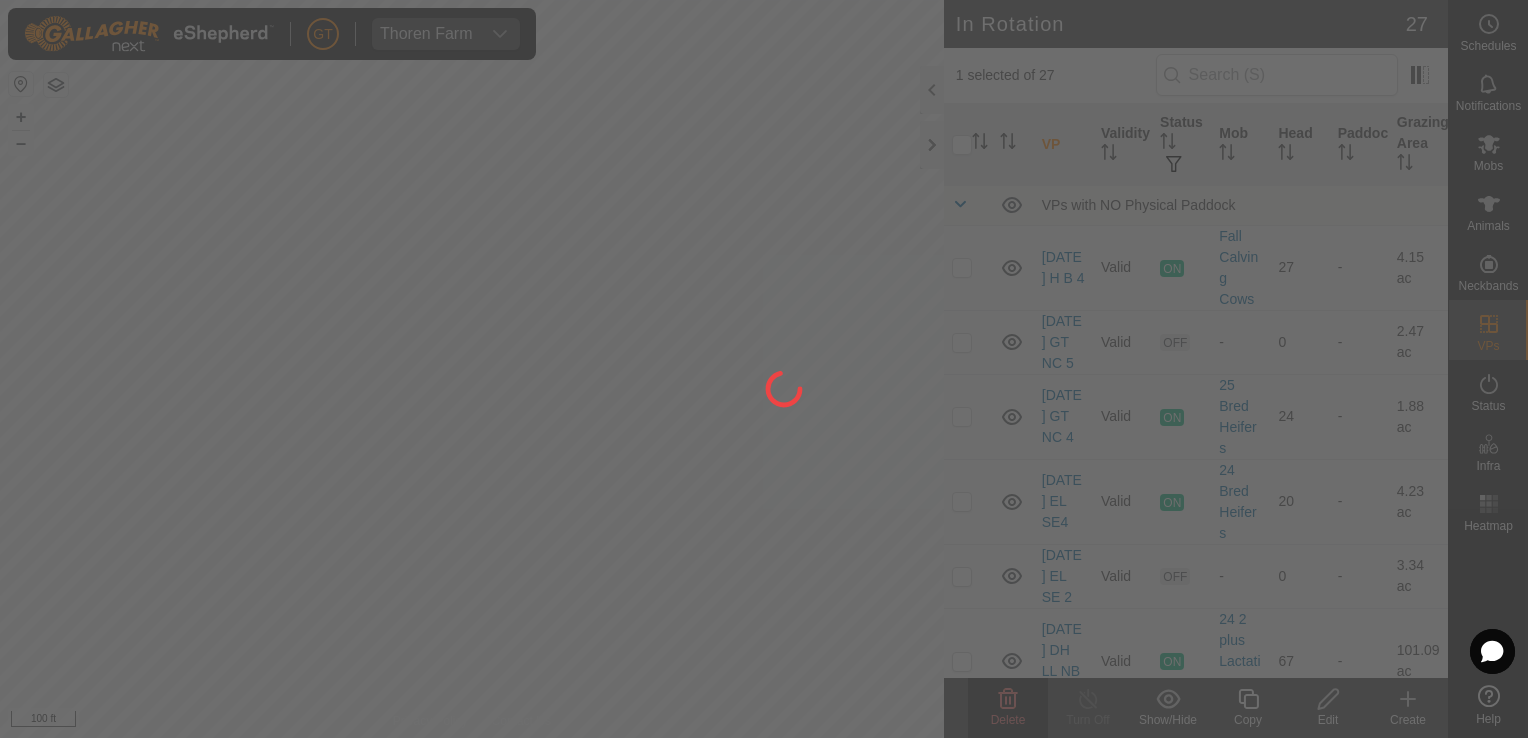 checkbox on "false" 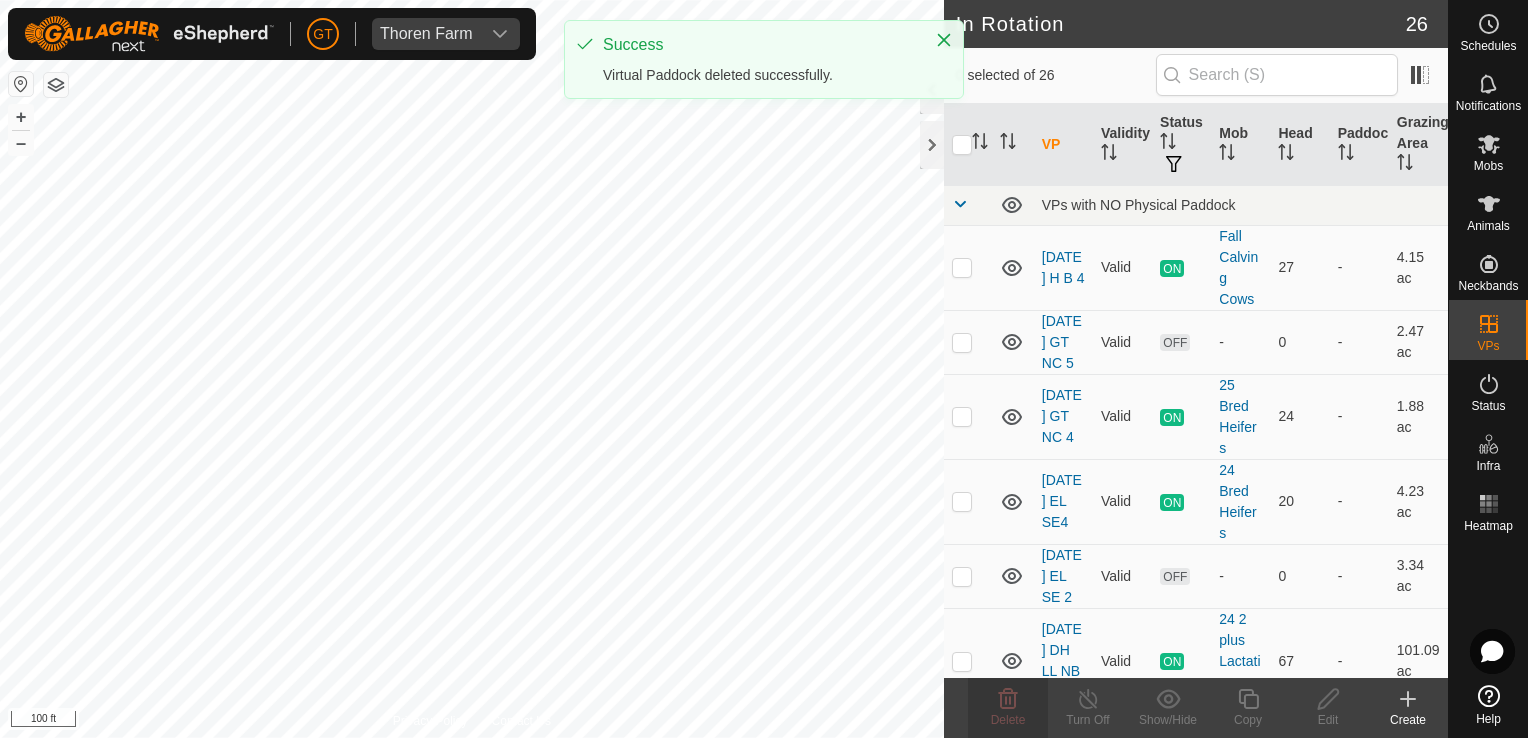 checkbox on "true" 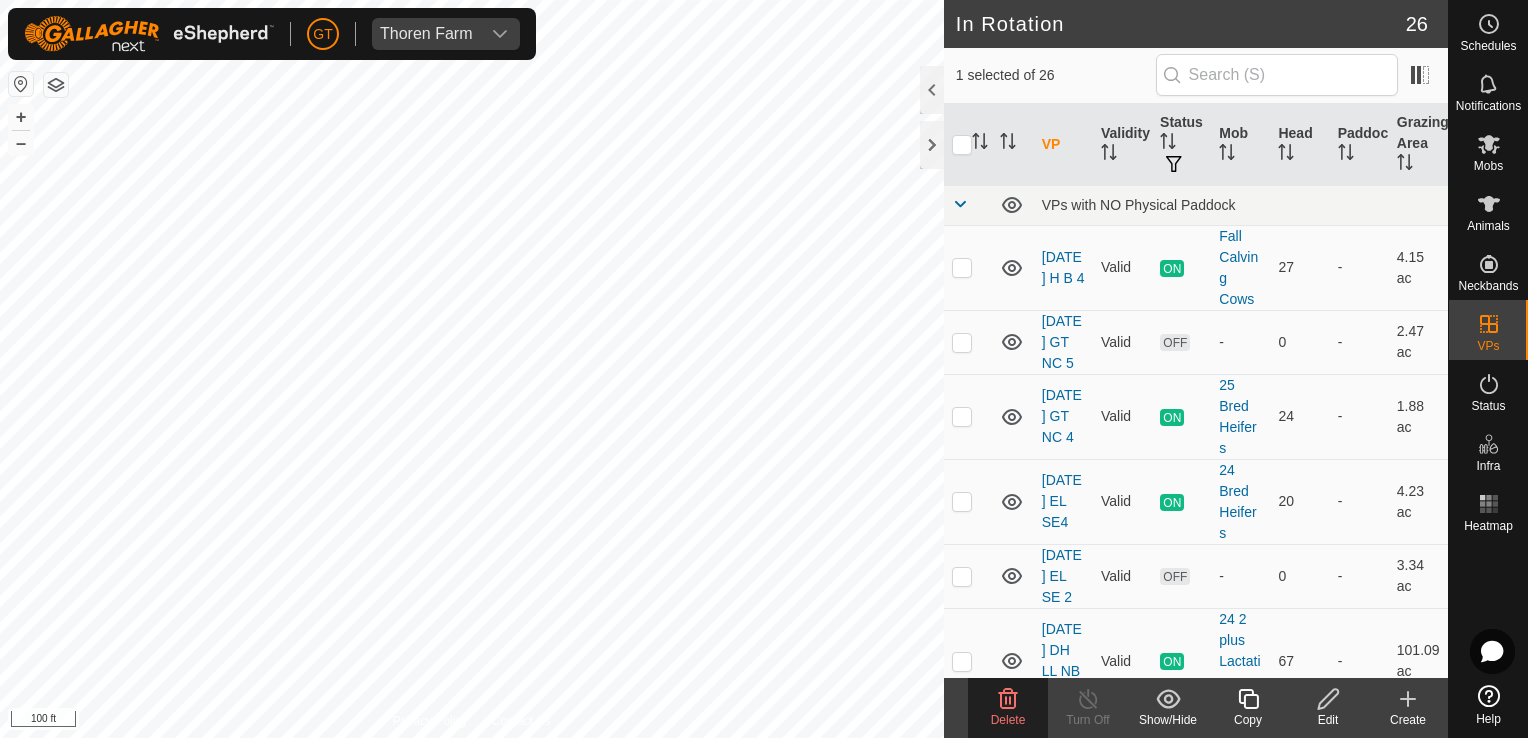 click 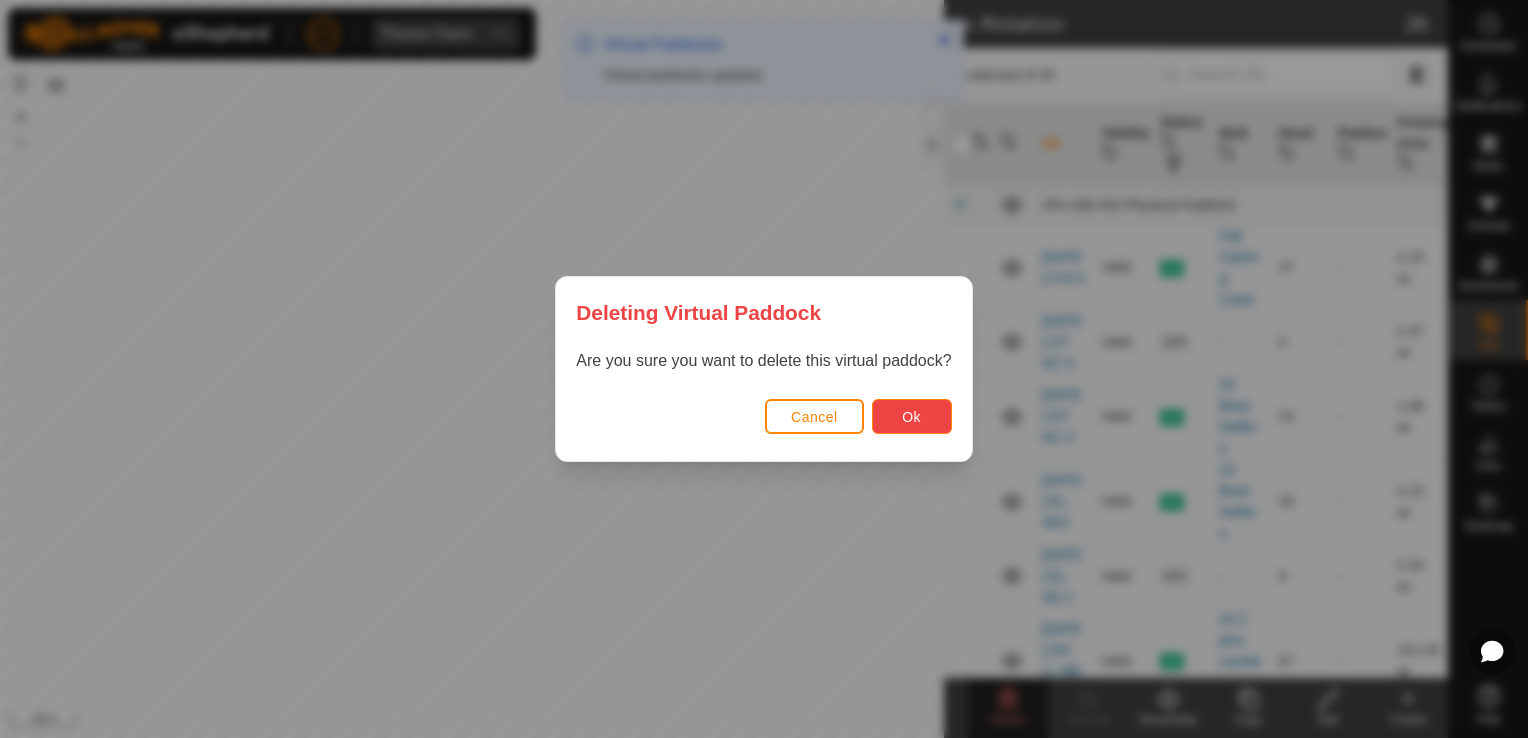 click on "Ok" at bounding box center [912, 416] 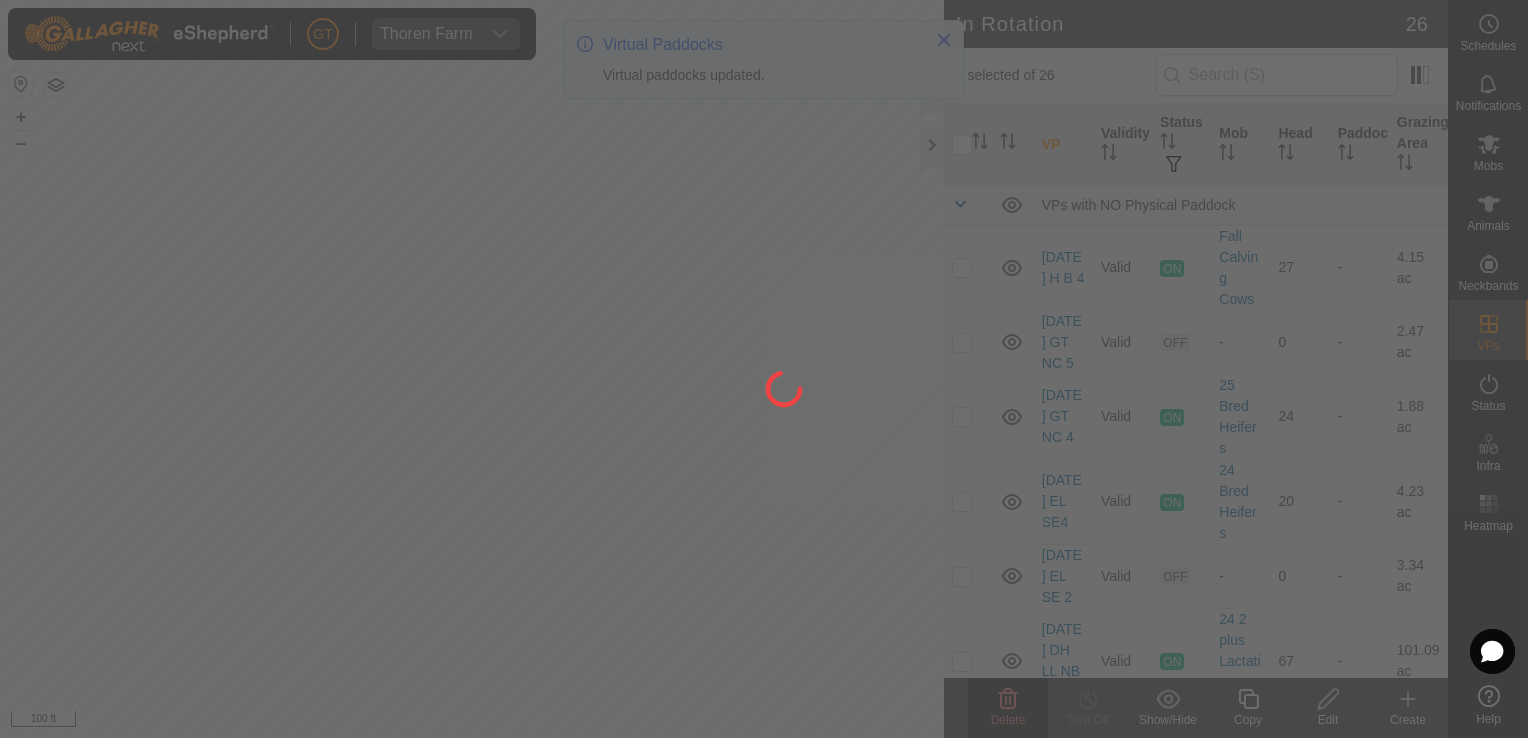 checkbox on "false" 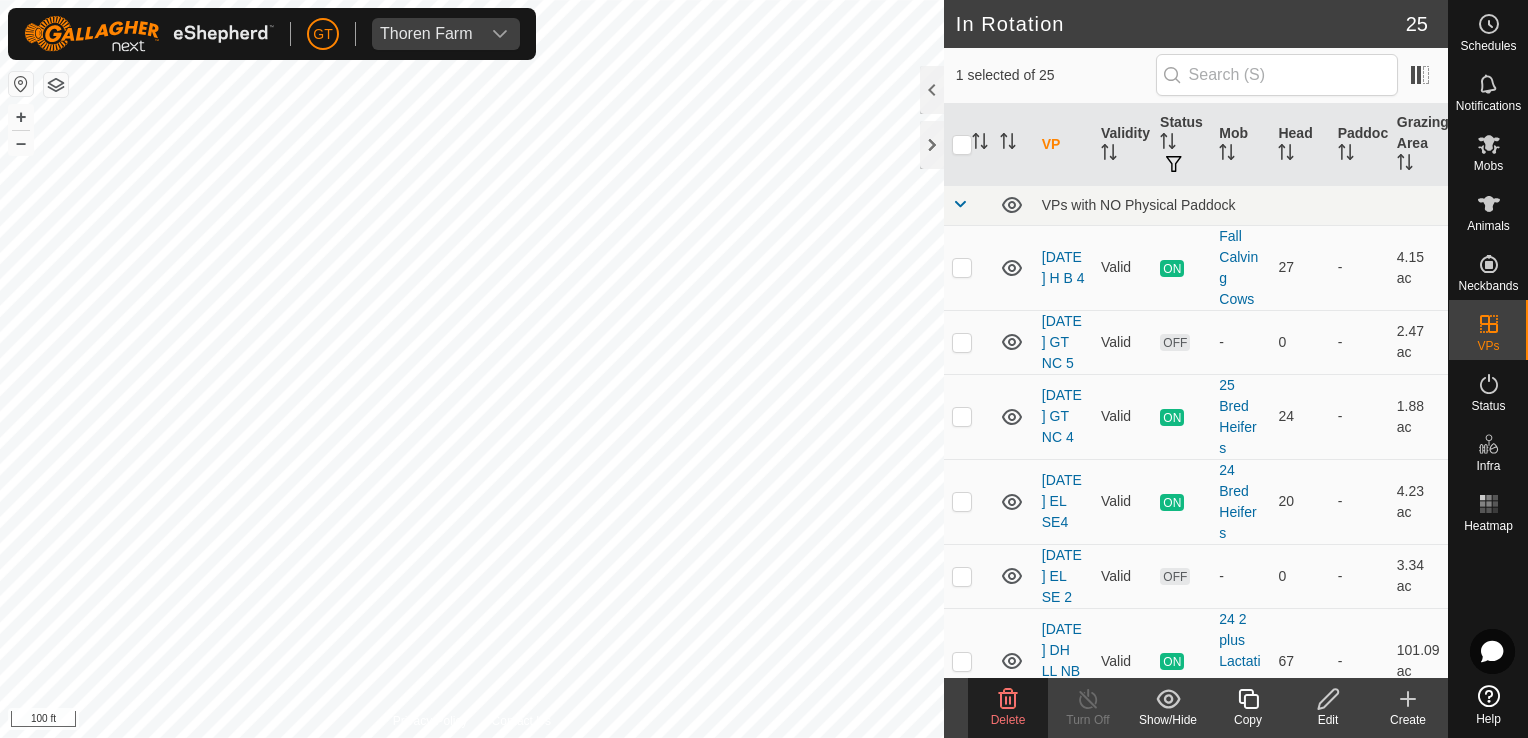 click 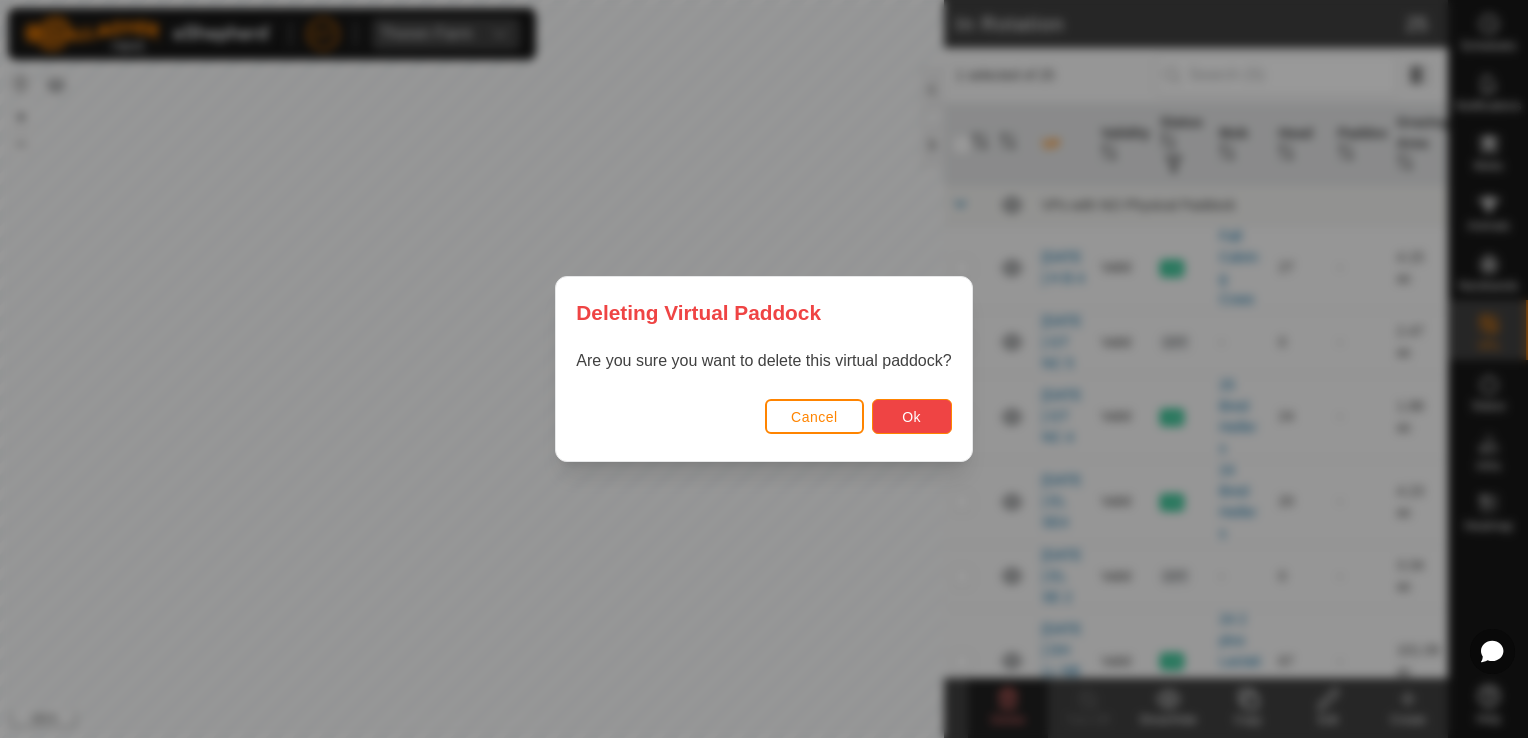 click on "Ok" at bounding box center (912, 416) 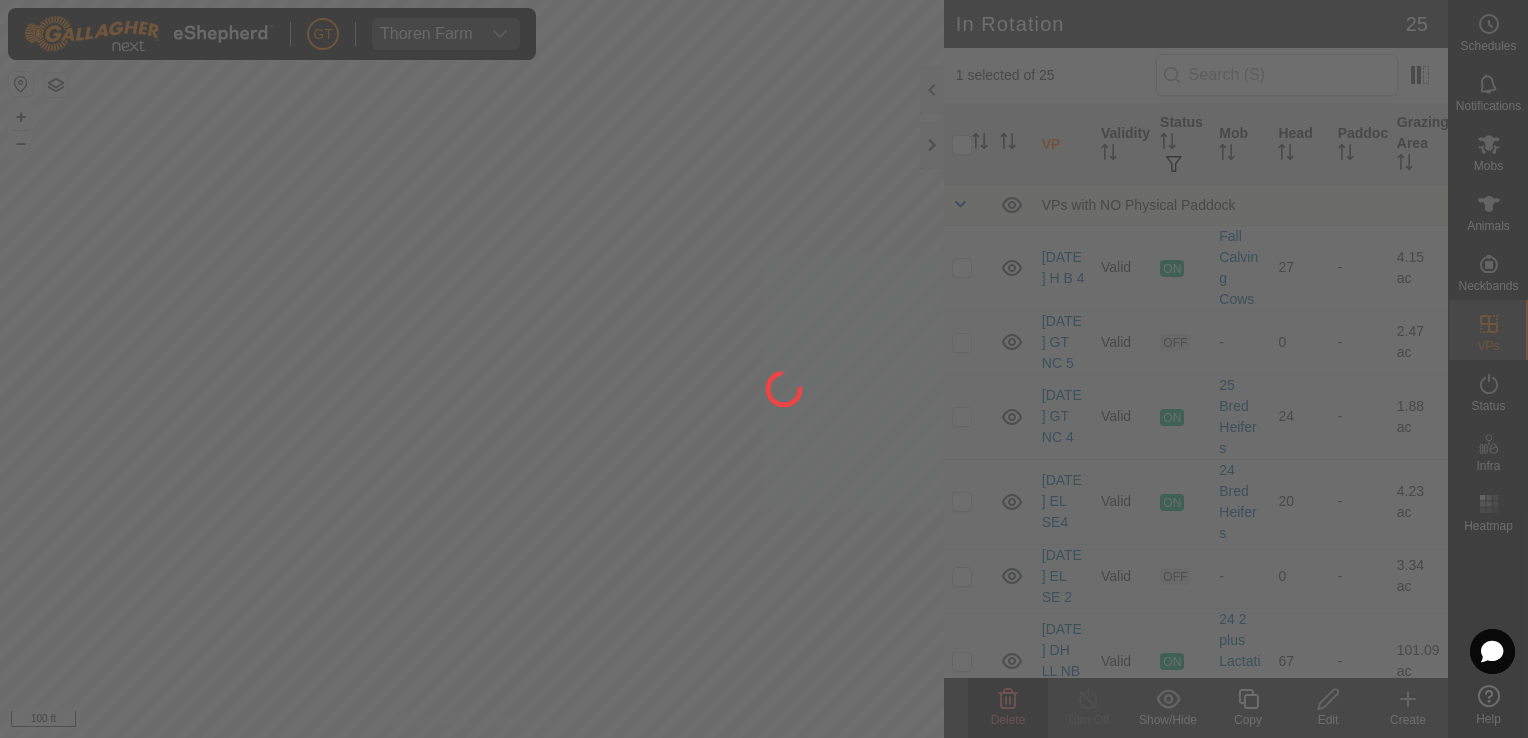 checkbox on "false" 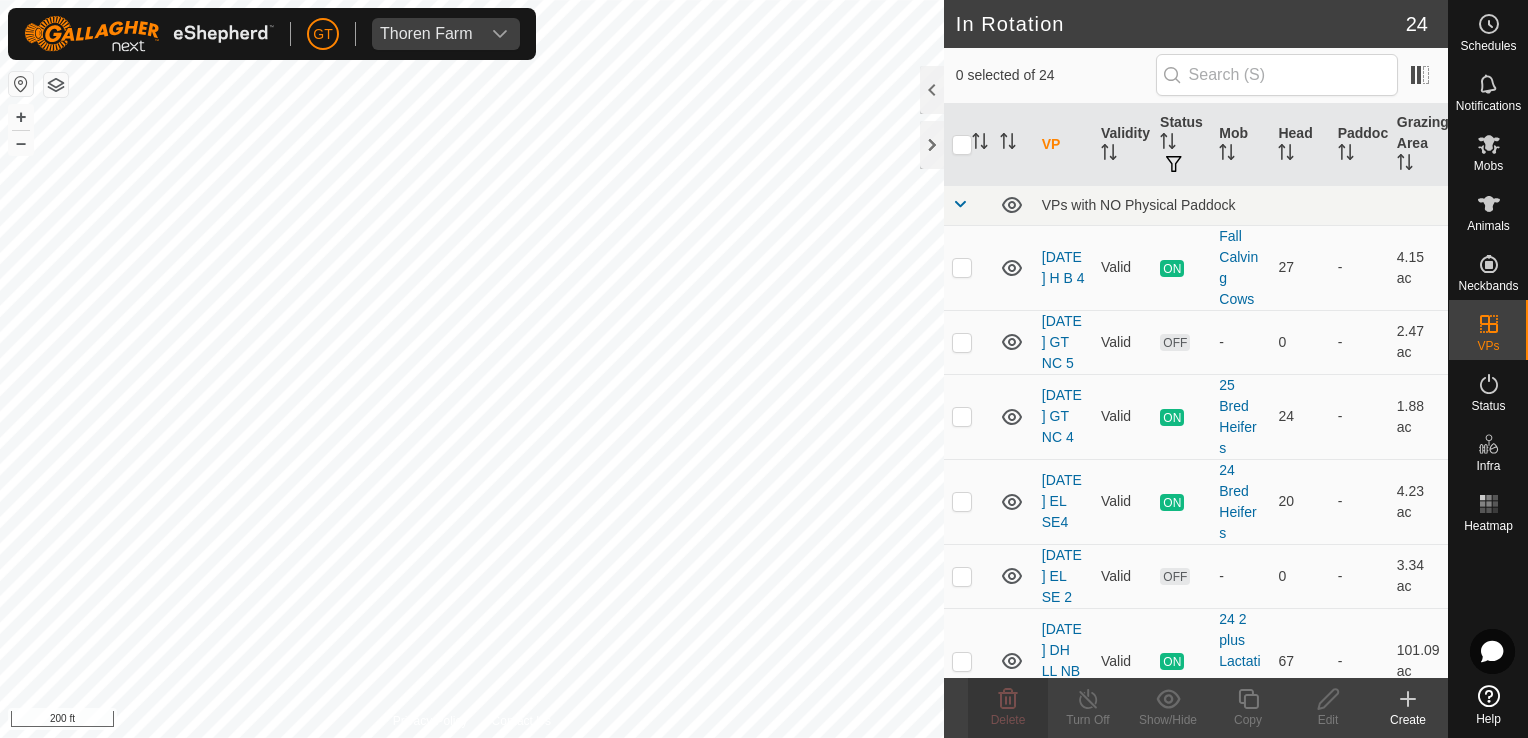 checkbox on "true" 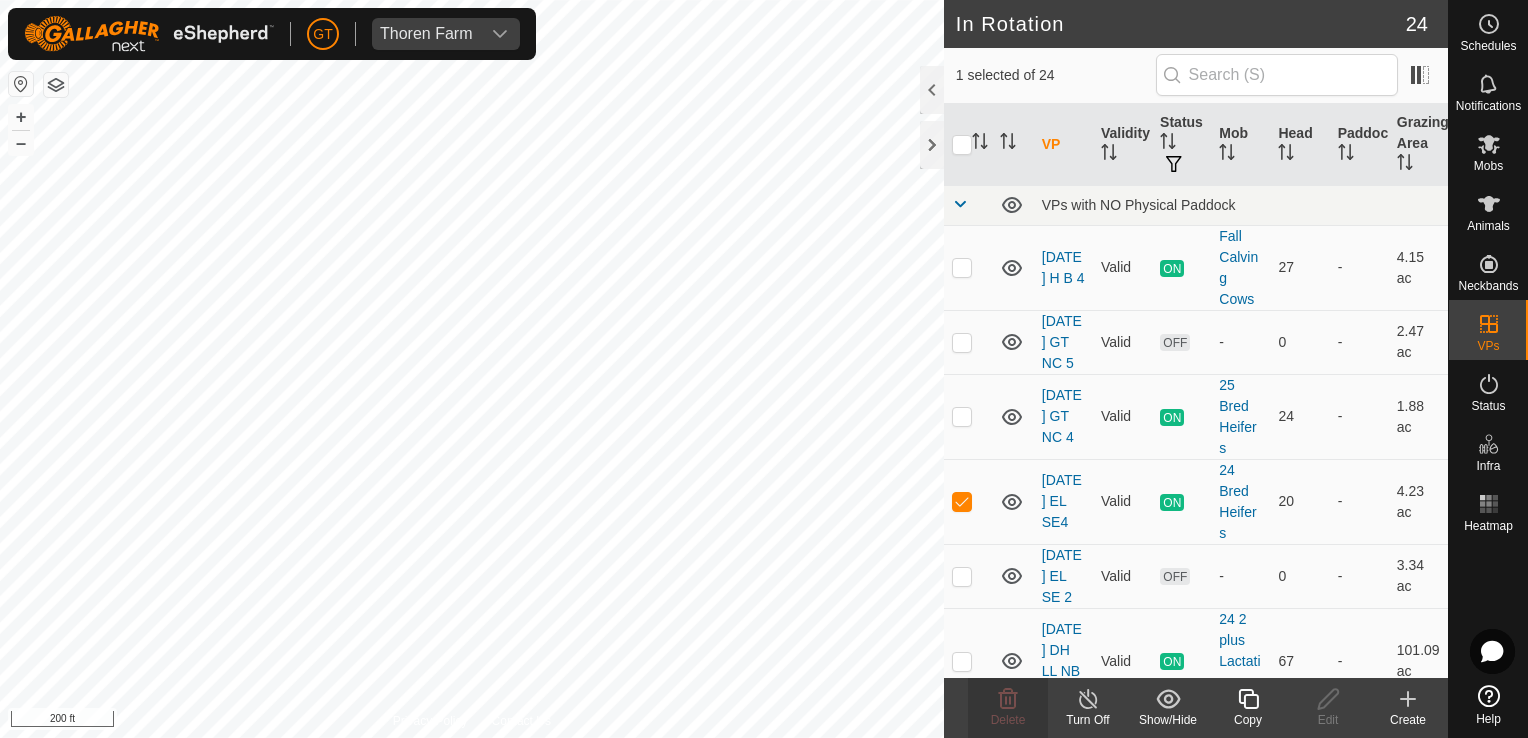 click 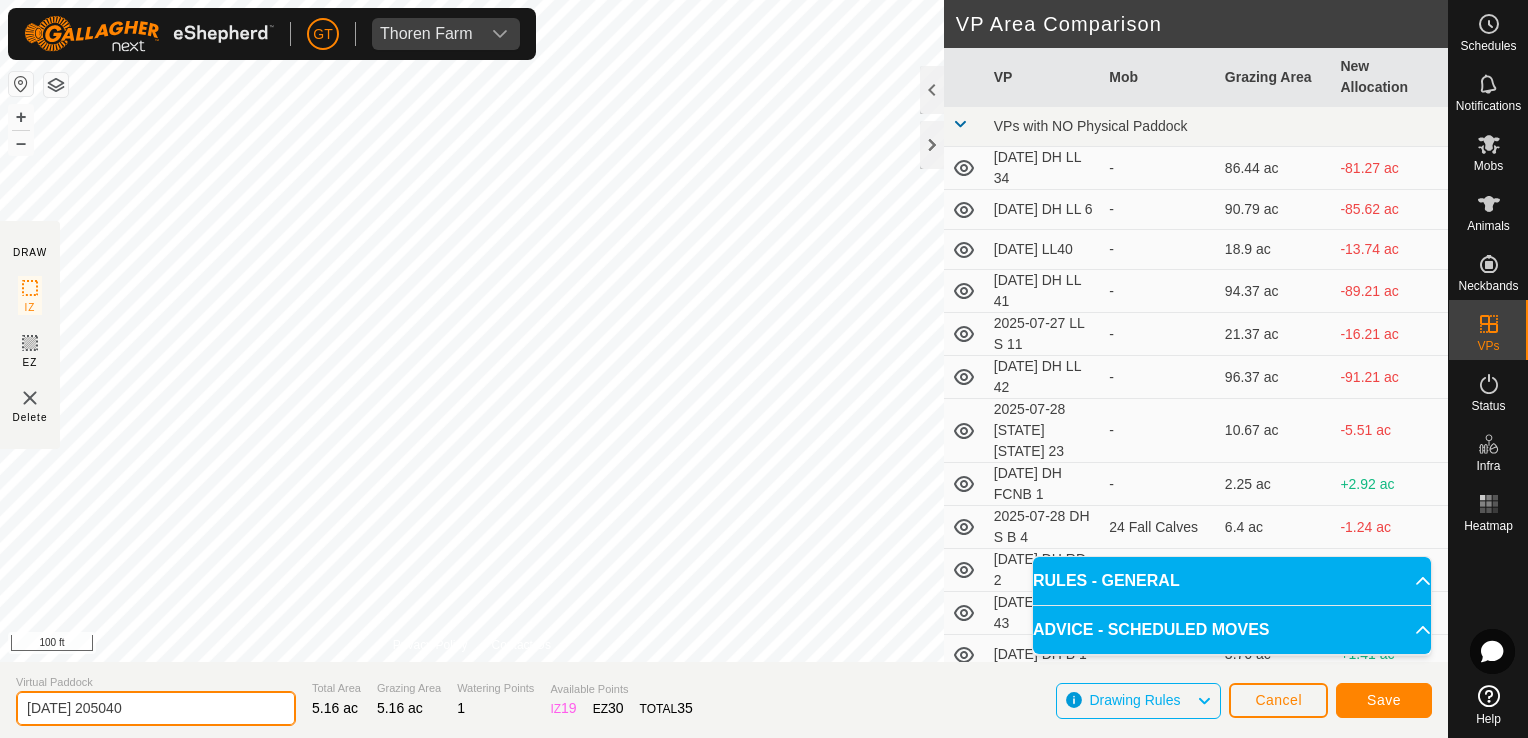 click on "[DATE] 205040" 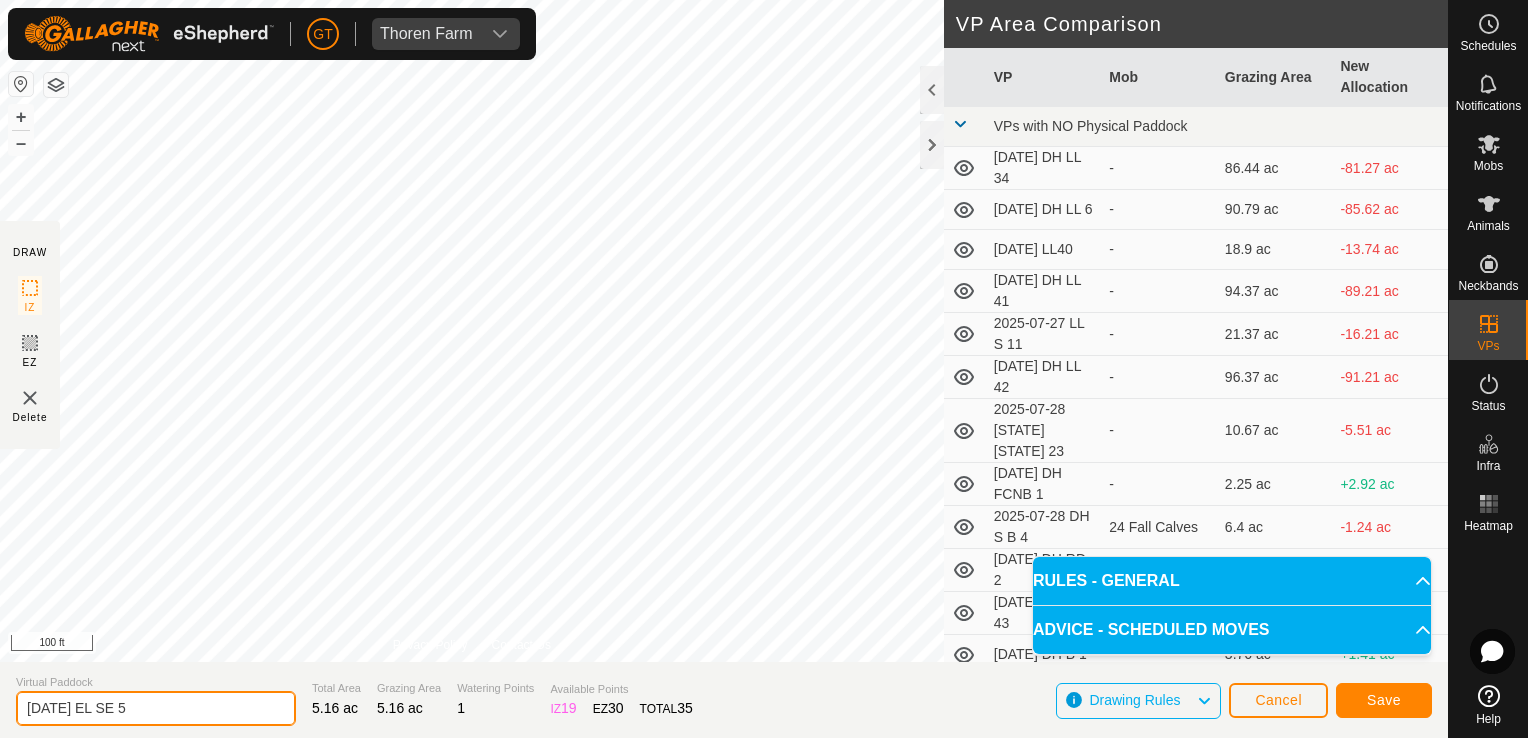type on "[DATE] EL SE 5" 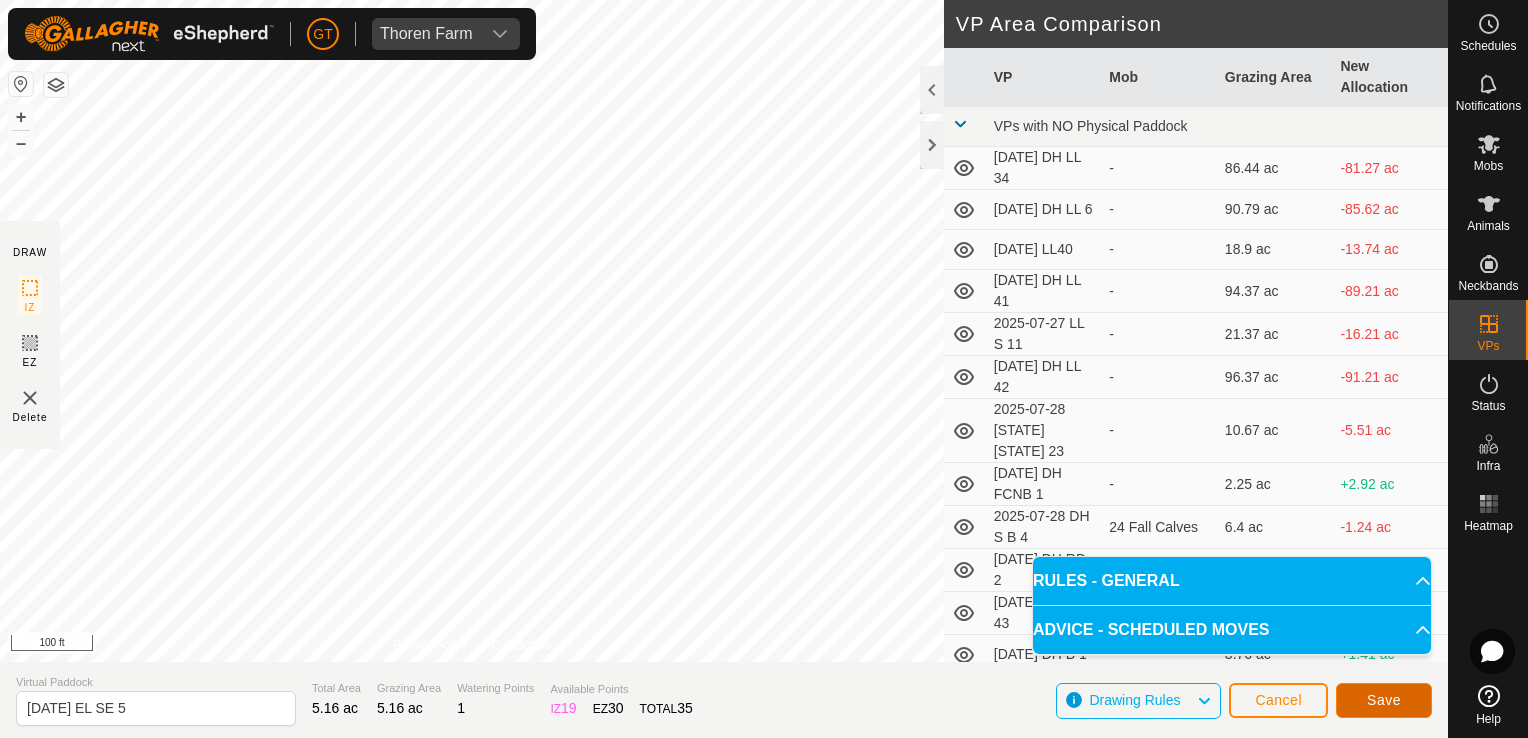 click on "Save" 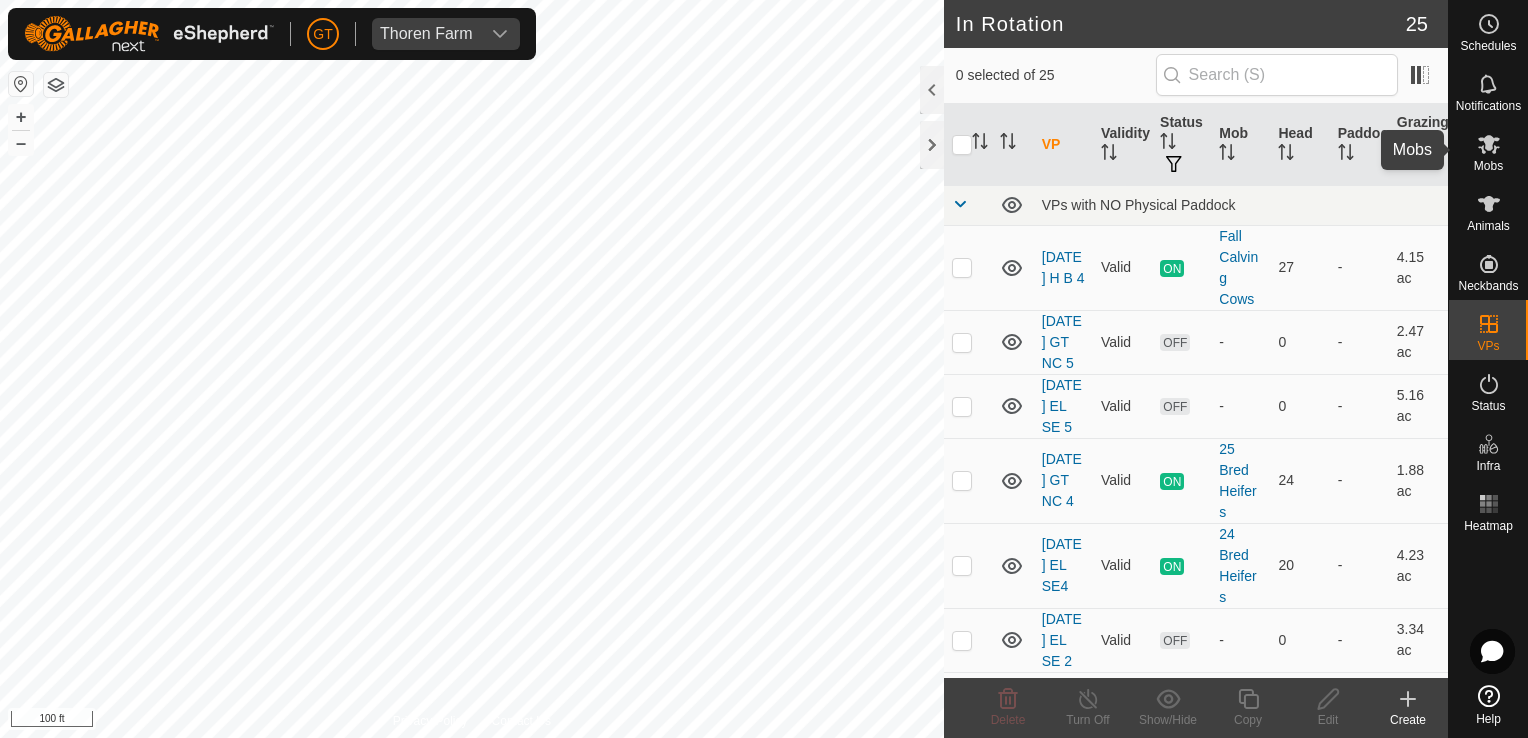 click 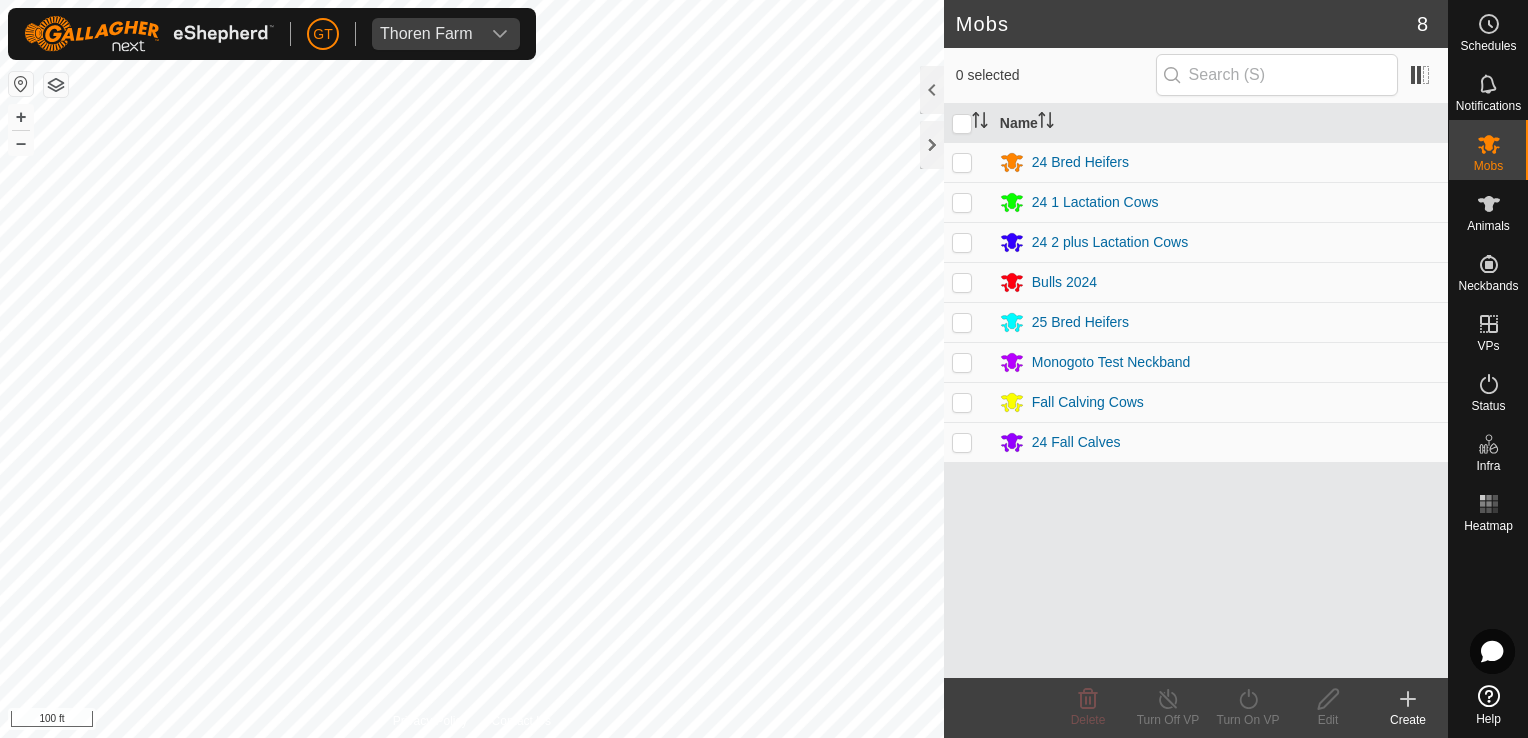 click at bounding box center [962, 162] 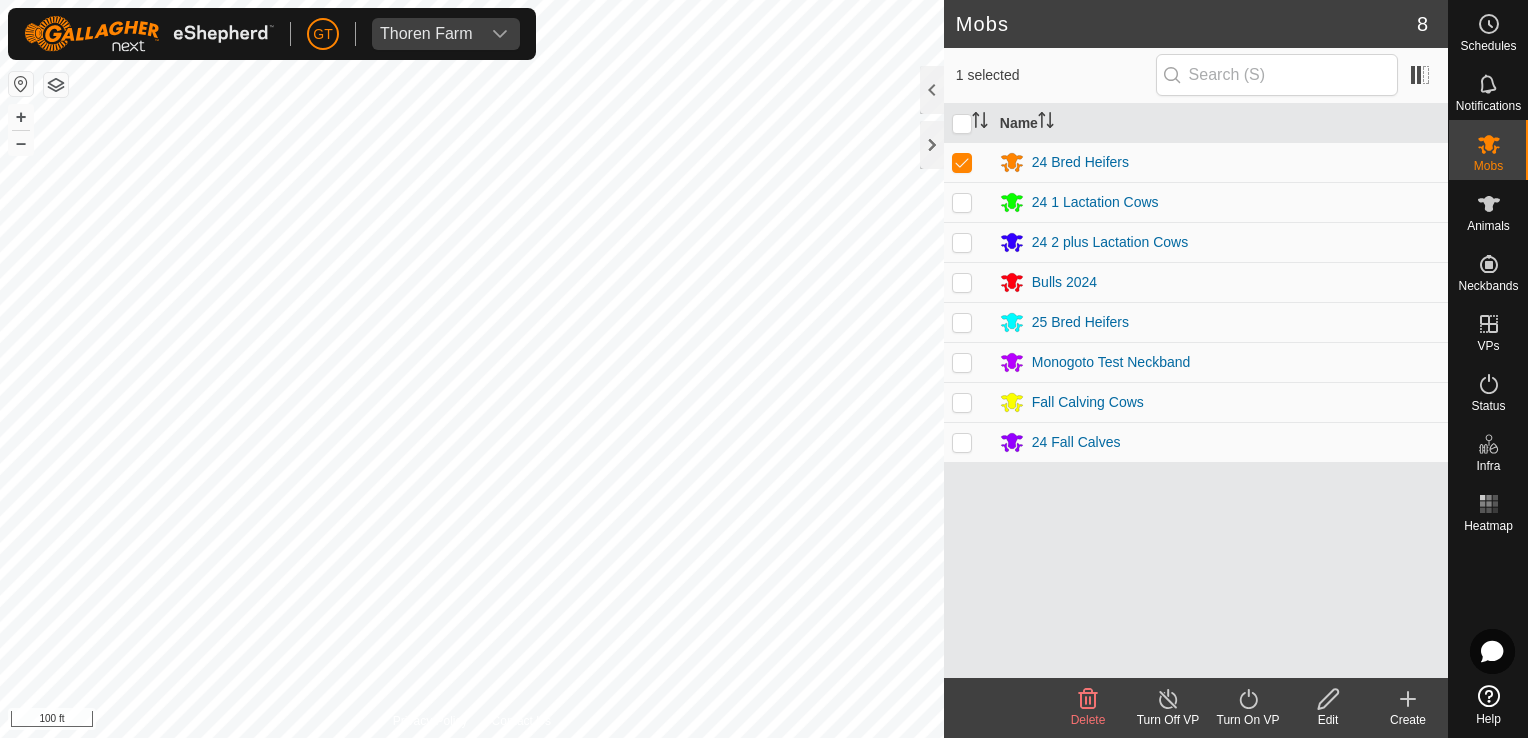 click 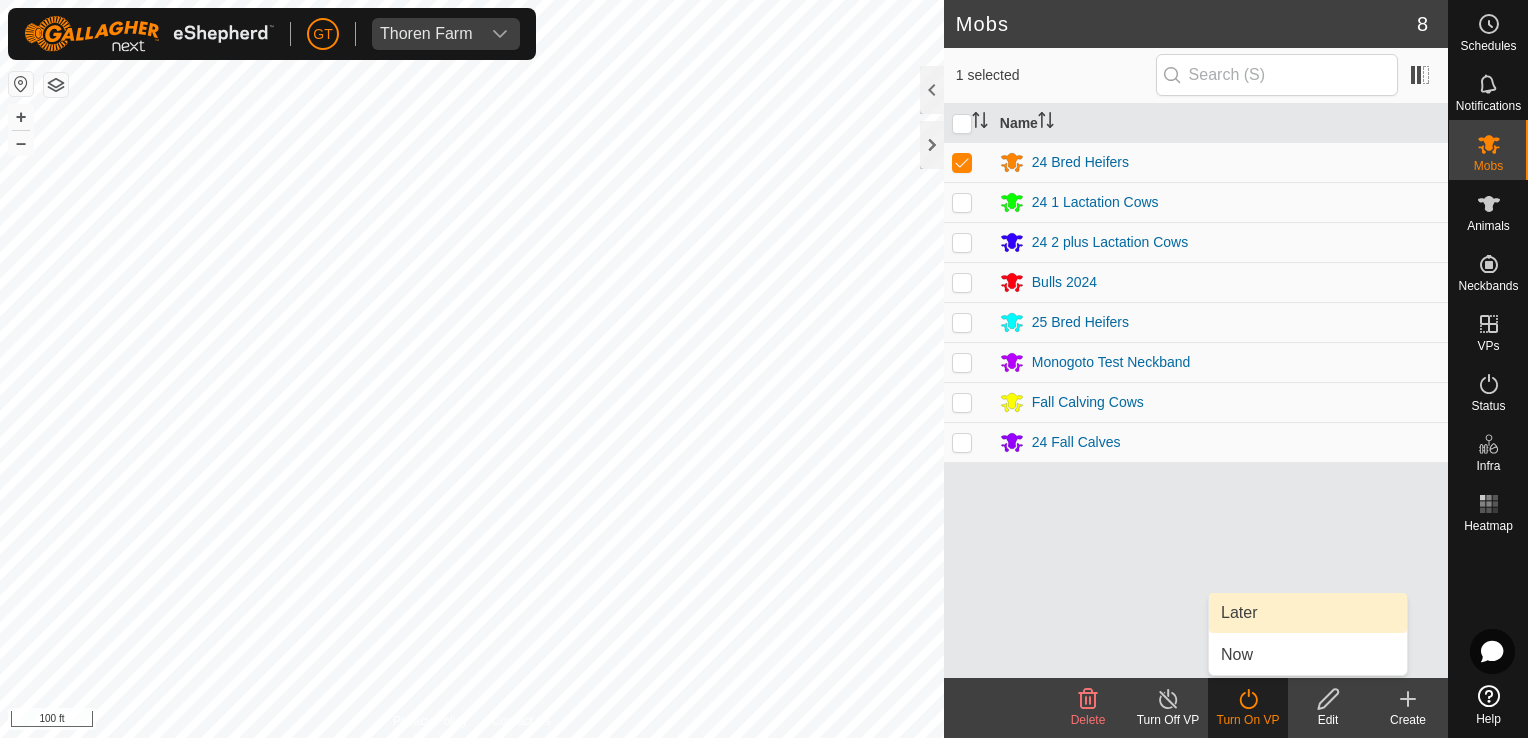 click on "Later" at bounding box center (1308, 613) 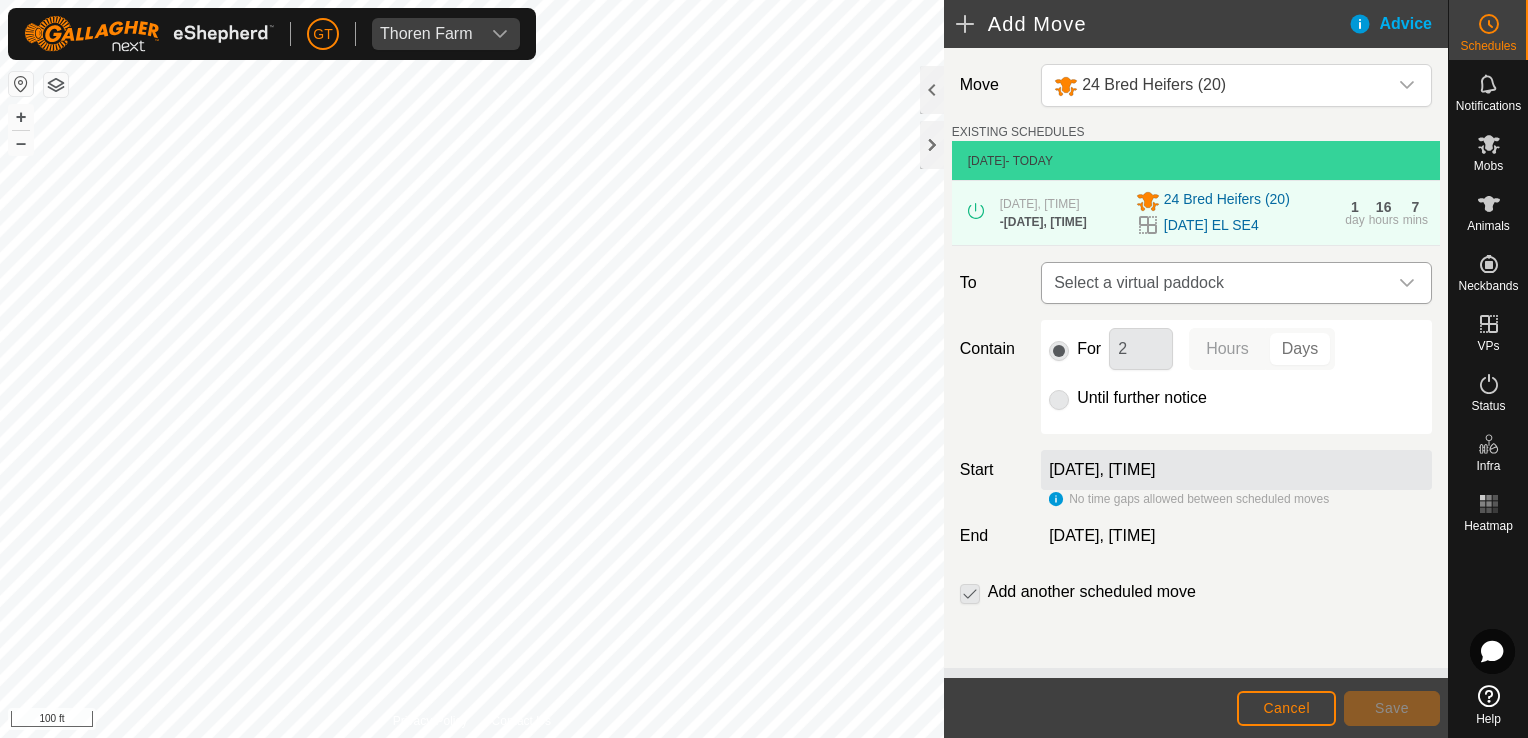 click 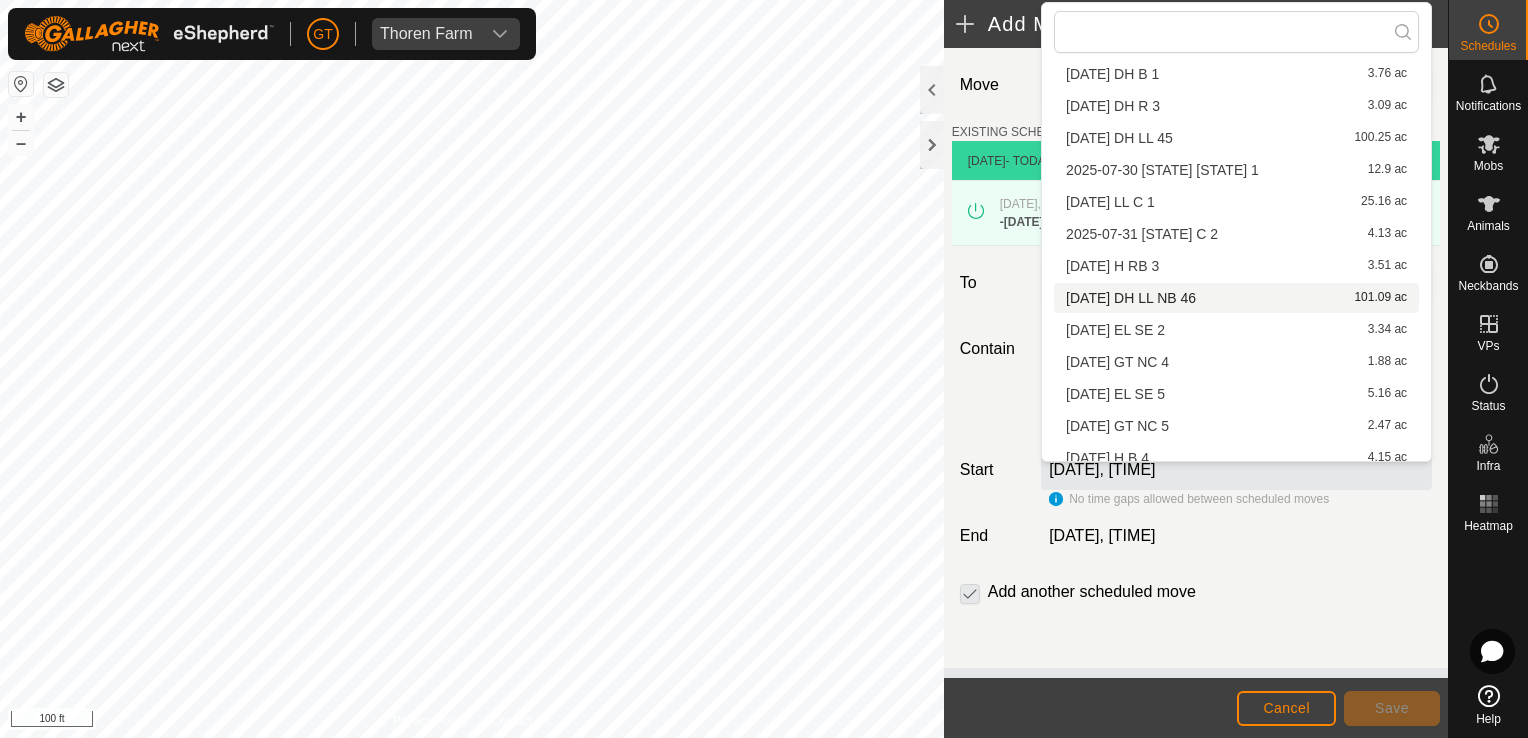 scroll, scrollTop: 412, scrollLeft: 0, axis: vertical 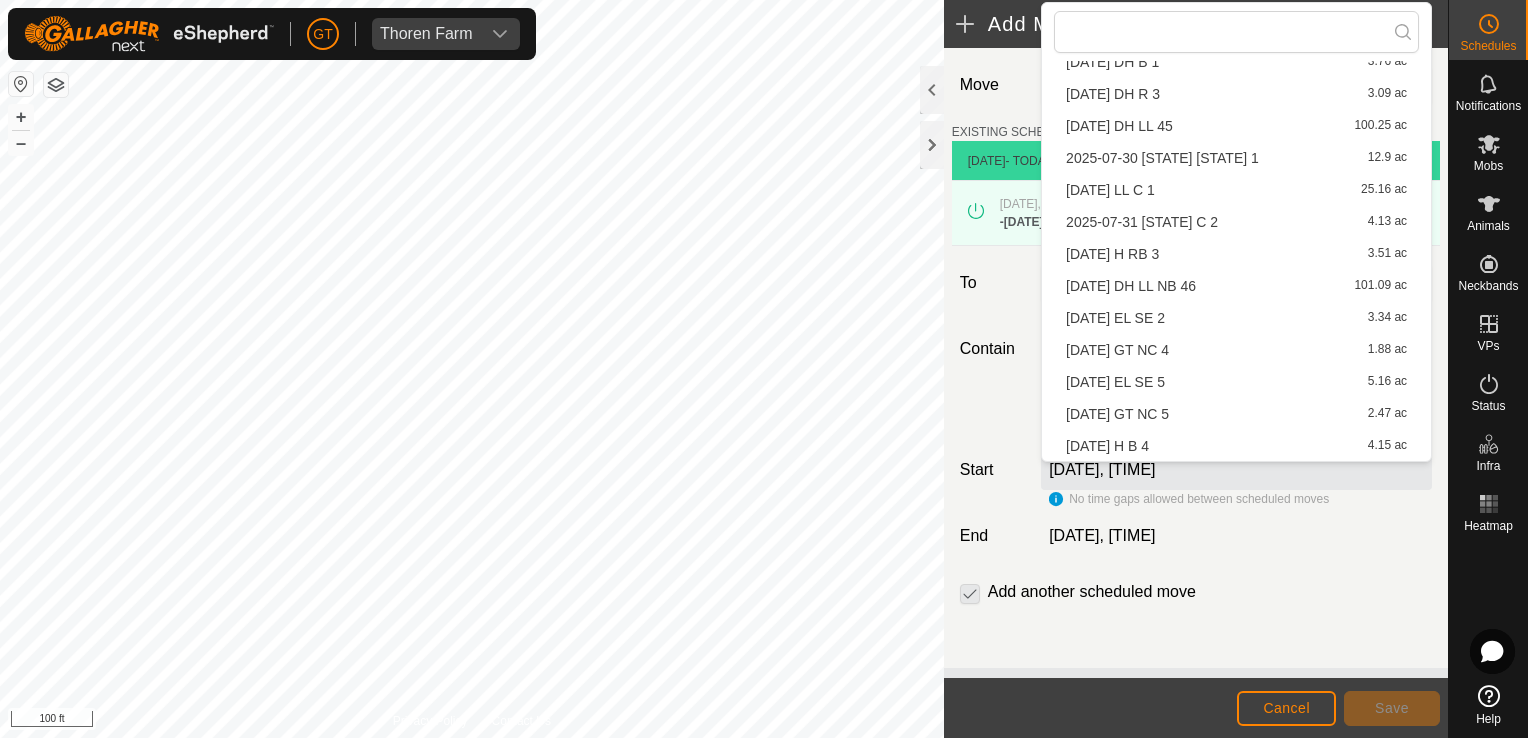 click on "[DATE] EL SE 5 5.16 ac" at bounding box center (1236, 382) 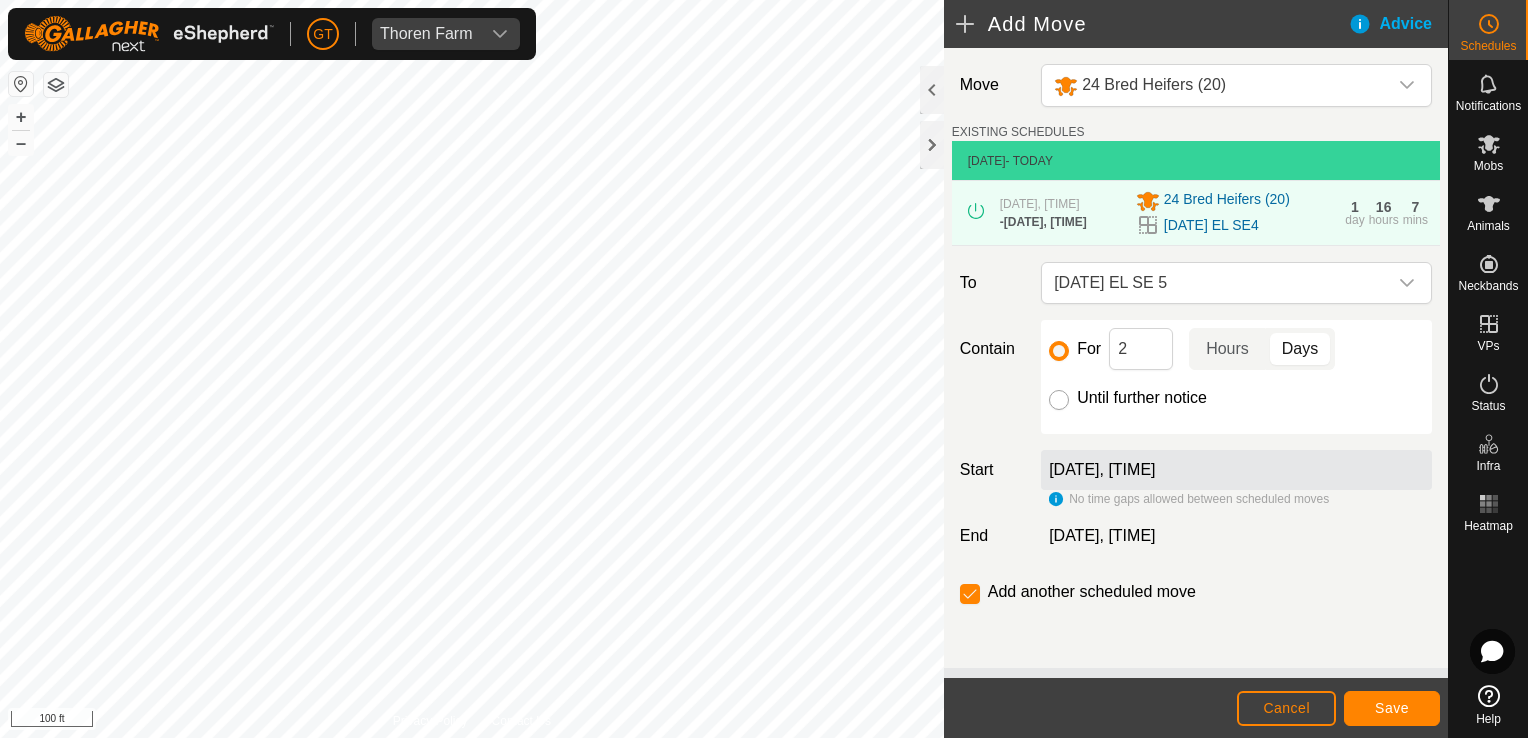 click on "Until further notice" at bounding box center [1059, 400] 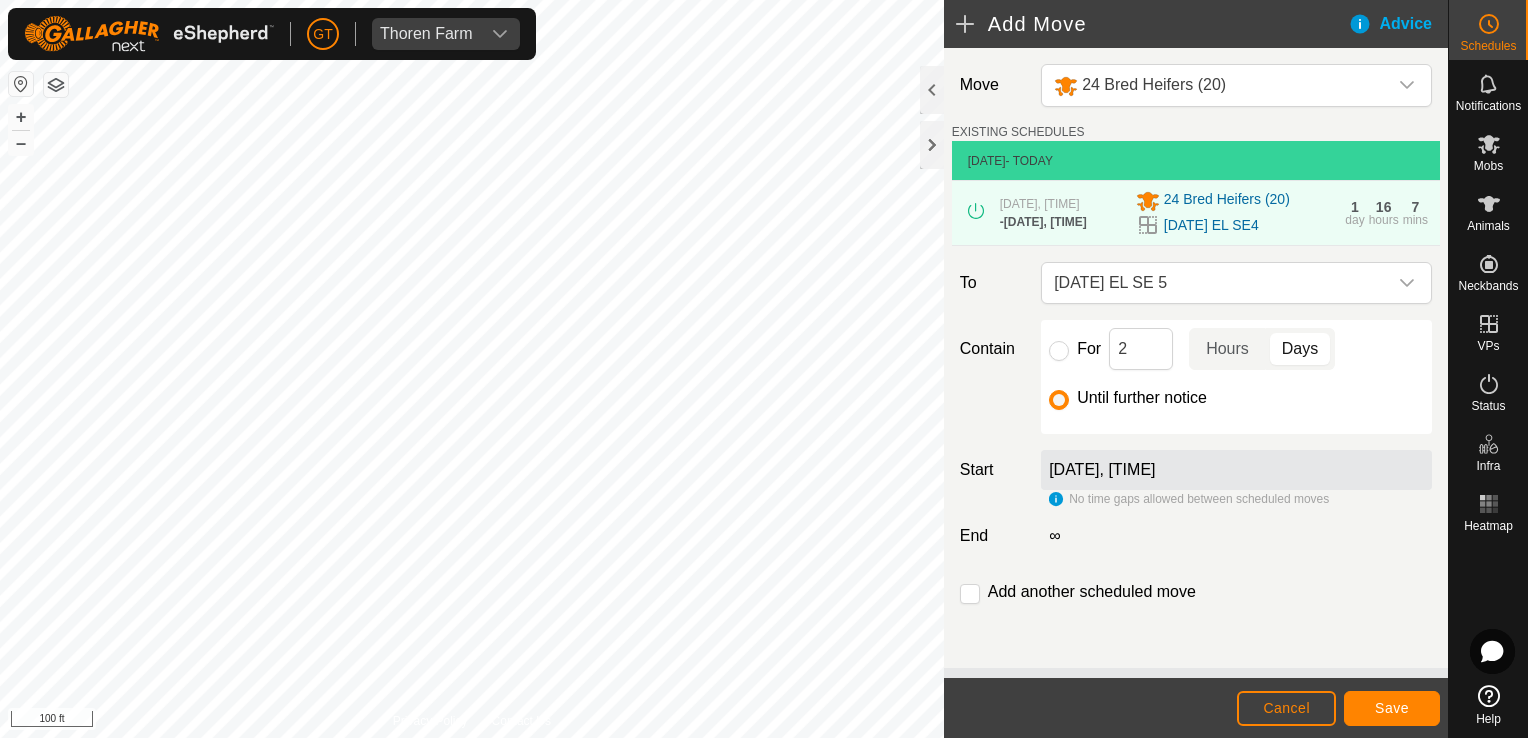 click on "[DATE], [TIME]" 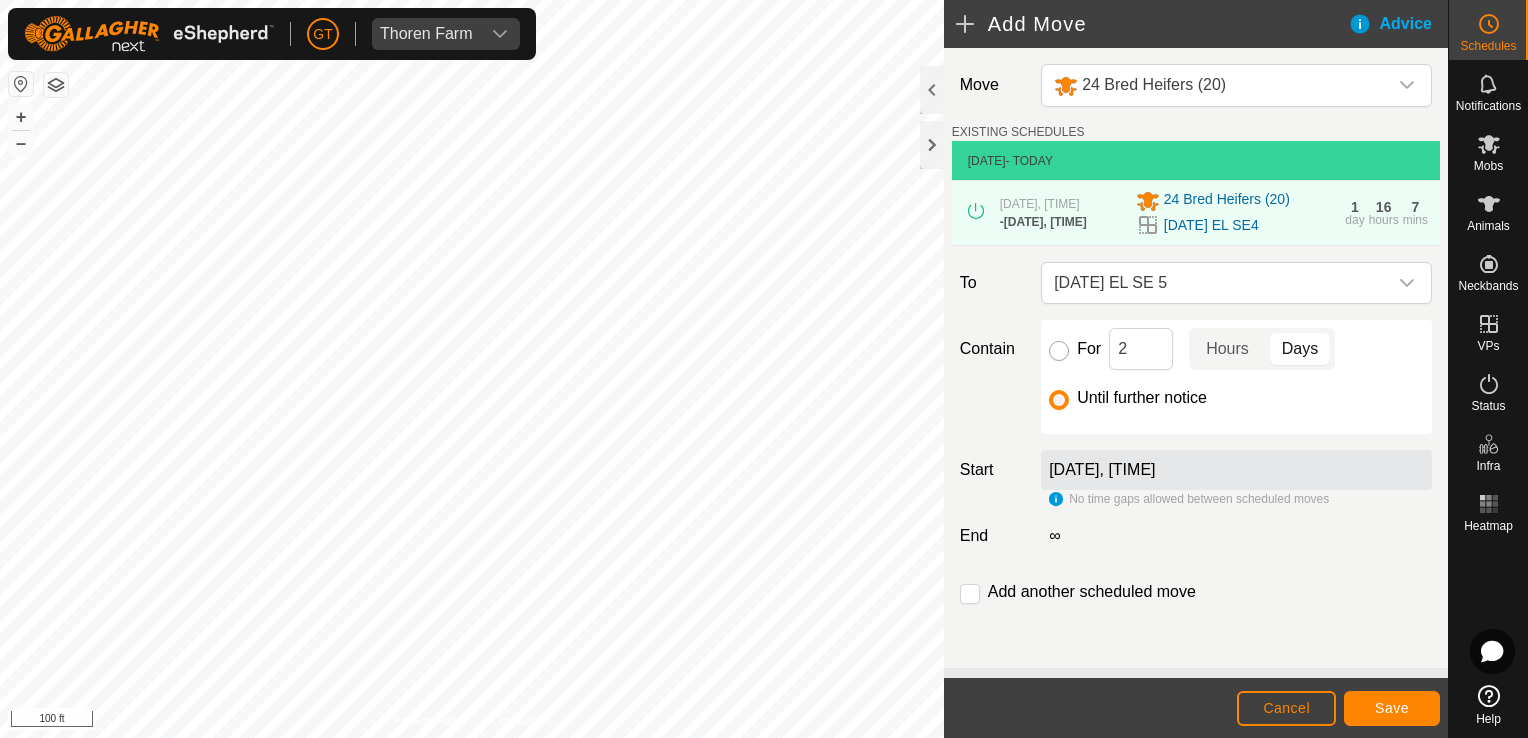 click on "For" at bounding box center (1059, 351) 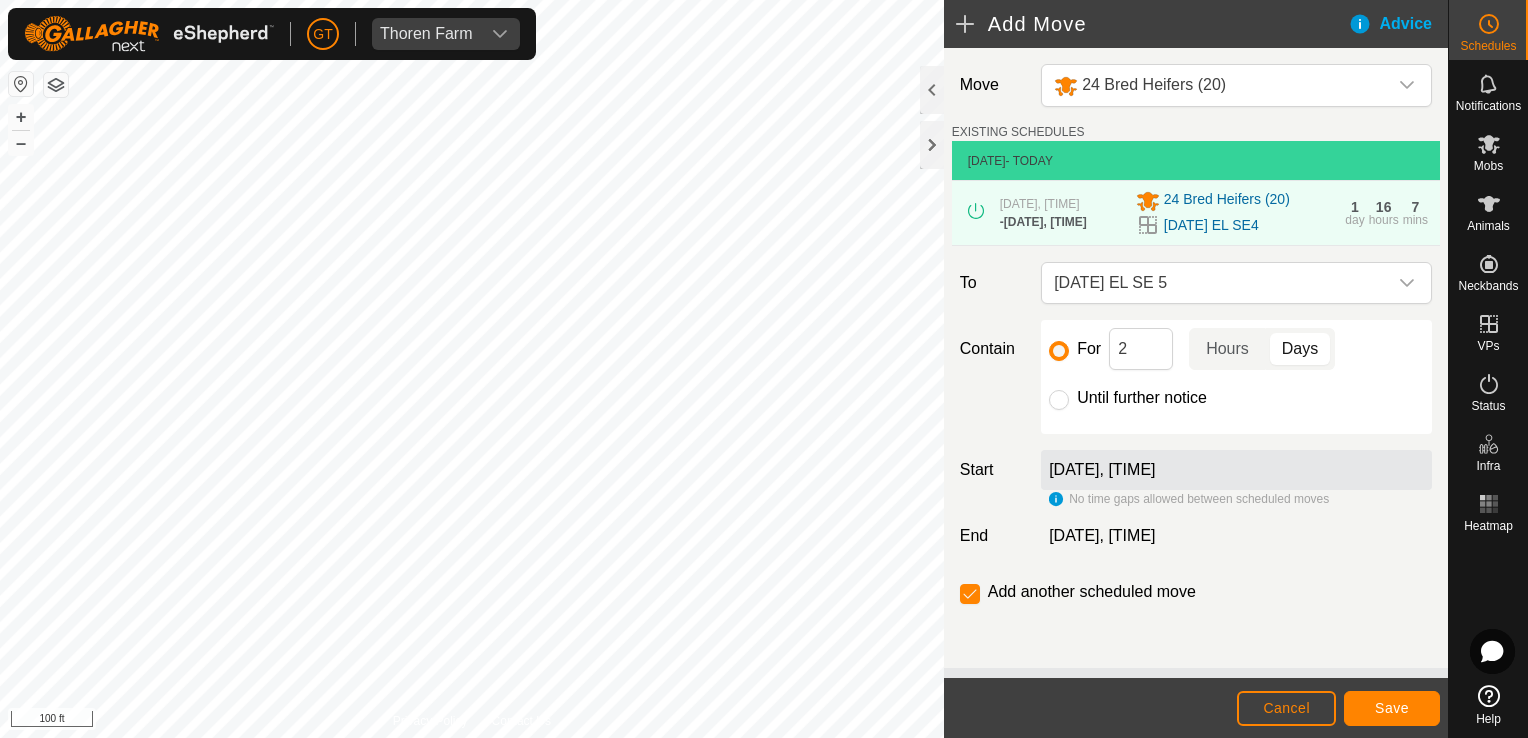 click on "[DATE], [TIME]" 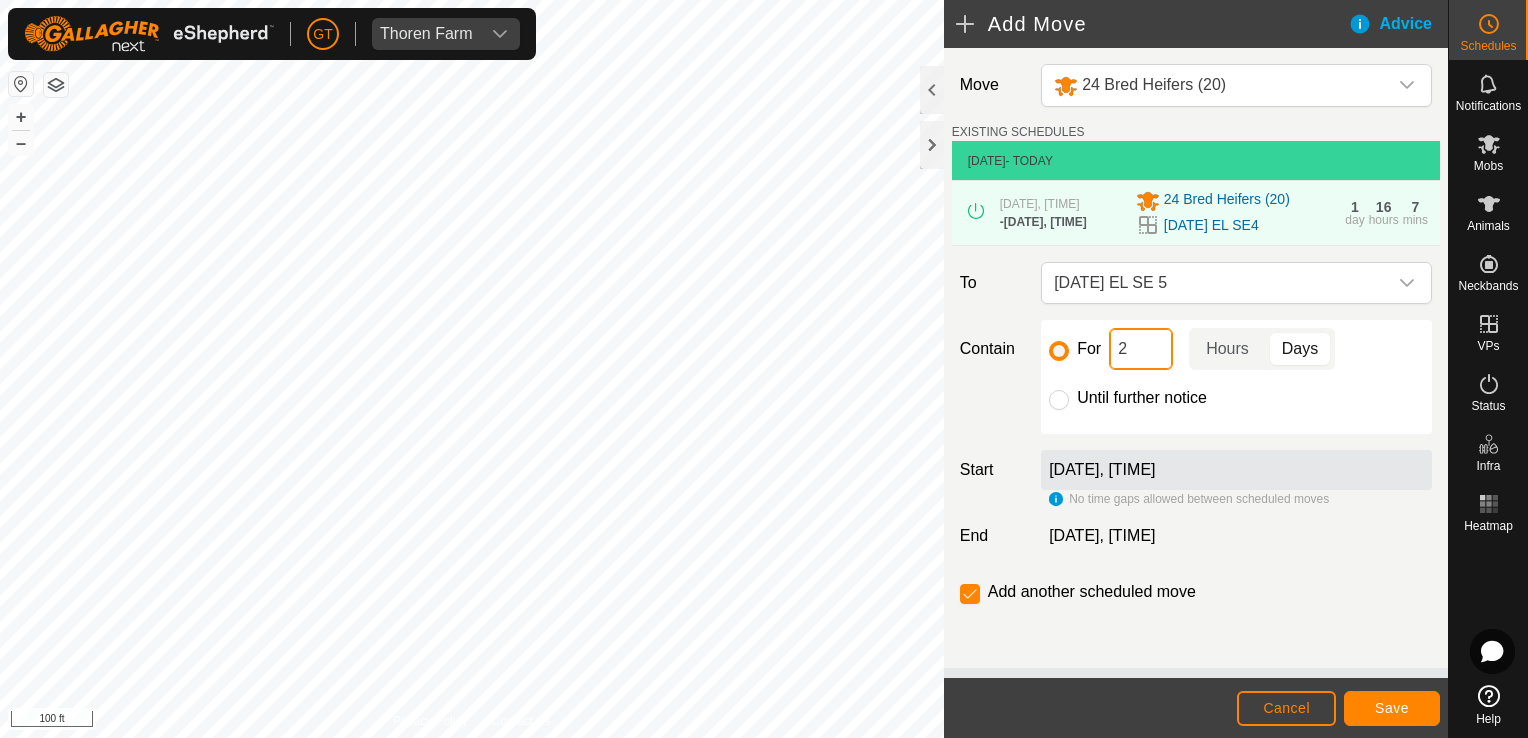 click on "2" 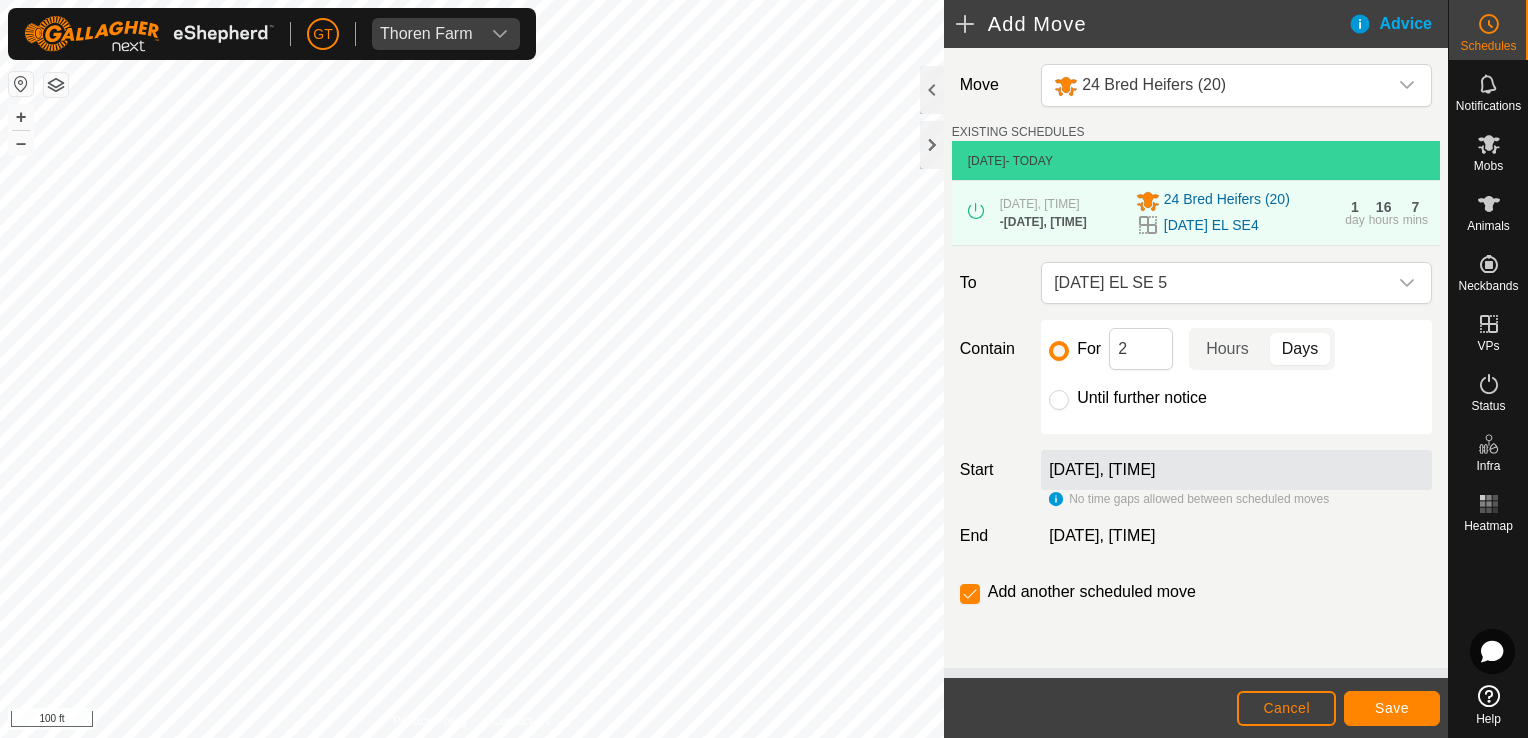 click on "For 2 [TIME_PERIOD] Until further notice" 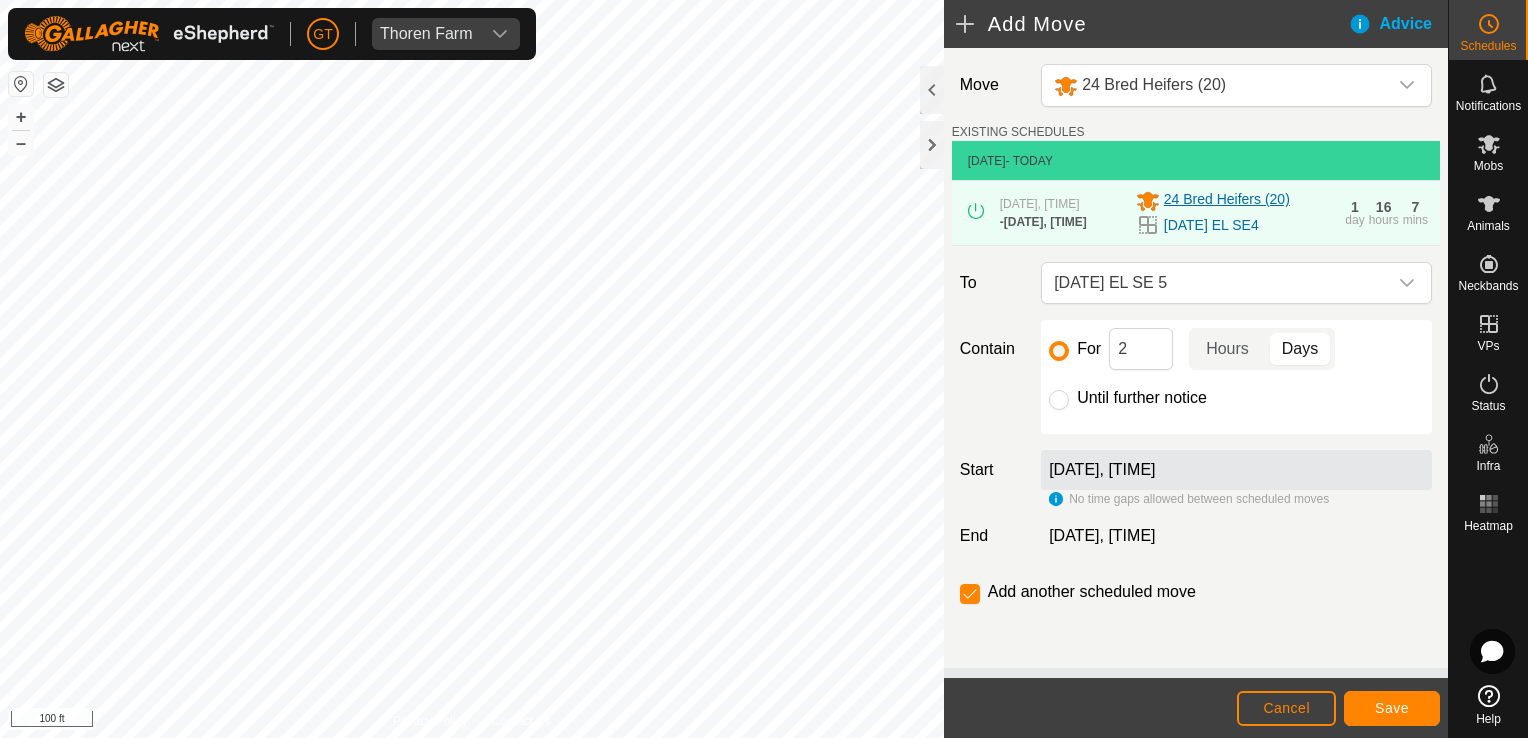 click on "24 Bred Heifers (20)" at bounding box center (1235, 201) 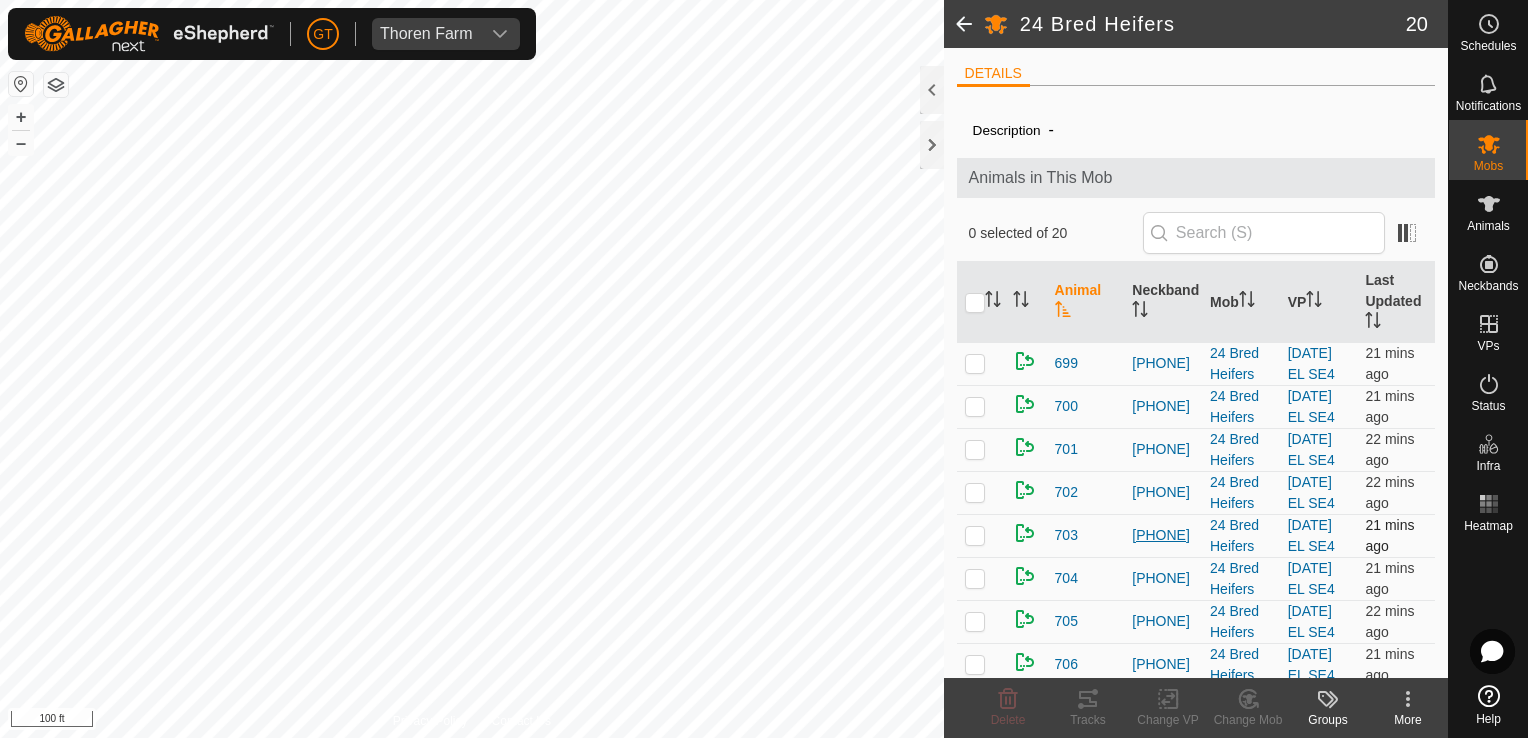 scroll, scrollTop: 0, scrollLeft: 0, axis: both 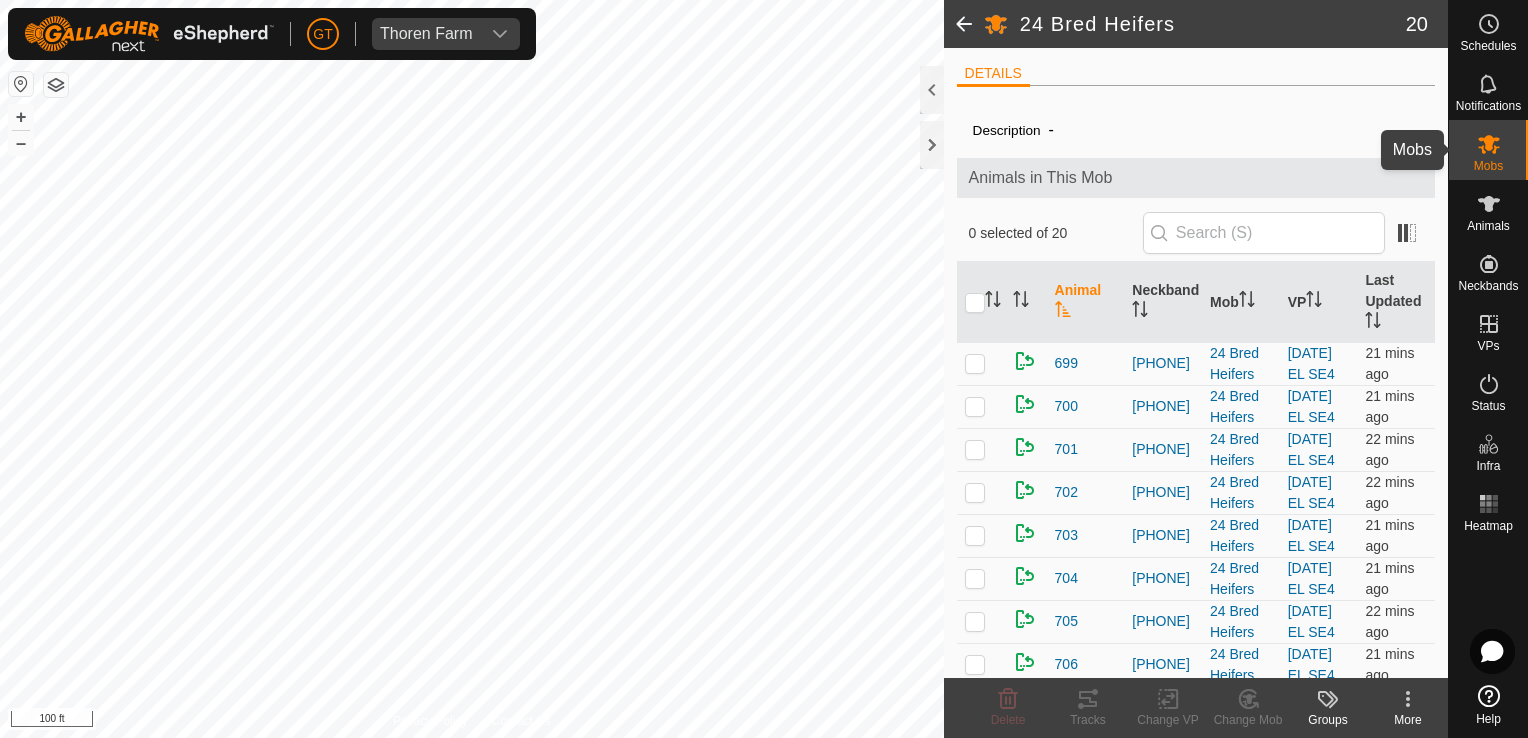 click 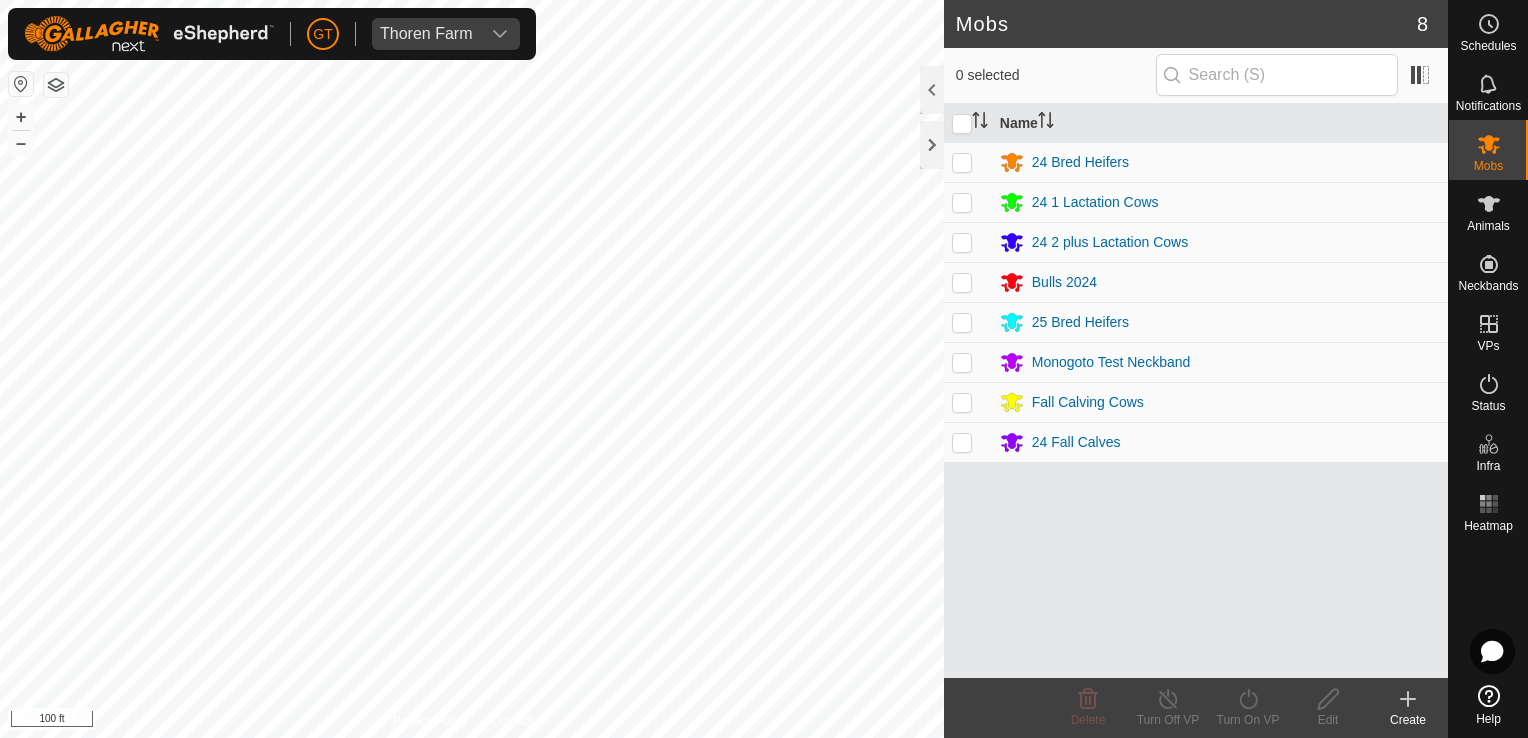click at bounding box center [962, 162] 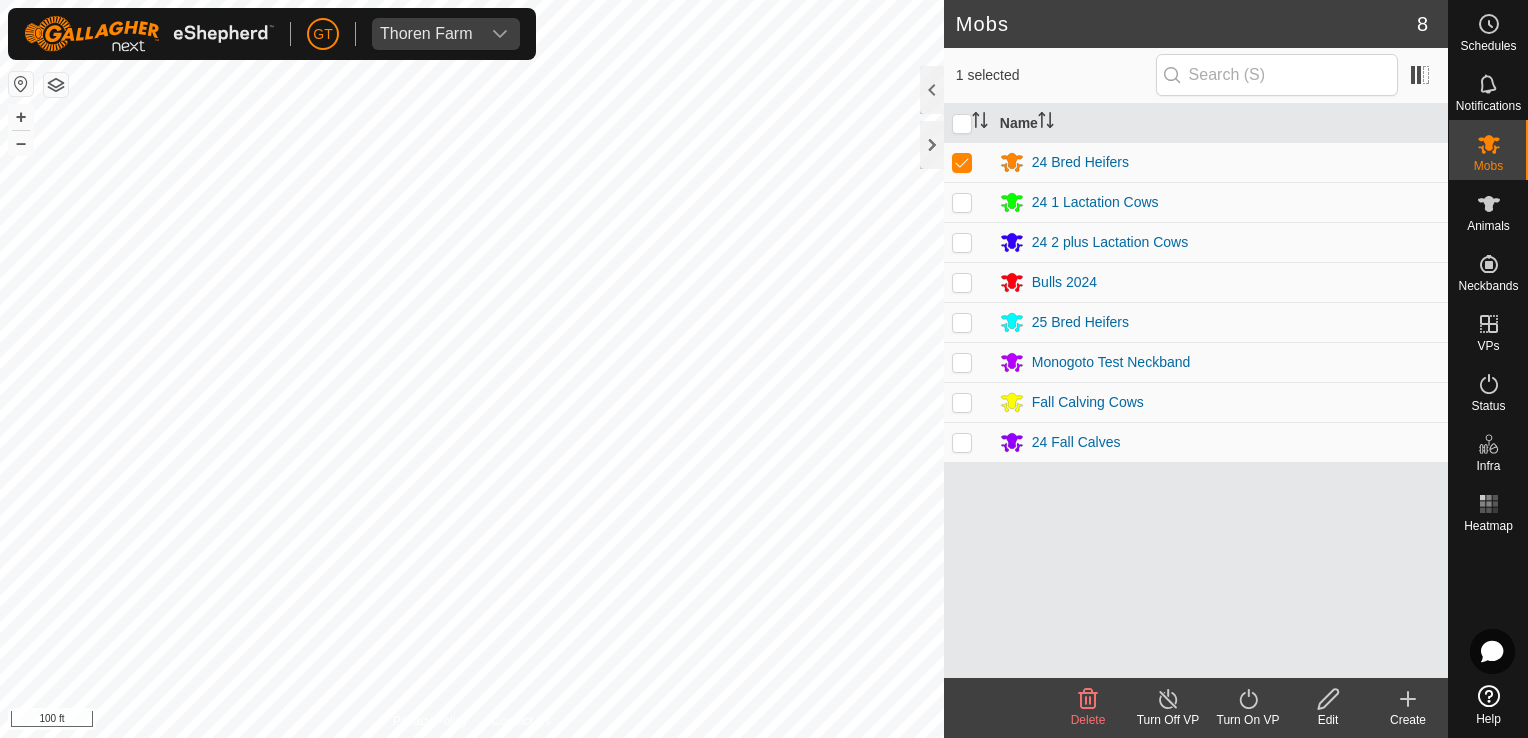 click 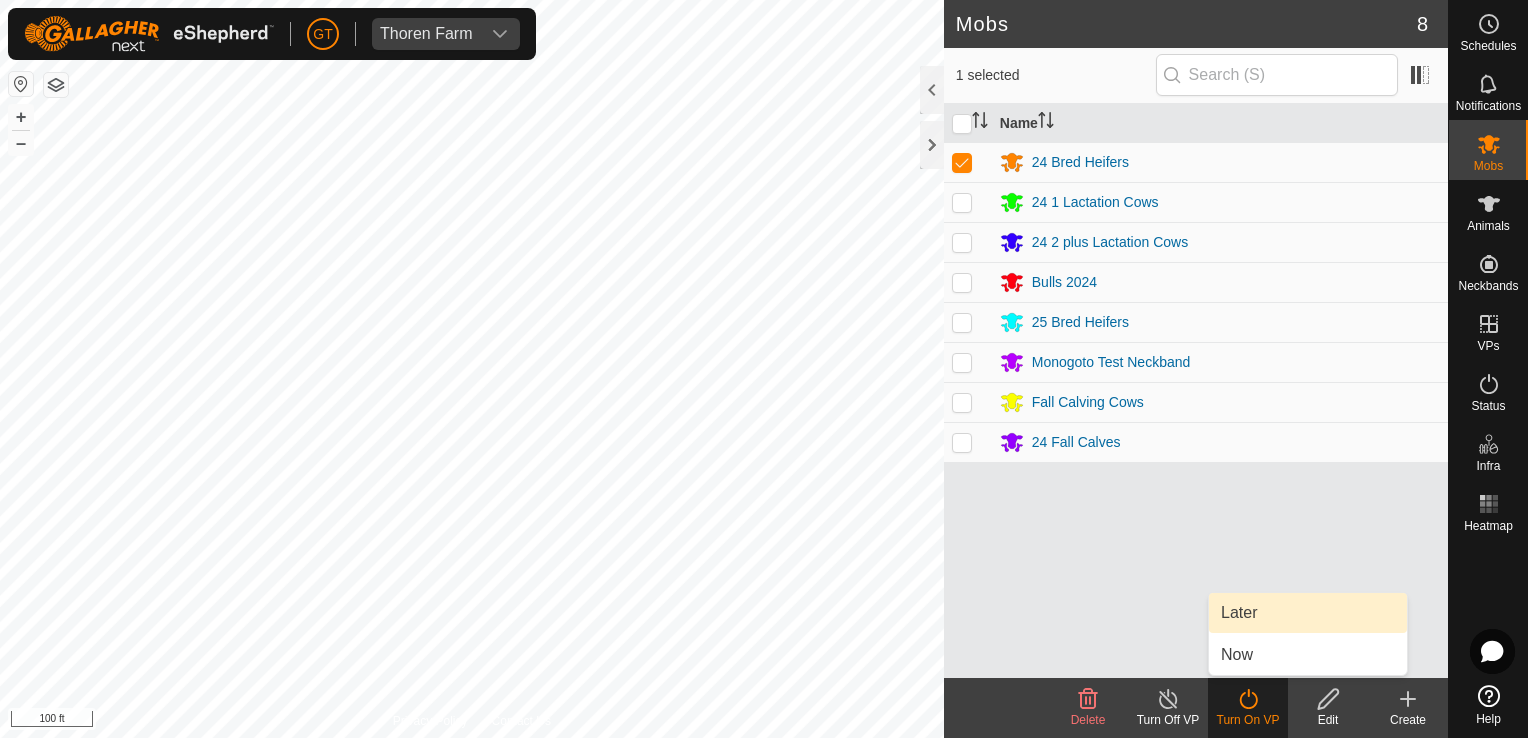 click on "Later" at bounding box center [1308, 613] 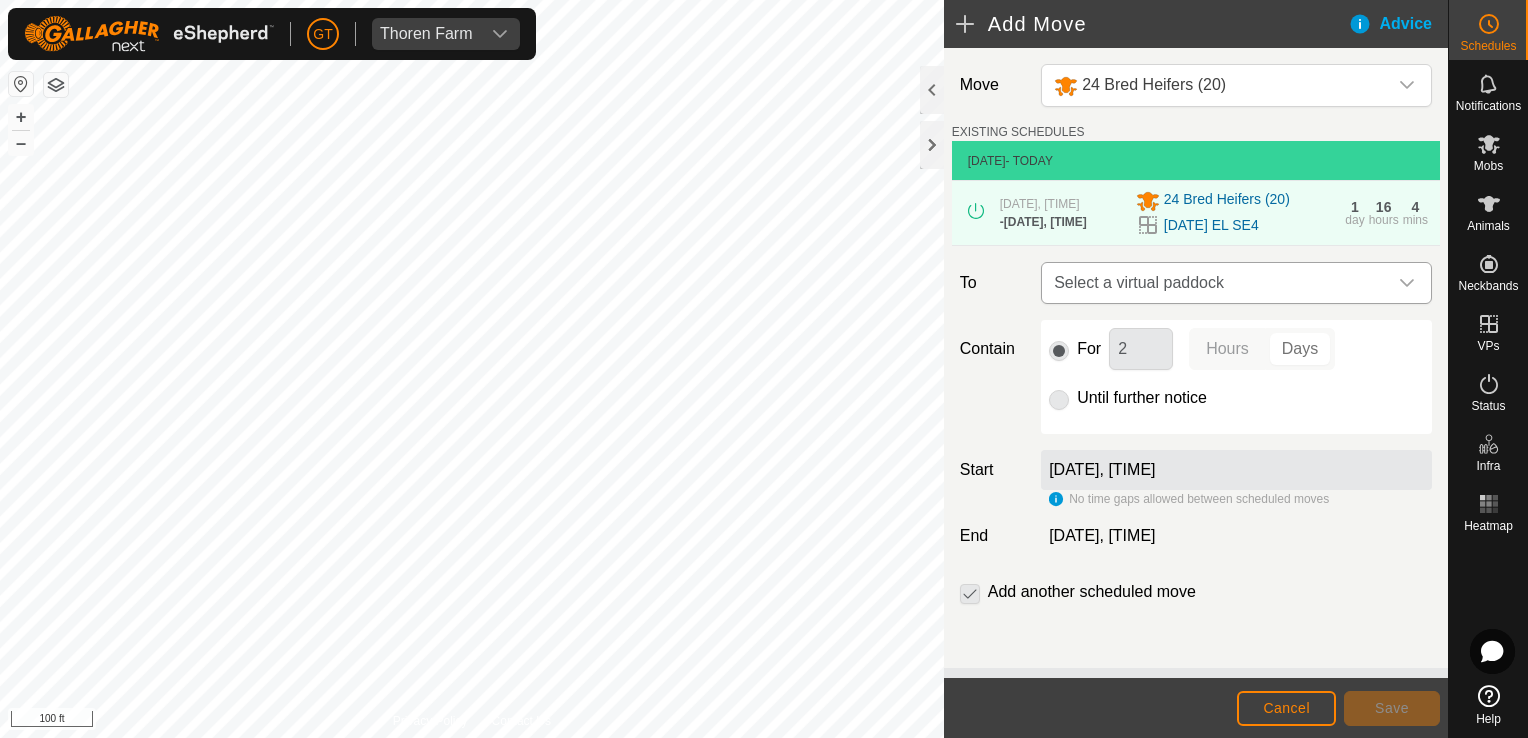 click 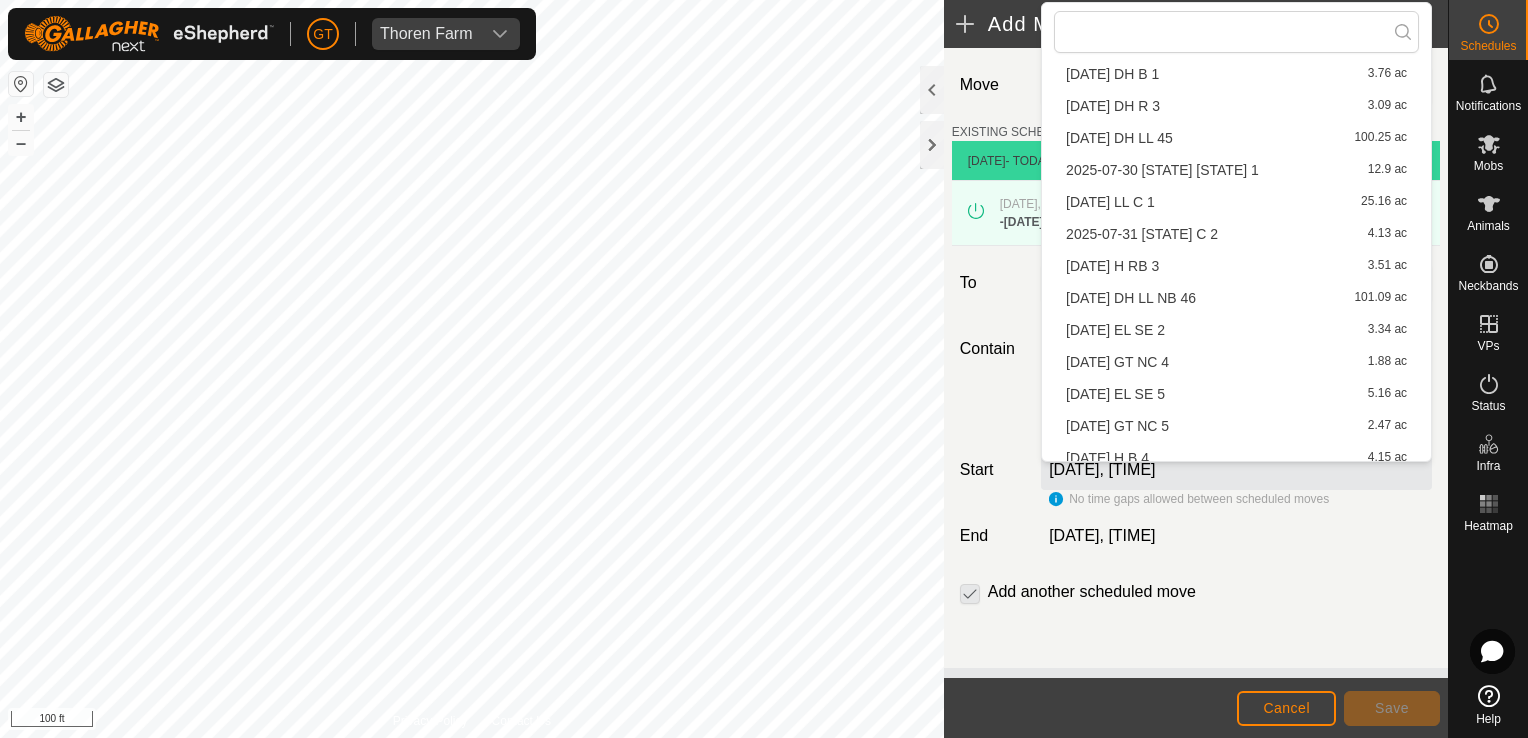 scroll, scrollTop: 412, scrollLeft: 0, axis: vertical 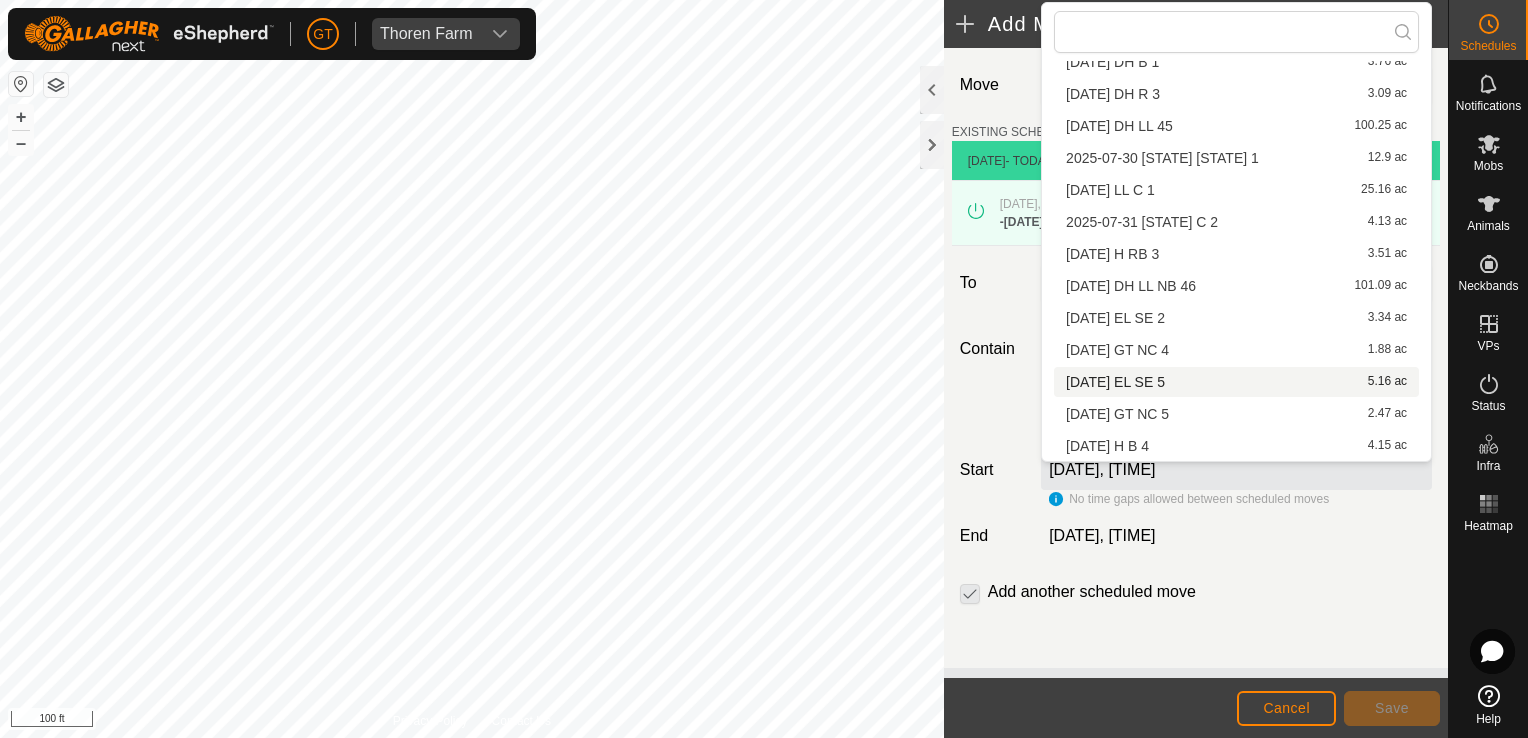 click on "[DATE] EL SE 5 5.16 ac" at bounding box center [1236, 382] 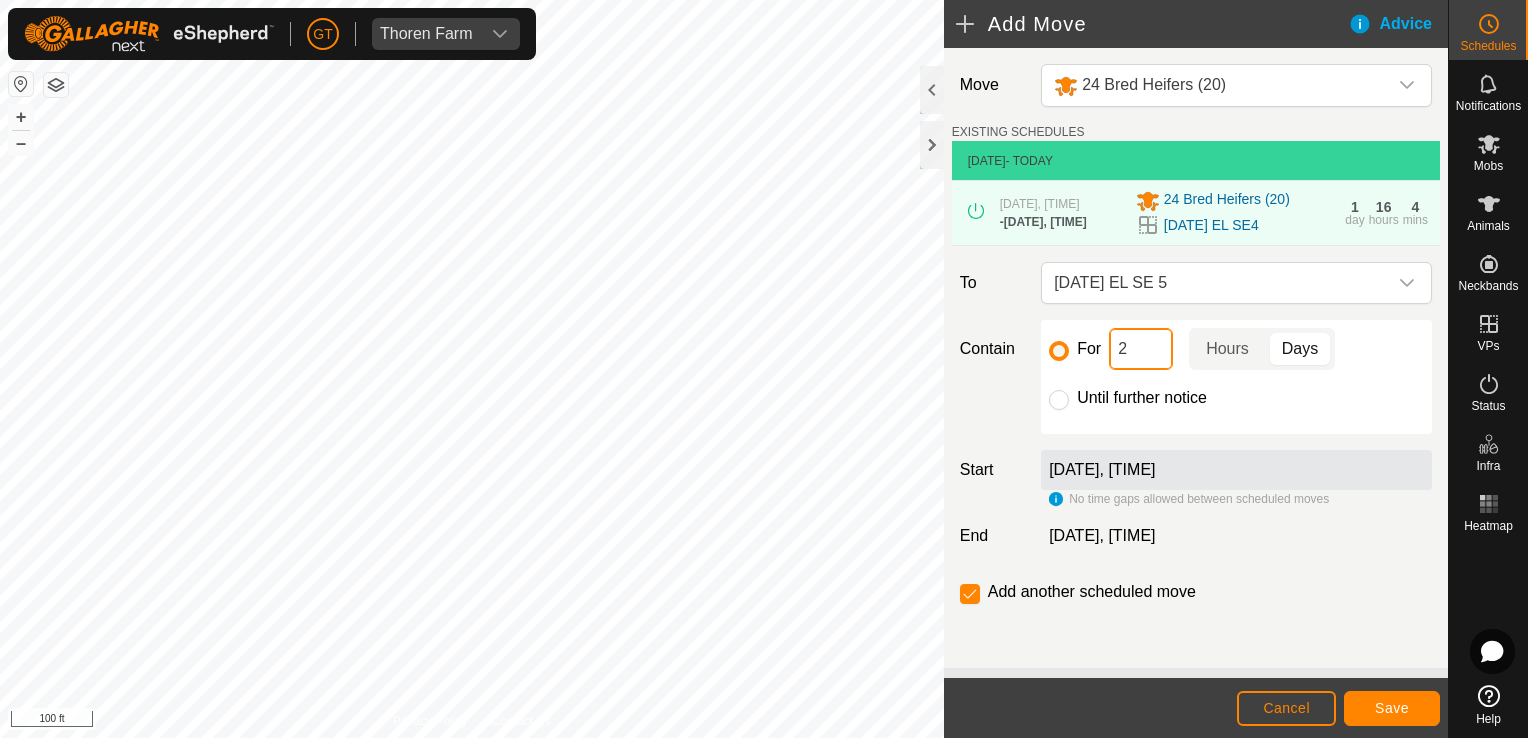 click on "2" 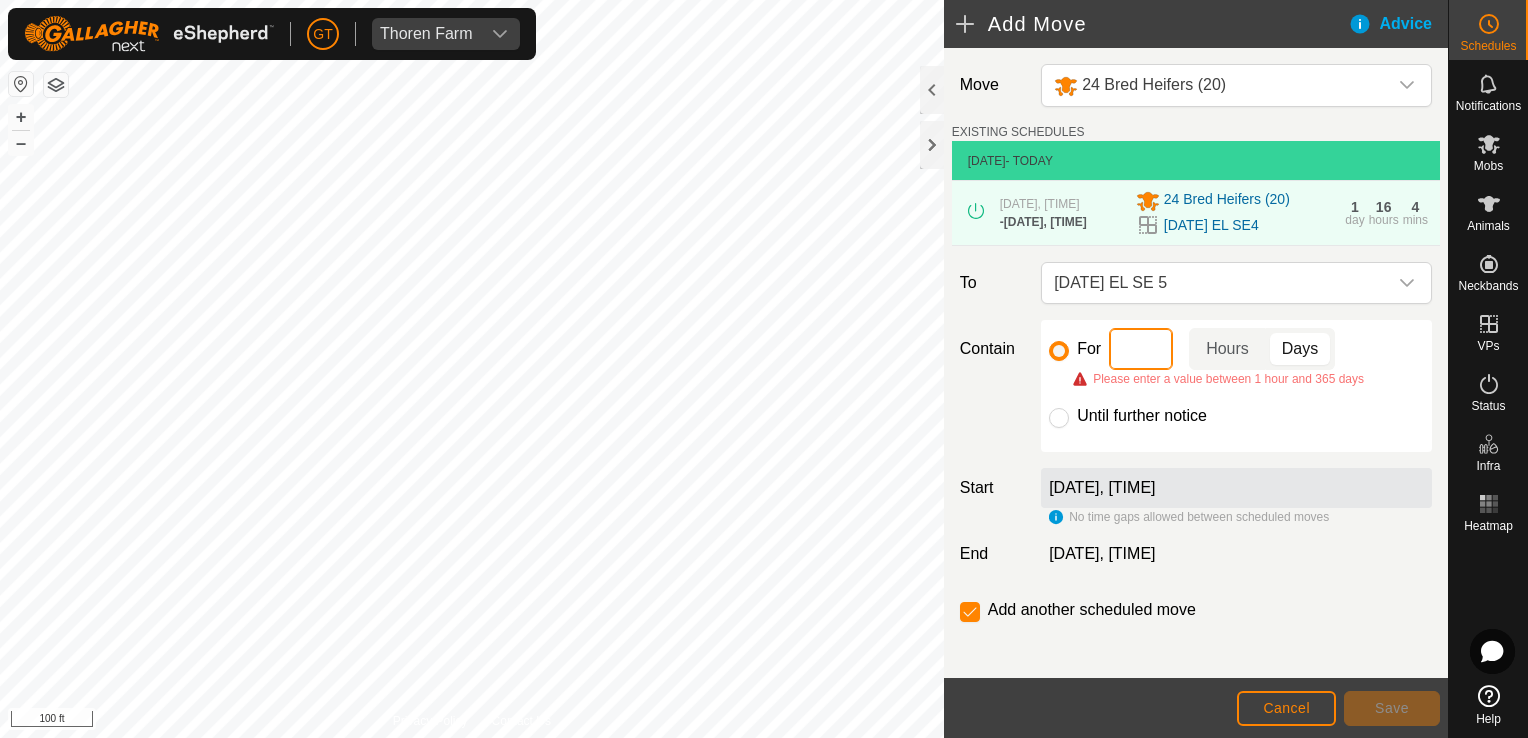 type on "1" 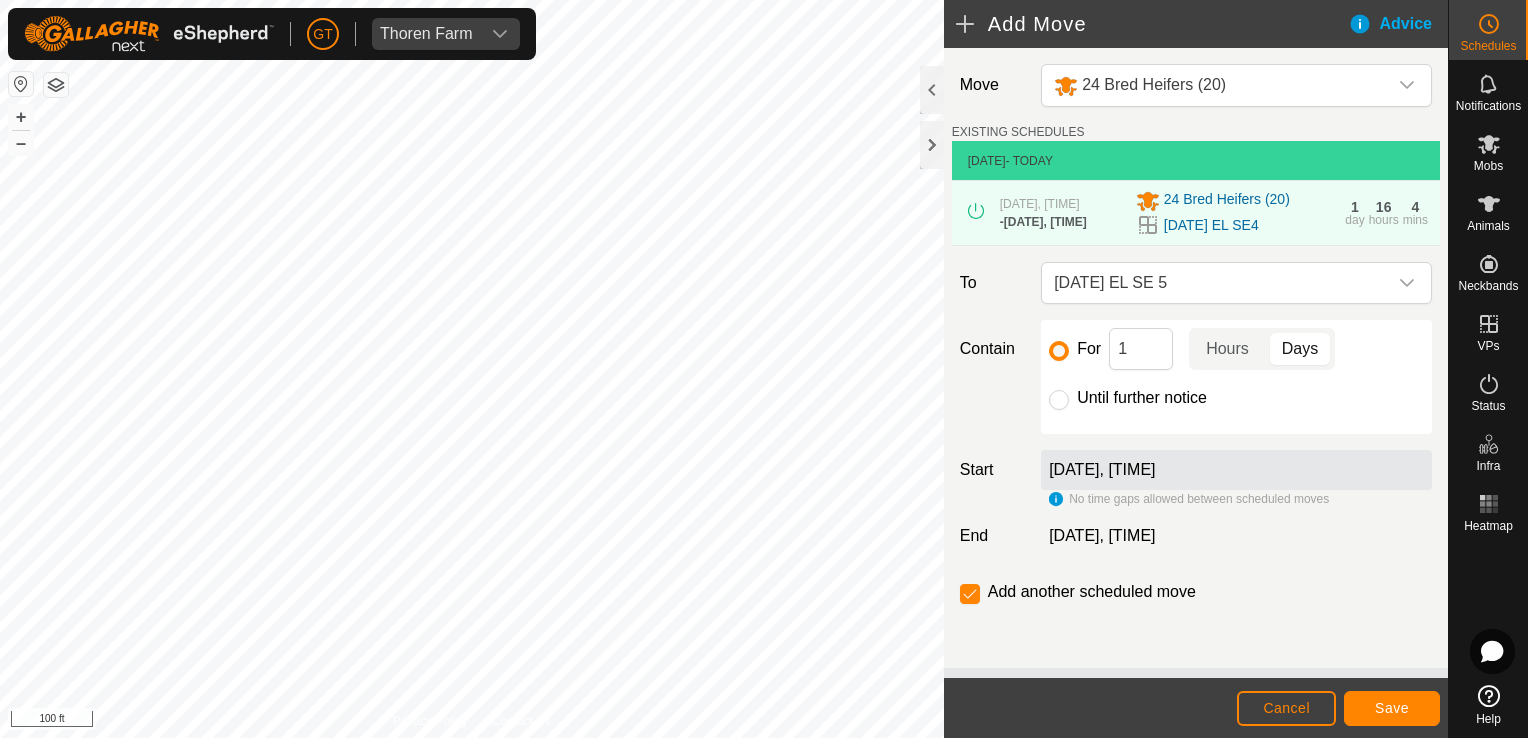 click on "[DATE], [TIME]" at bounding box center [1045, 222] 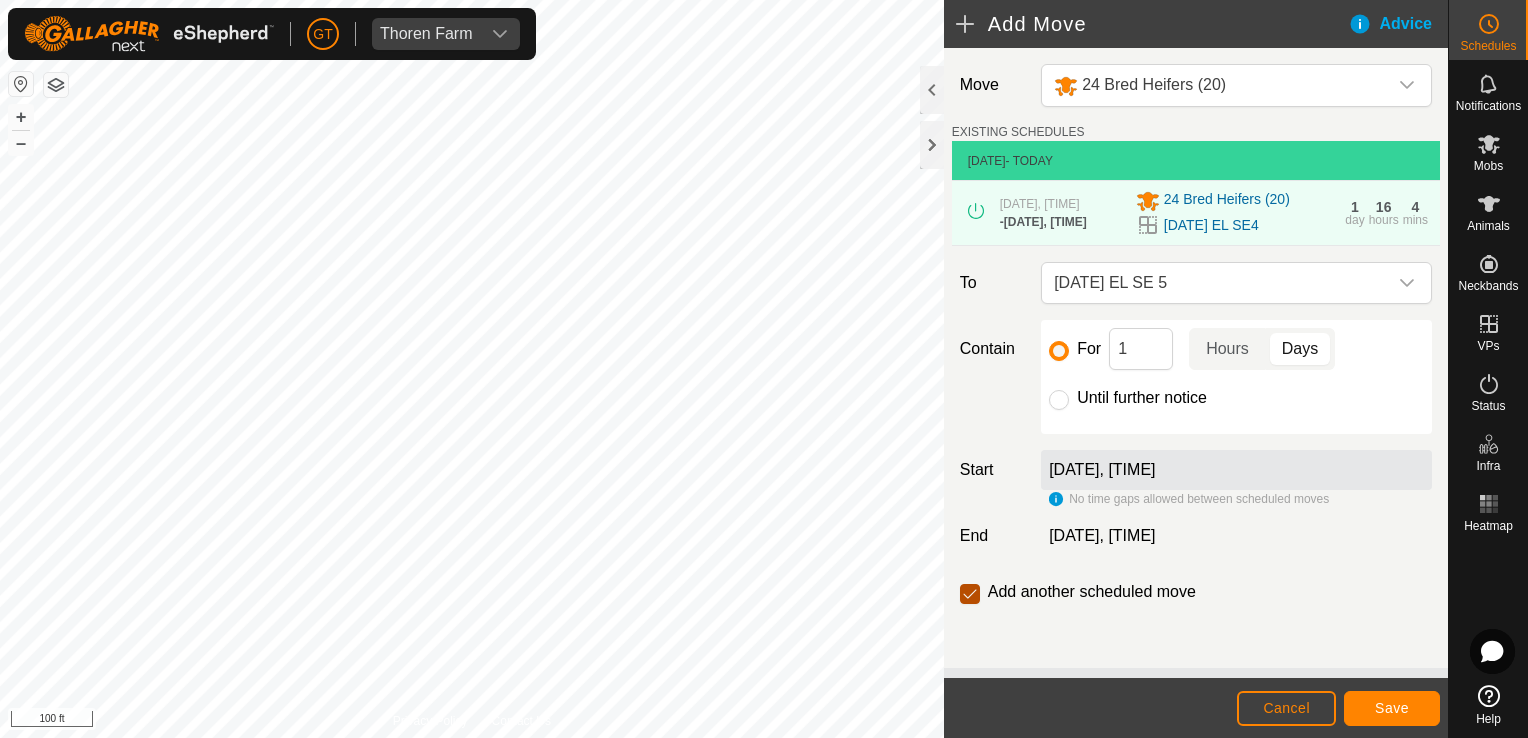 click at bounding box center (970, 594) 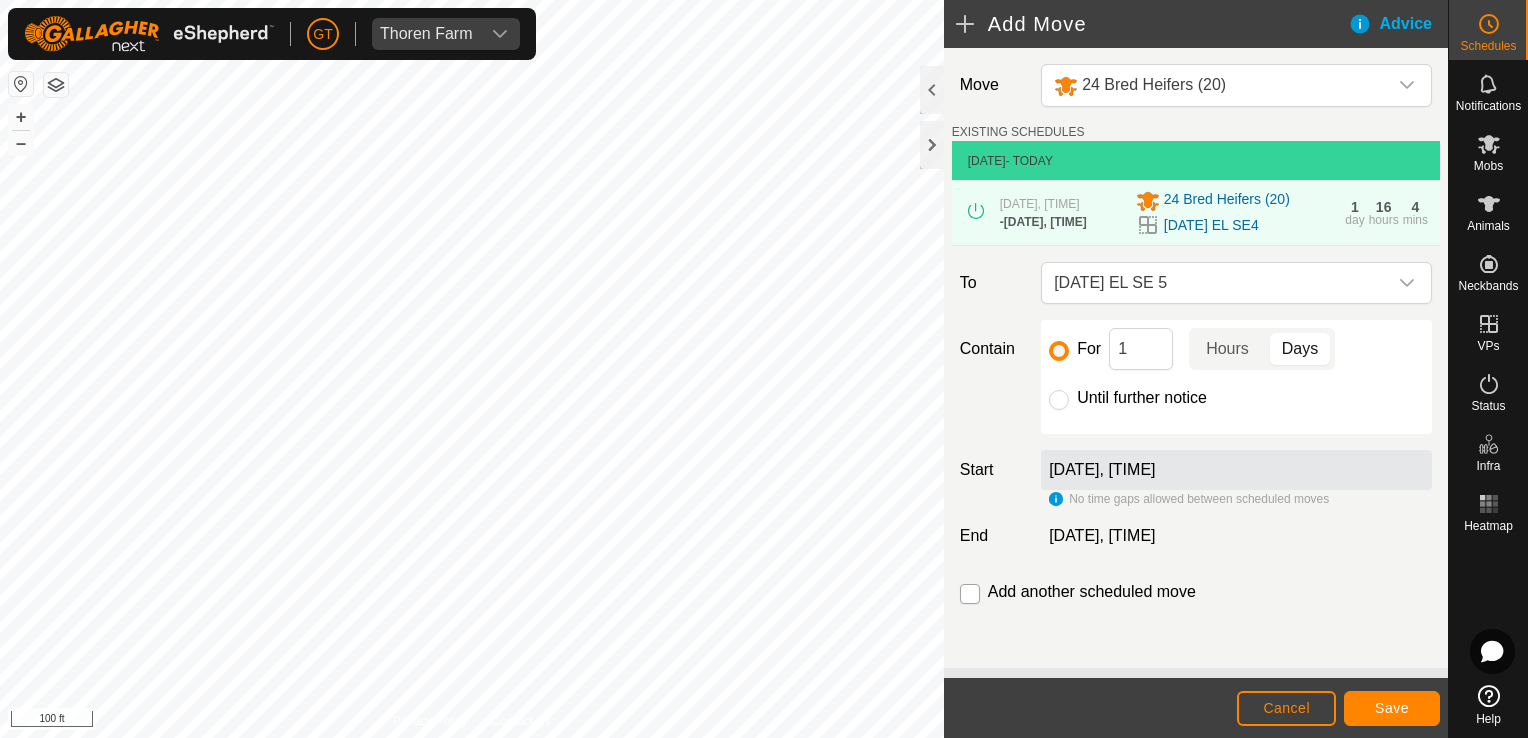 click at bounding box center (970, 594) 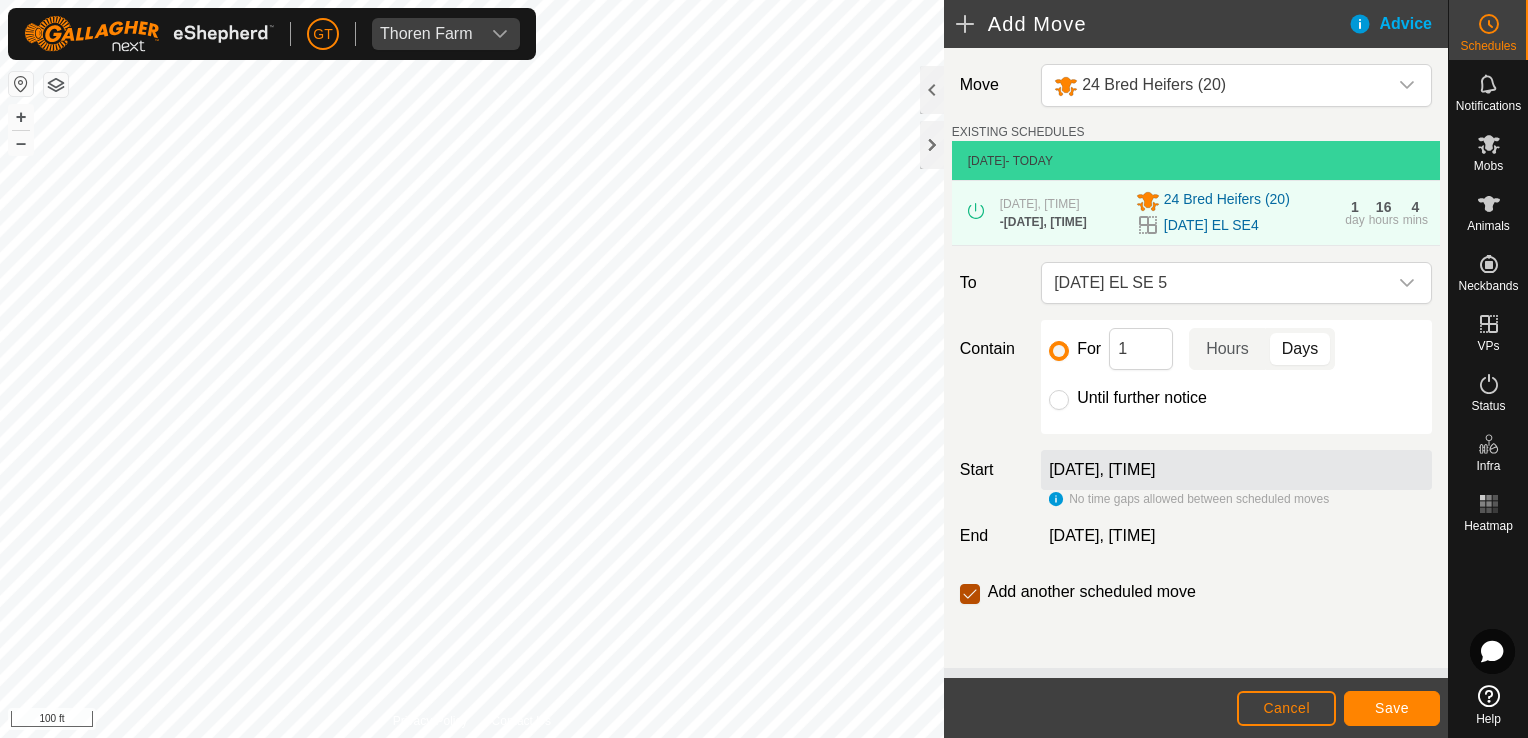 click at bounding box center [970, 594] 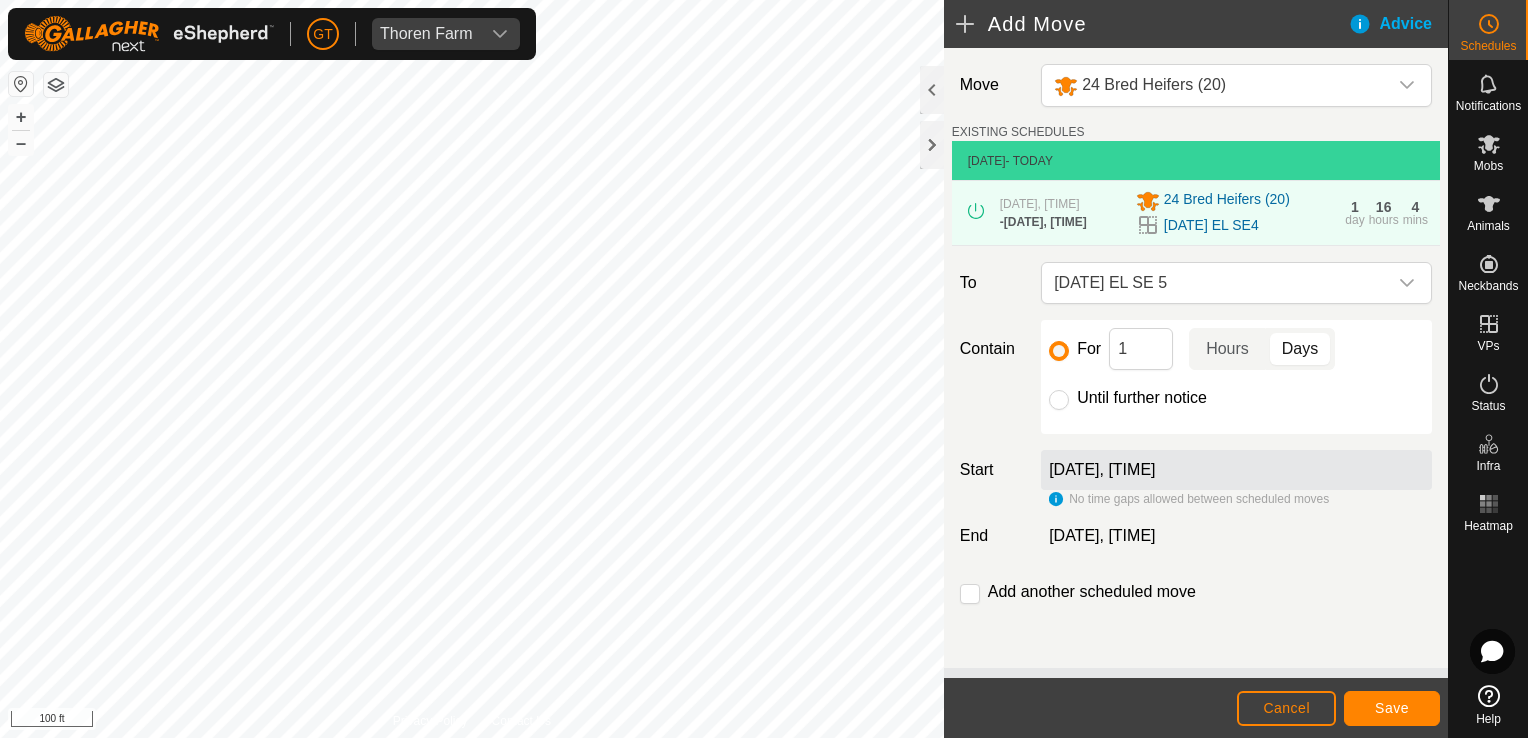 click on "[DATE], [TIME]" at bounding box center (1045, 222) 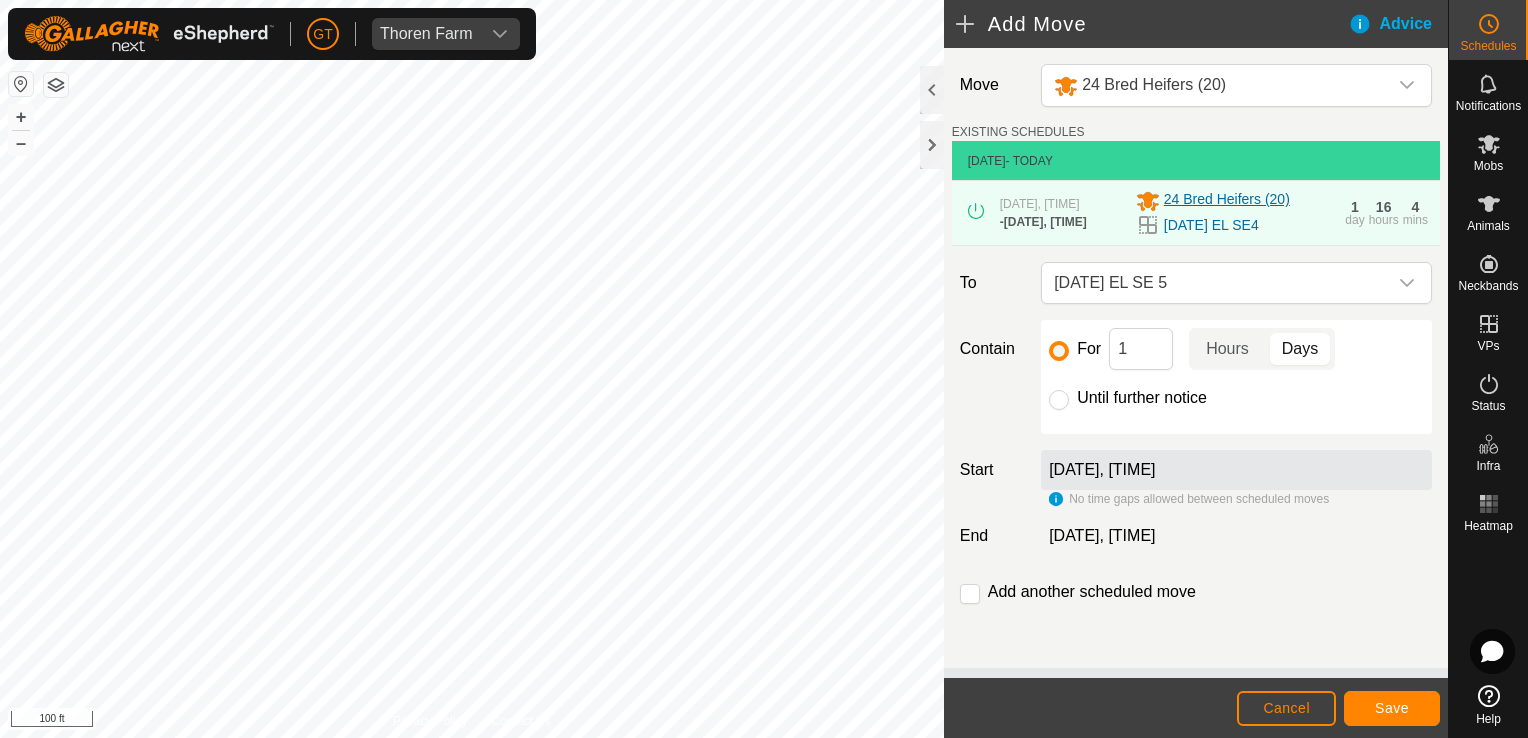 click on "24 Bred Heifers (20)" at bounding box center (1235, 201) 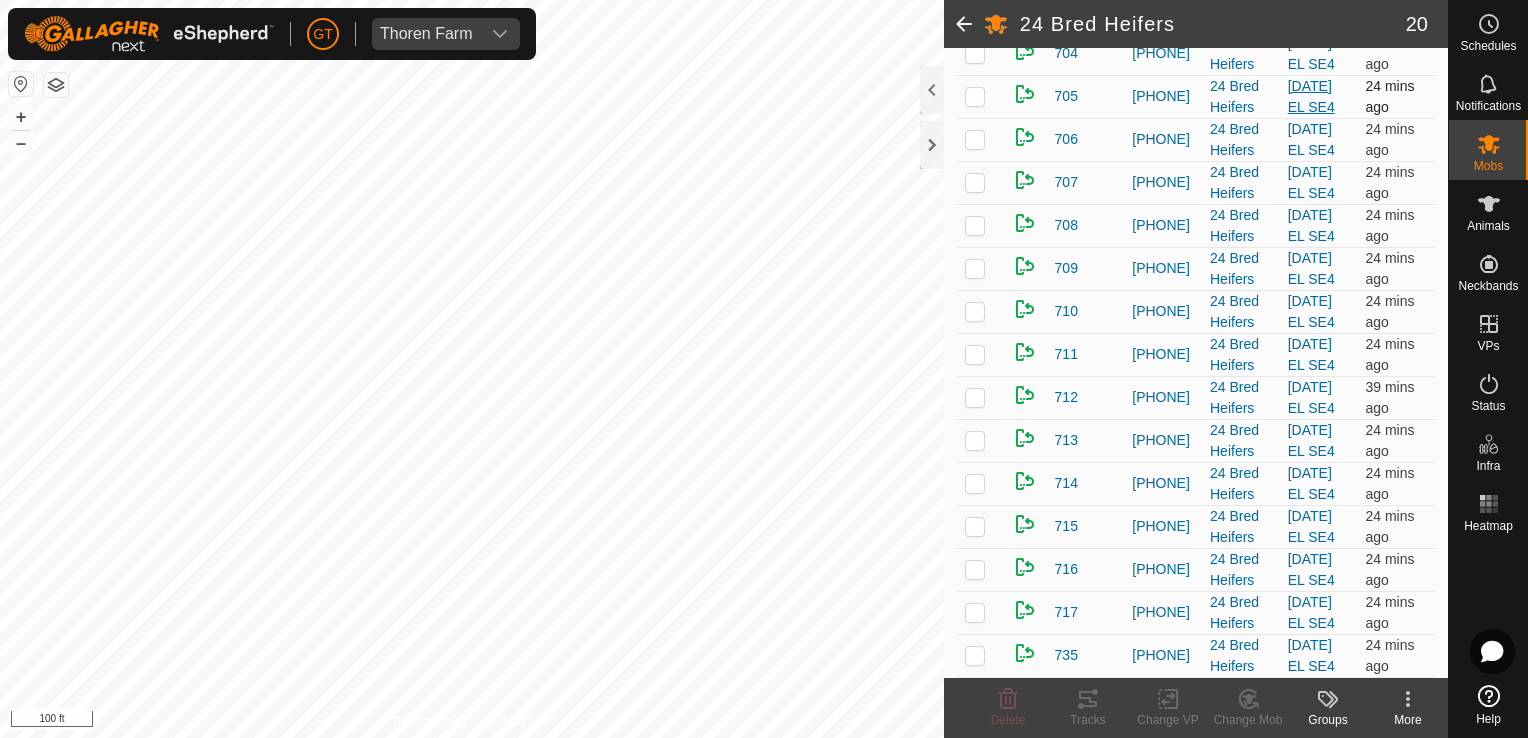 scroll, scrollTop: 939, scrollLeft: 0, axis: vertical 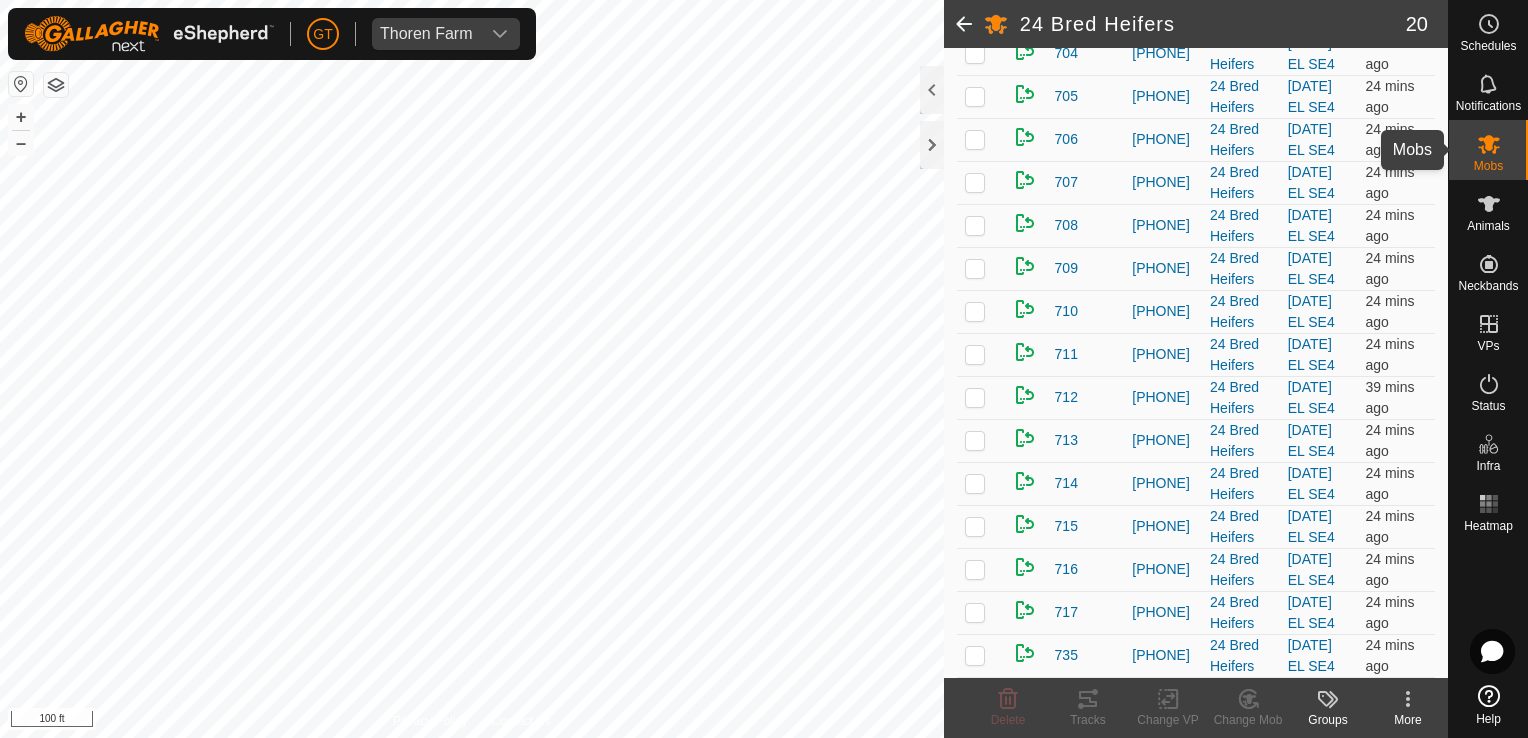click 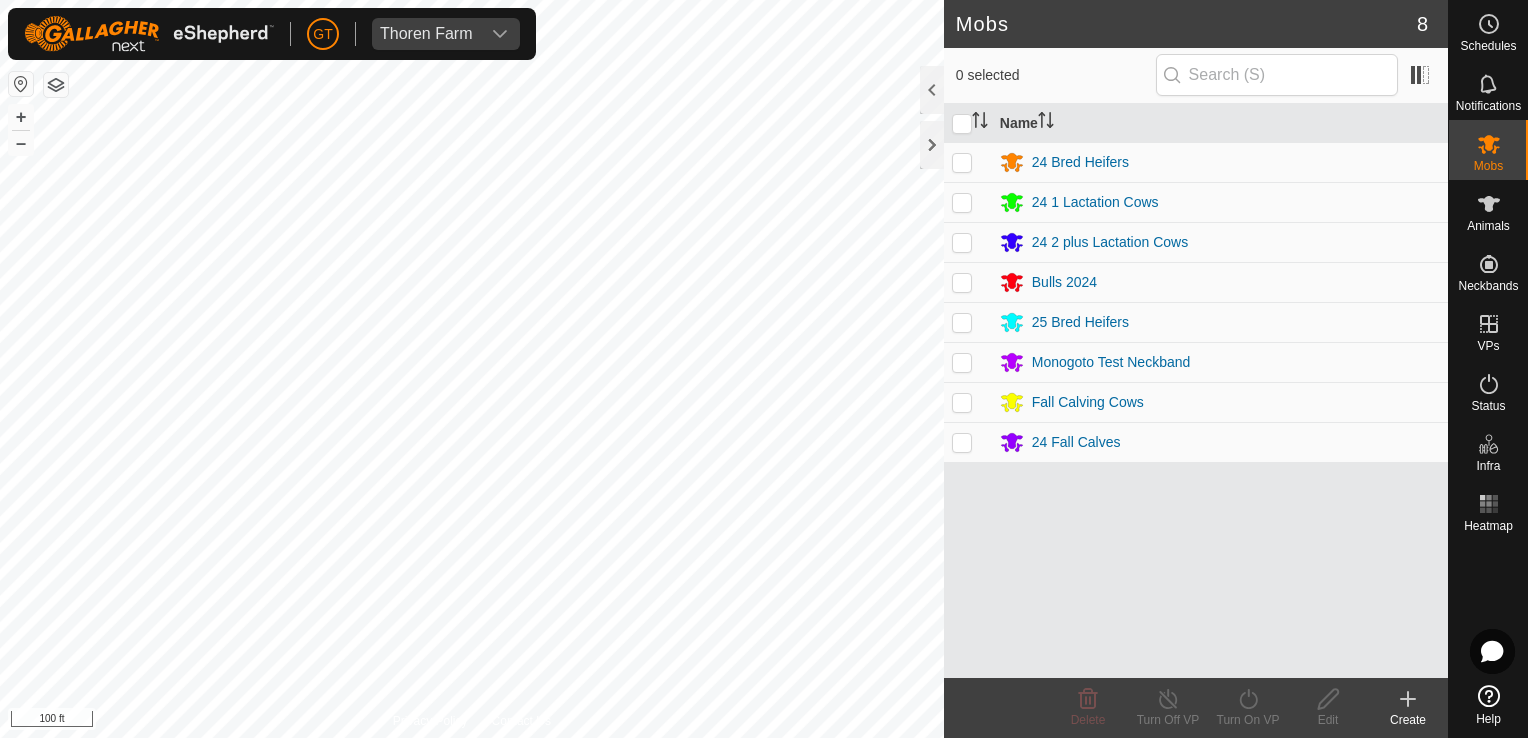 click at bounding box center [962, 162] 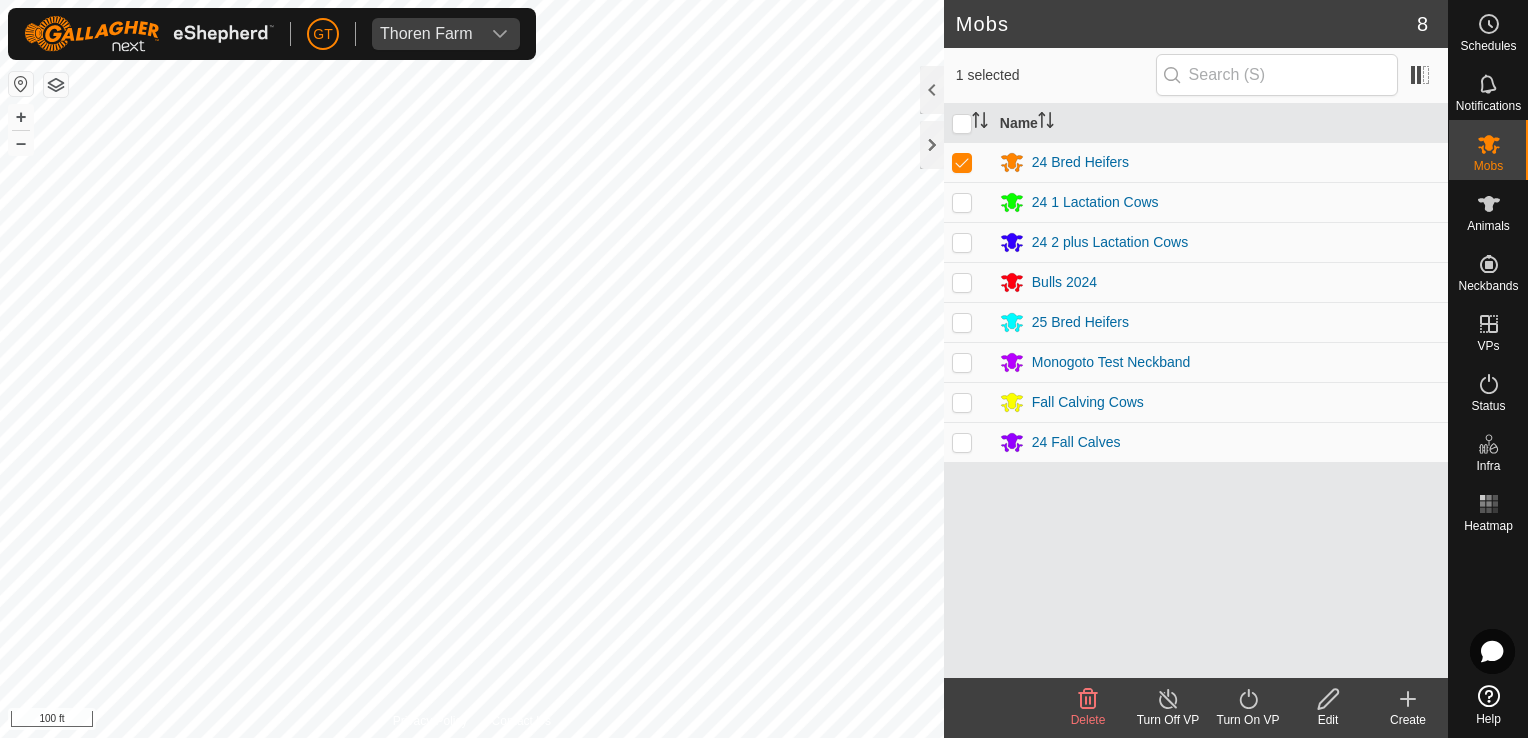 click 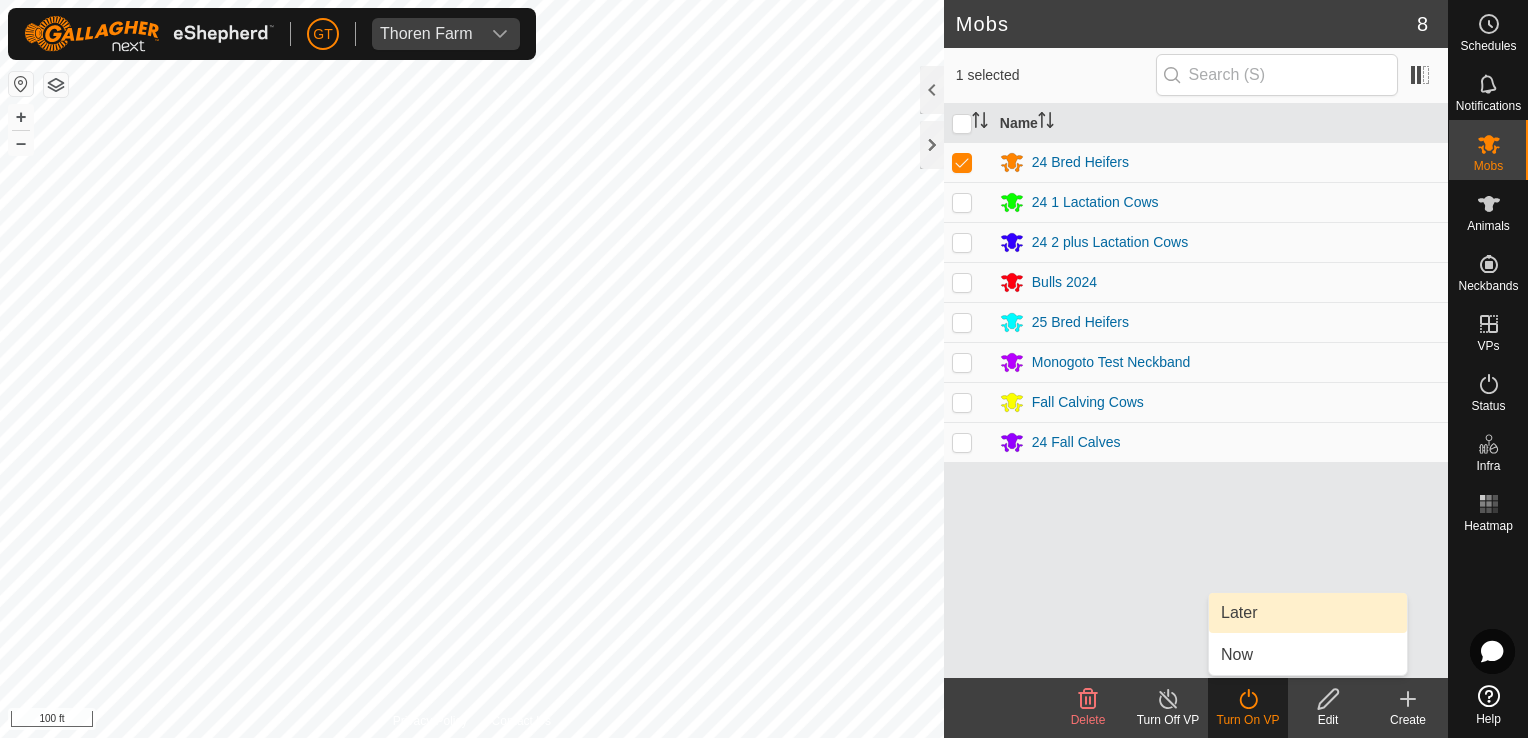 click on "Later" at bounding box center (1308, 613) 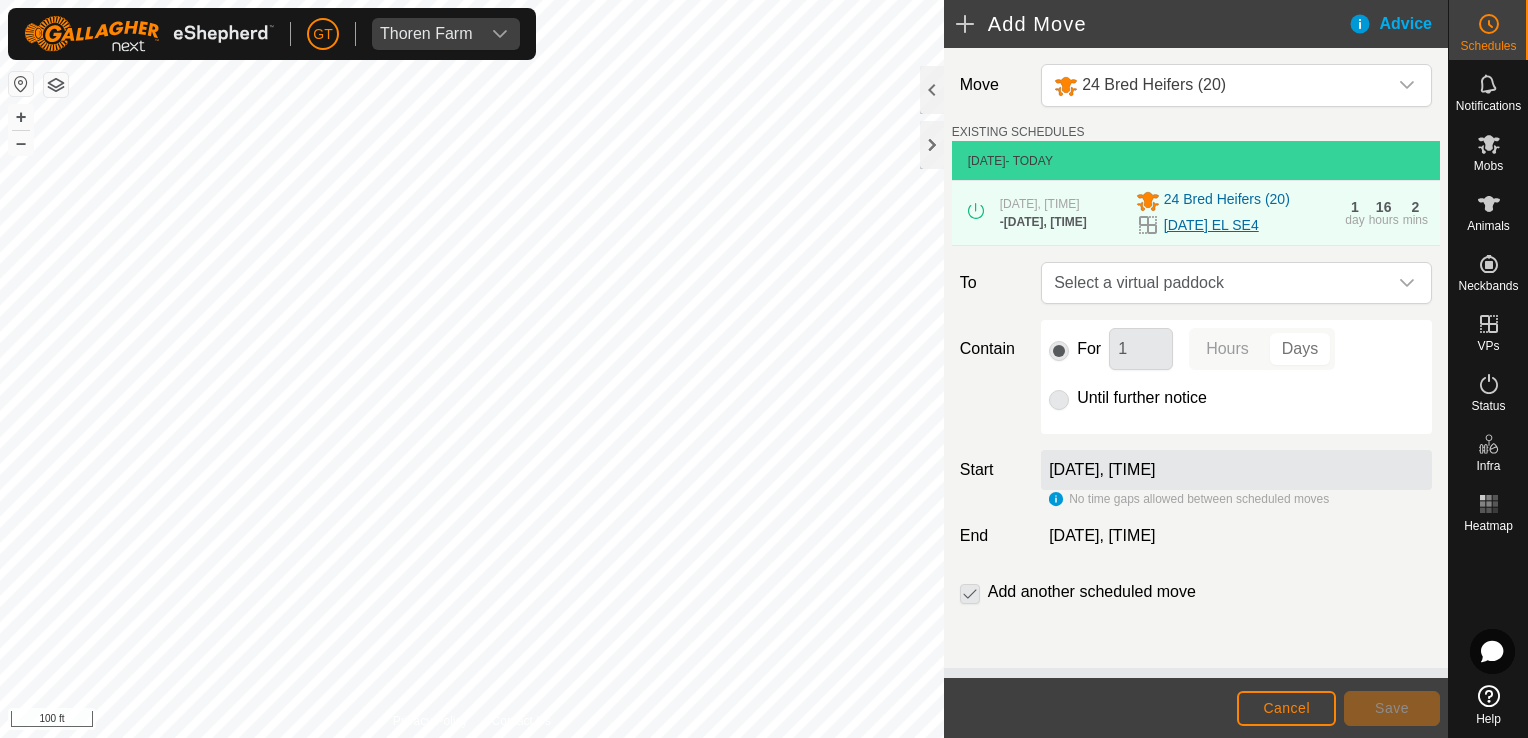 click on "[DATE] EL SE4" at bounding box center (1211, 225) 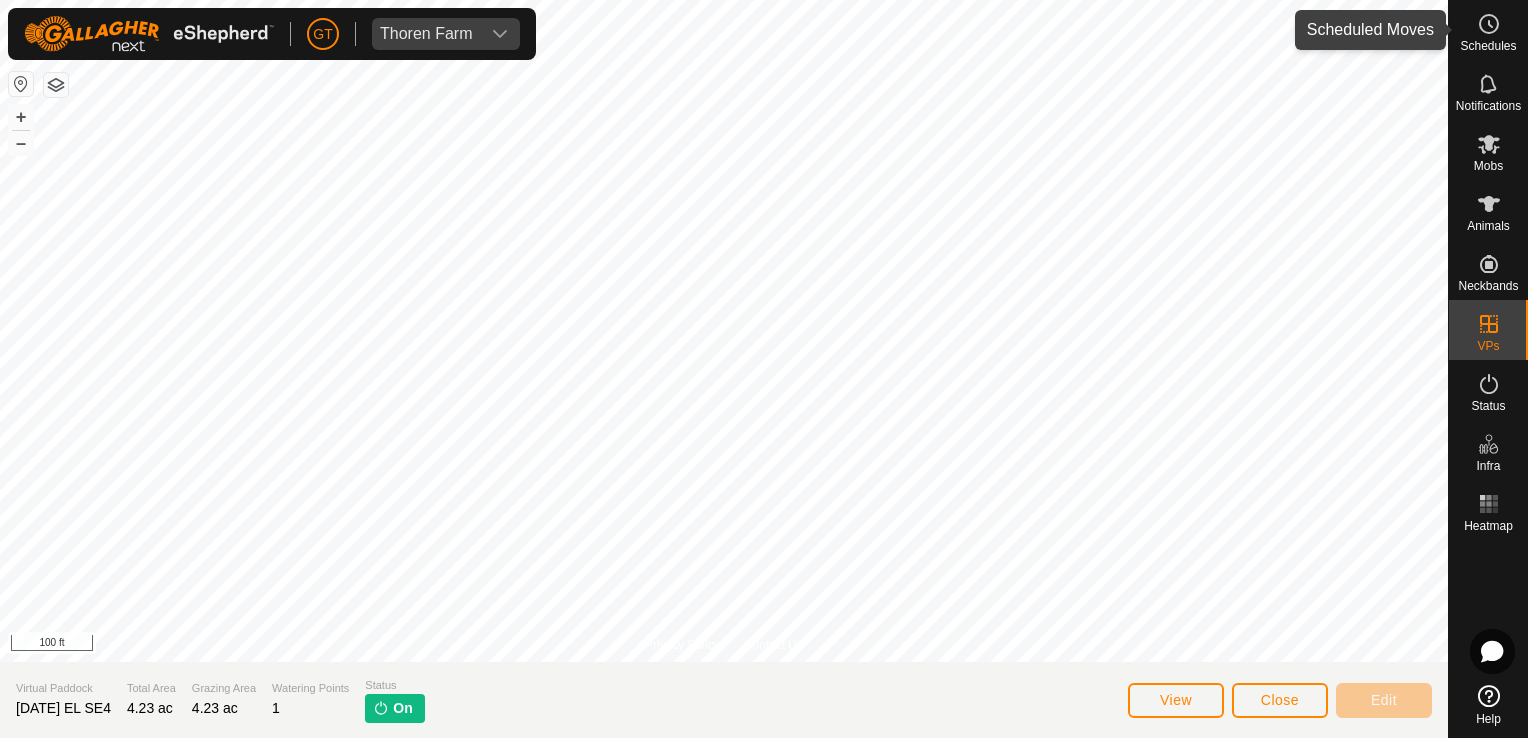 click 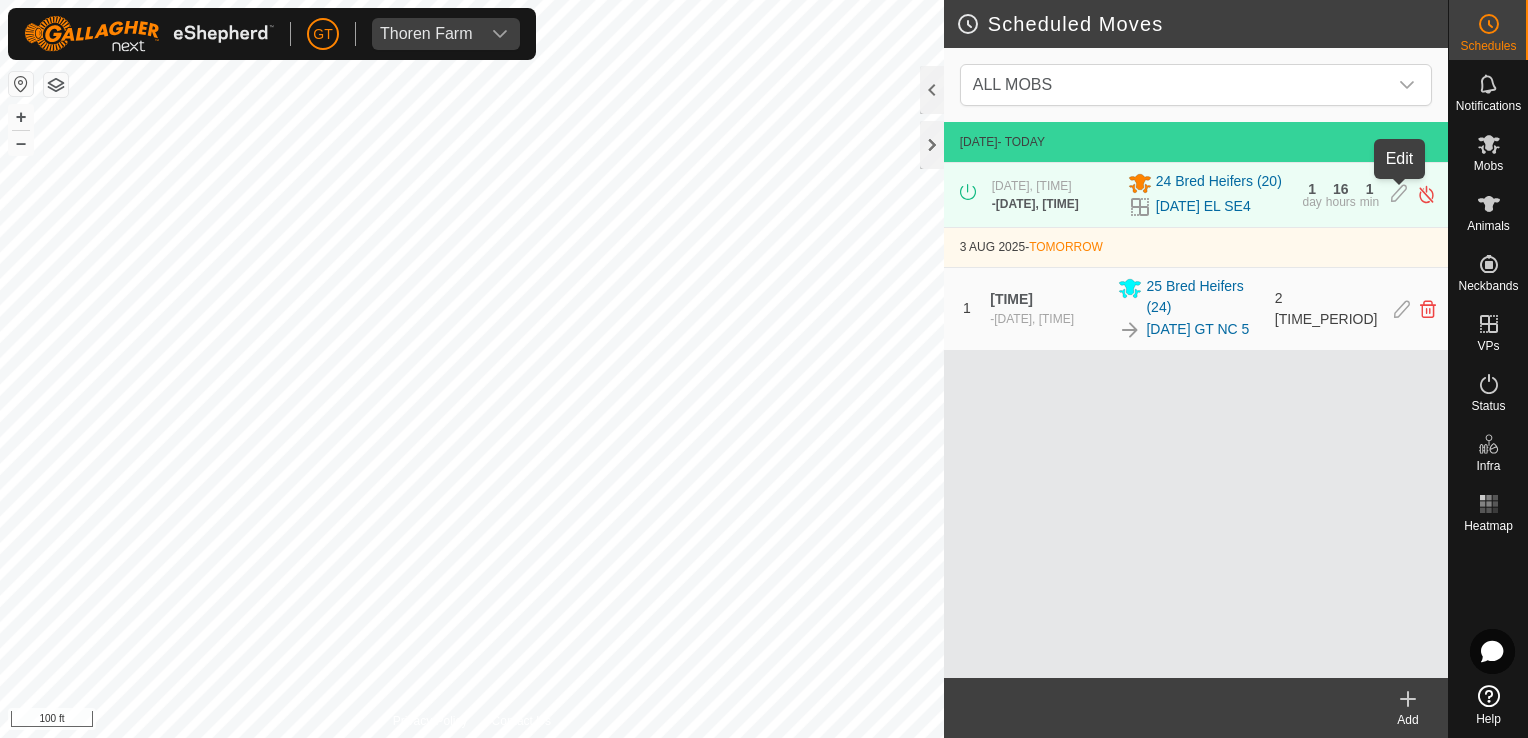 click at bounding box center [1399, 194] 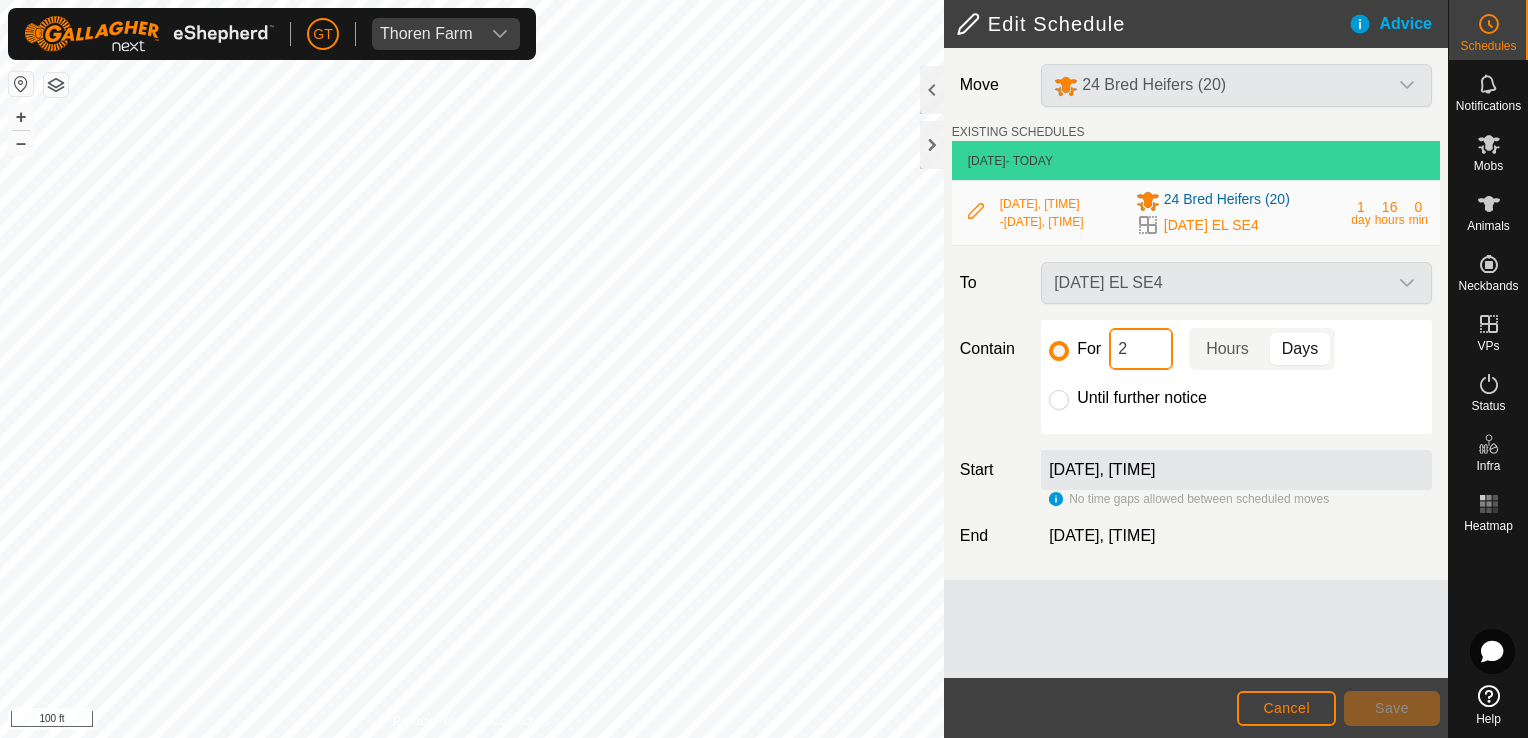 click on "2" 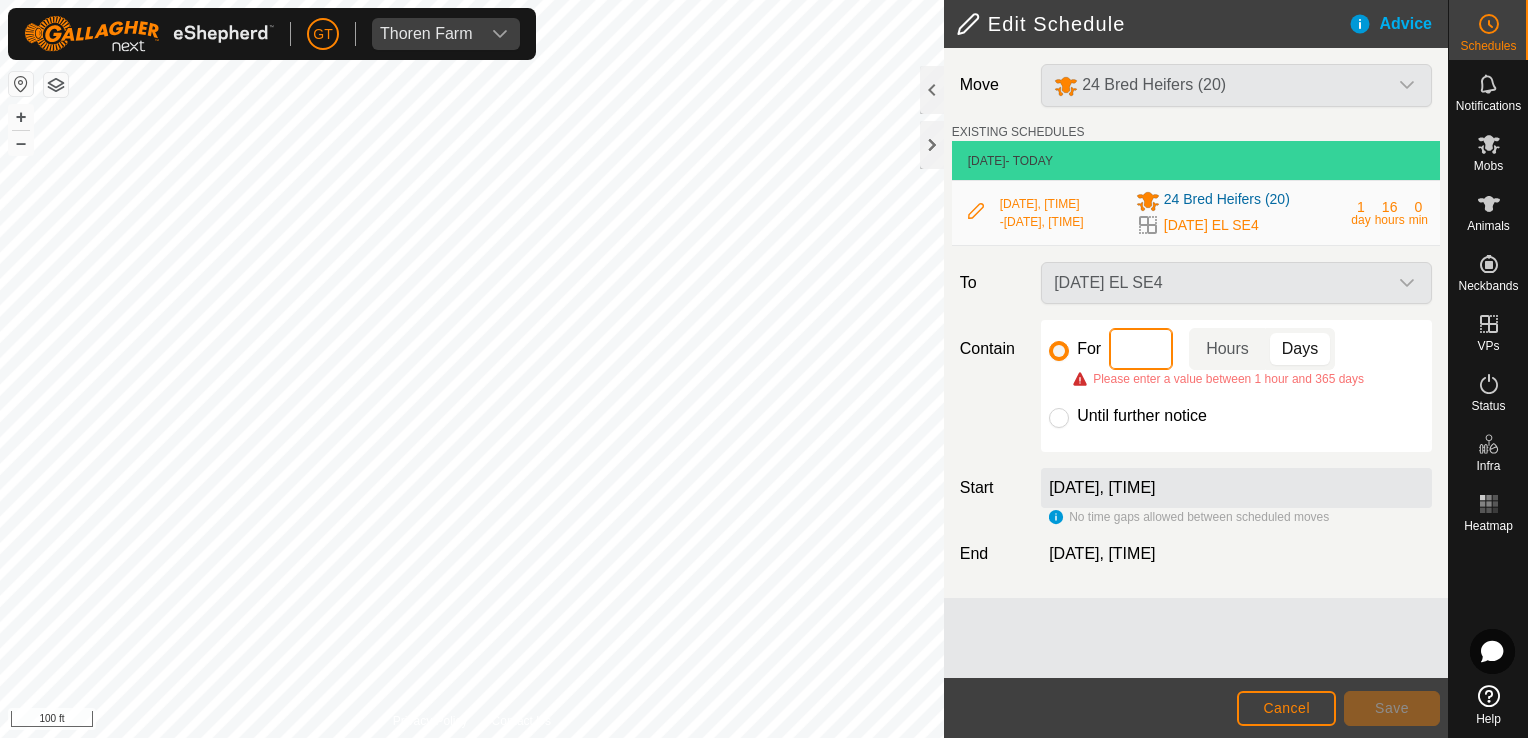 type on "1" 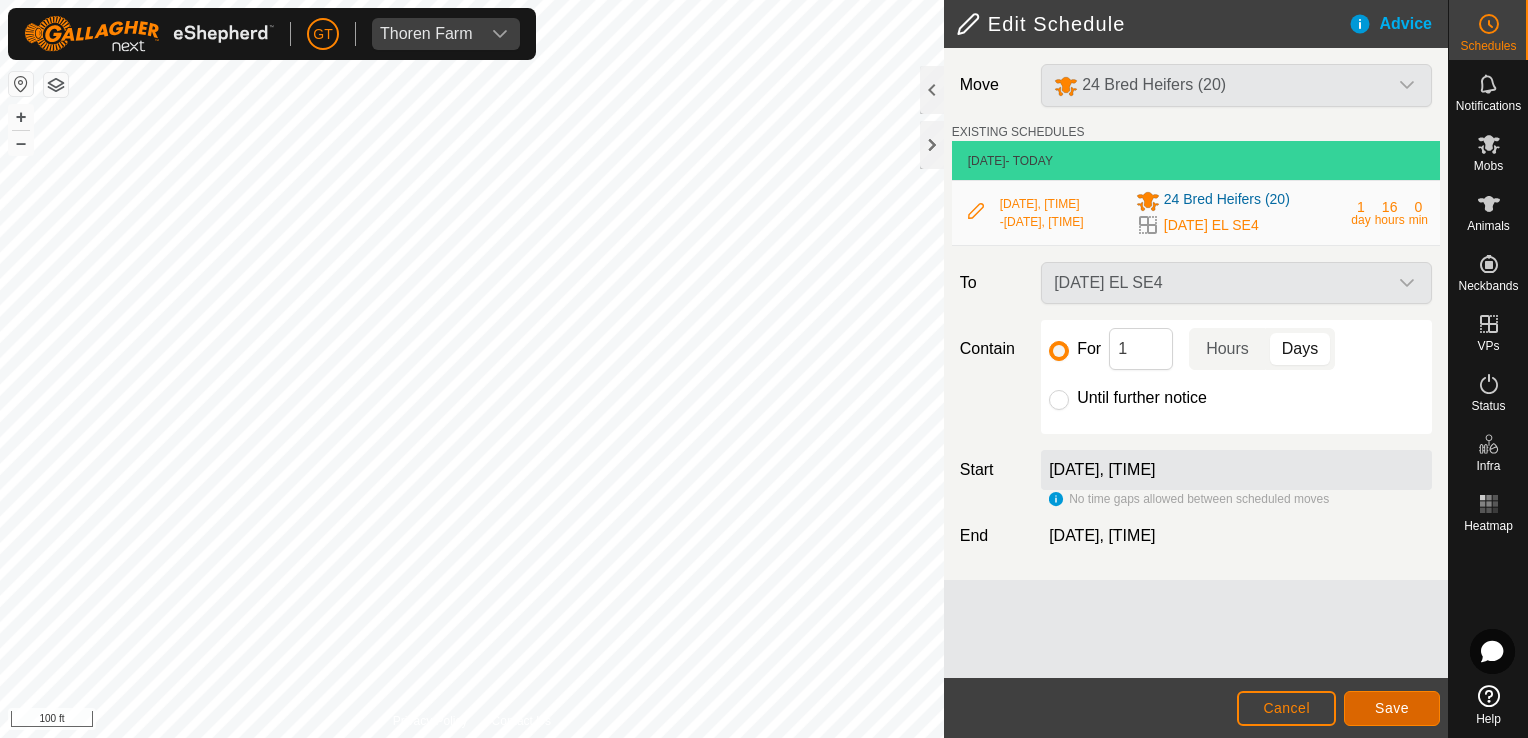 click on "Save" 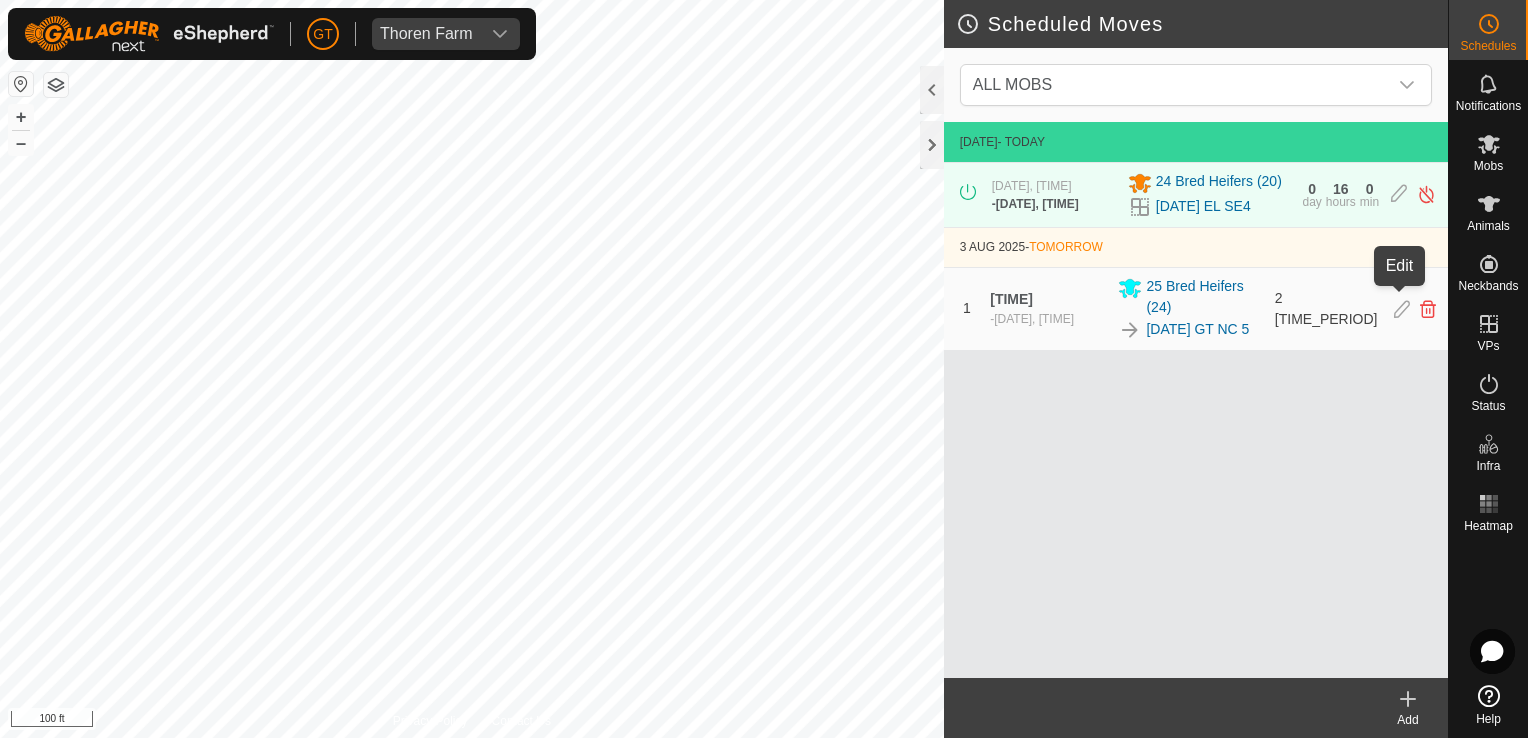 click at bounding box center (1402, 309) 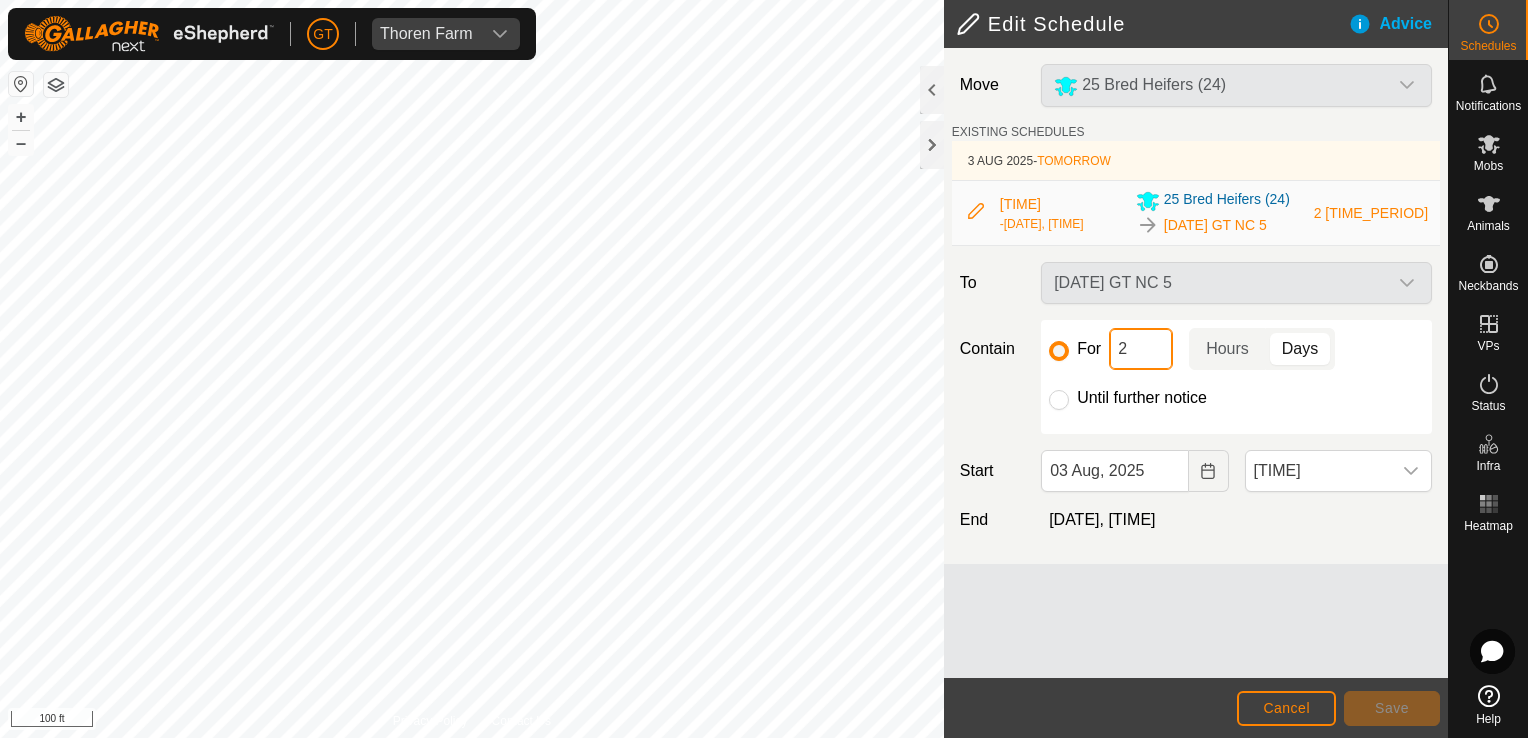 click on "2" 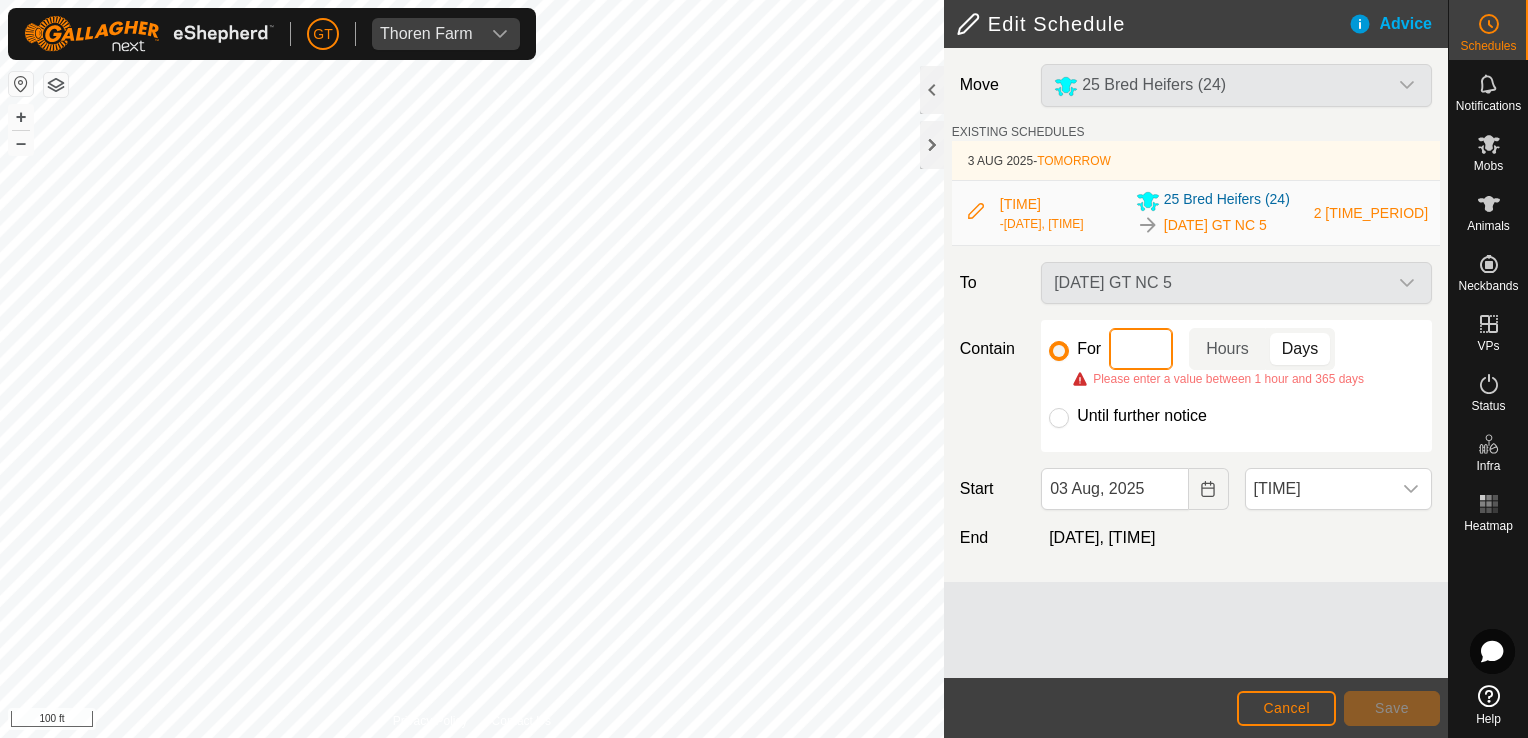 type on "1" 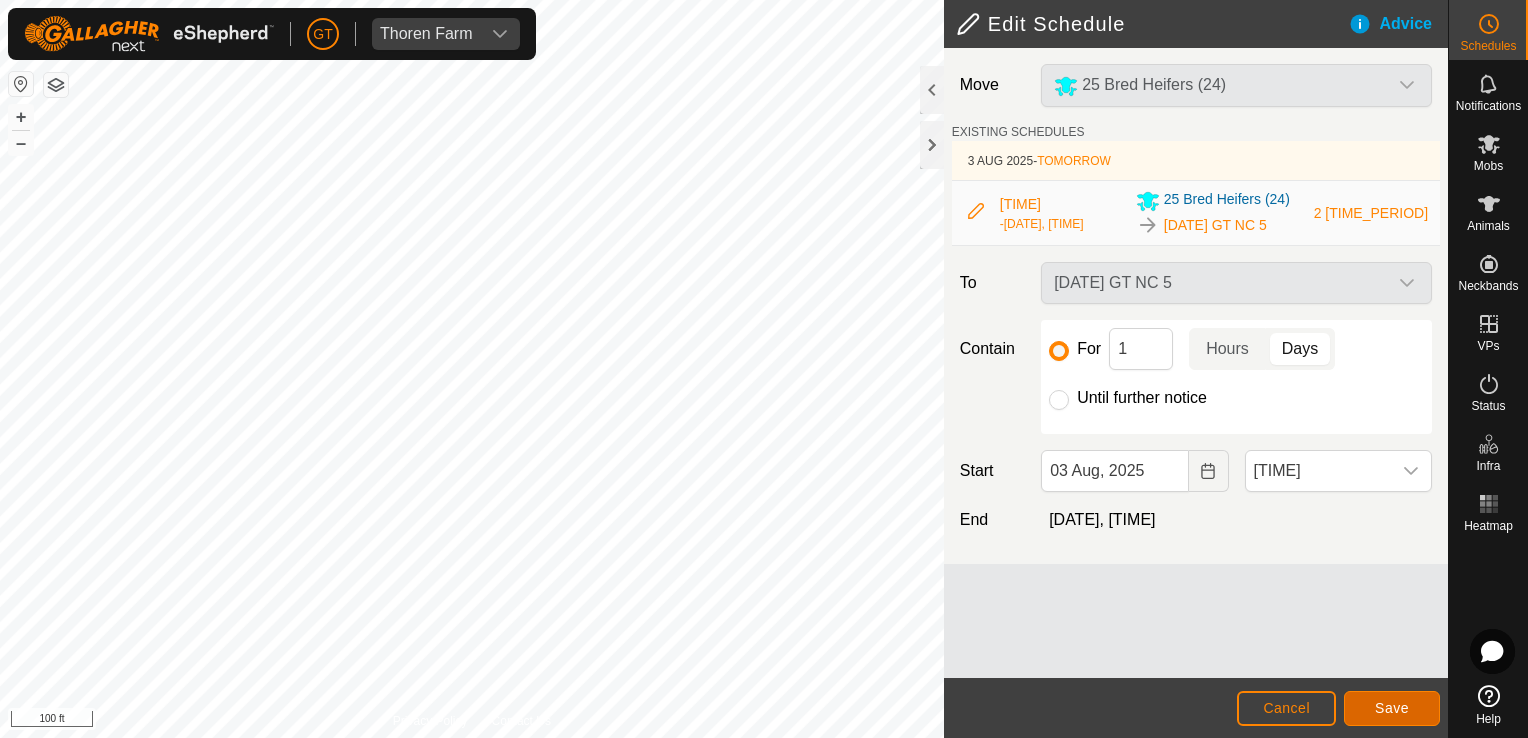 click on "Save" 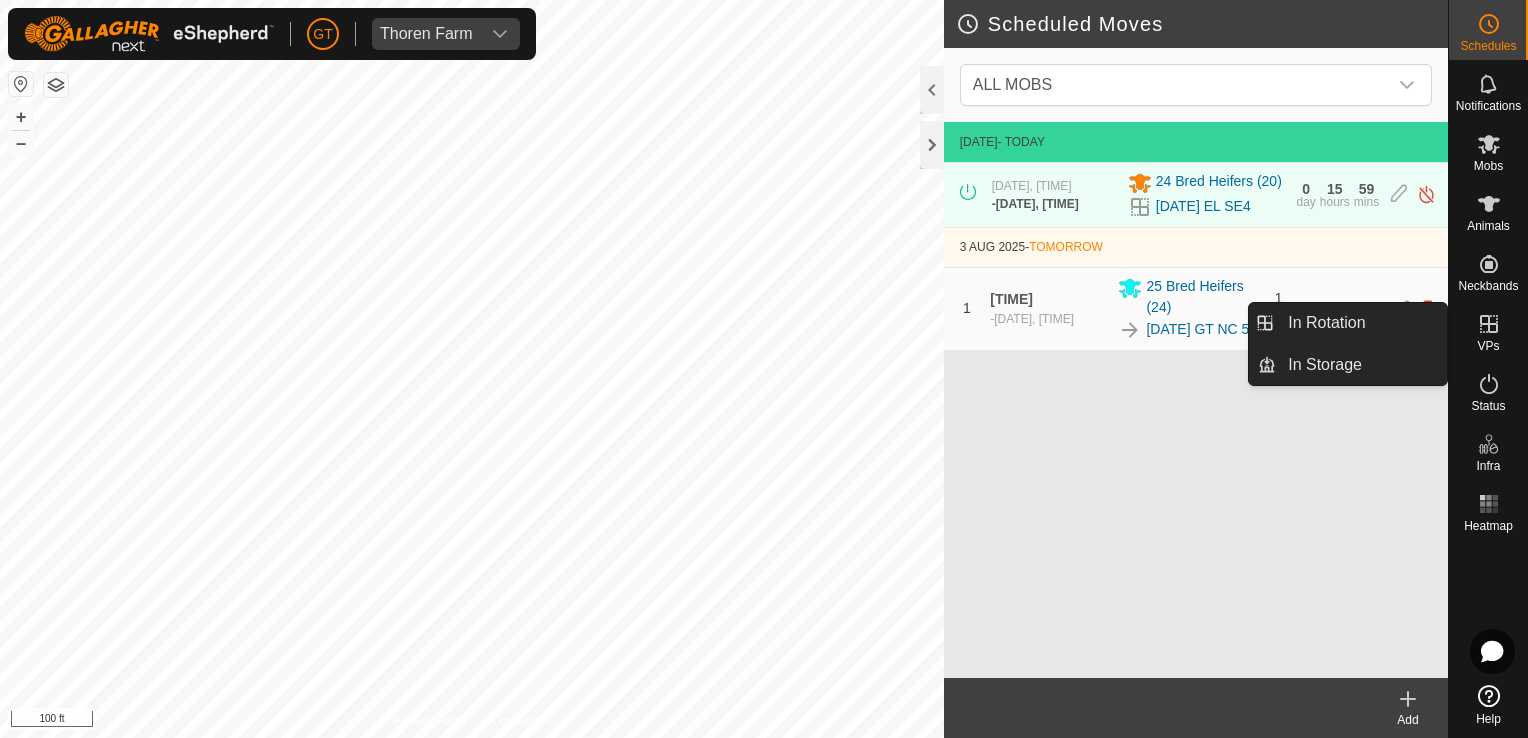click 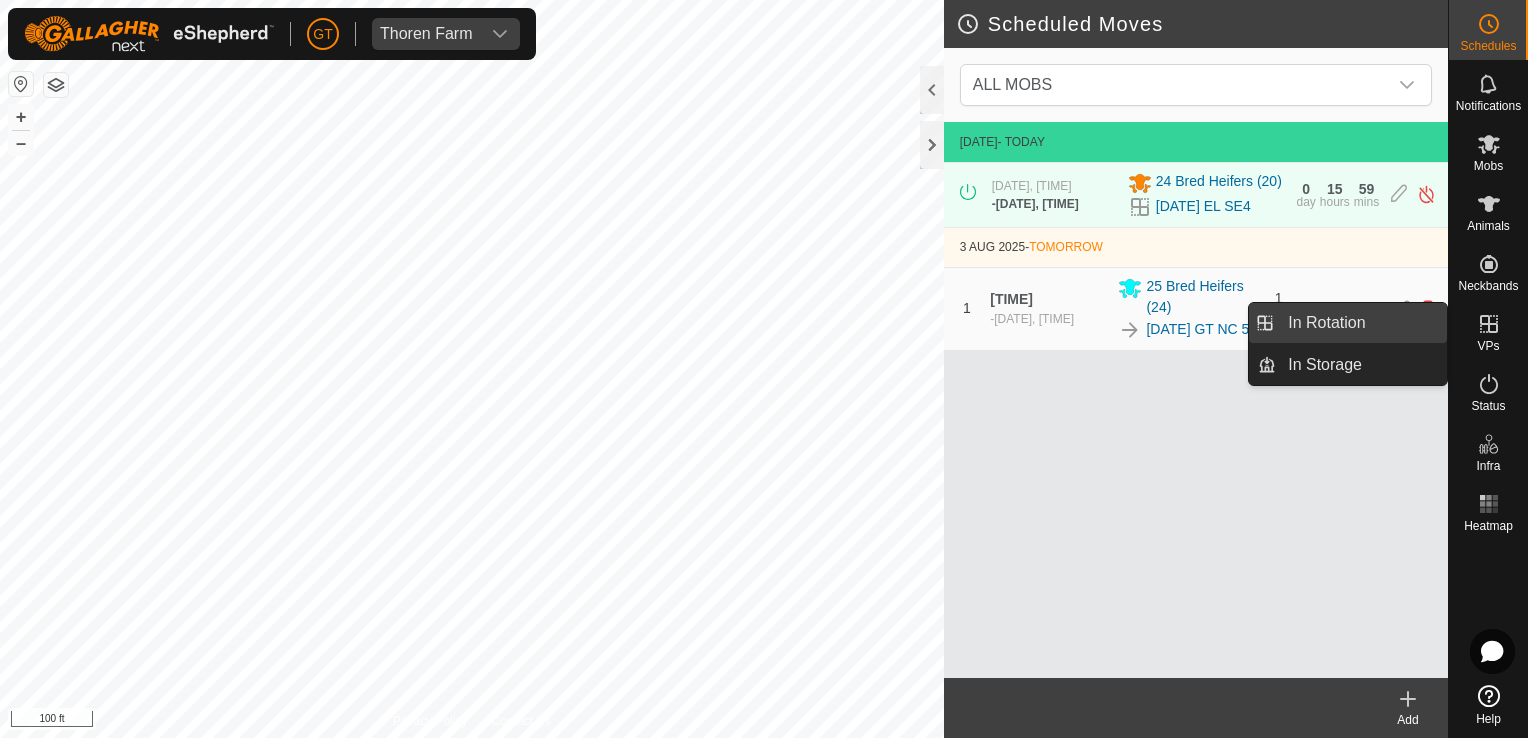 click on "In Rotation" at bounding box center (1361, 323) 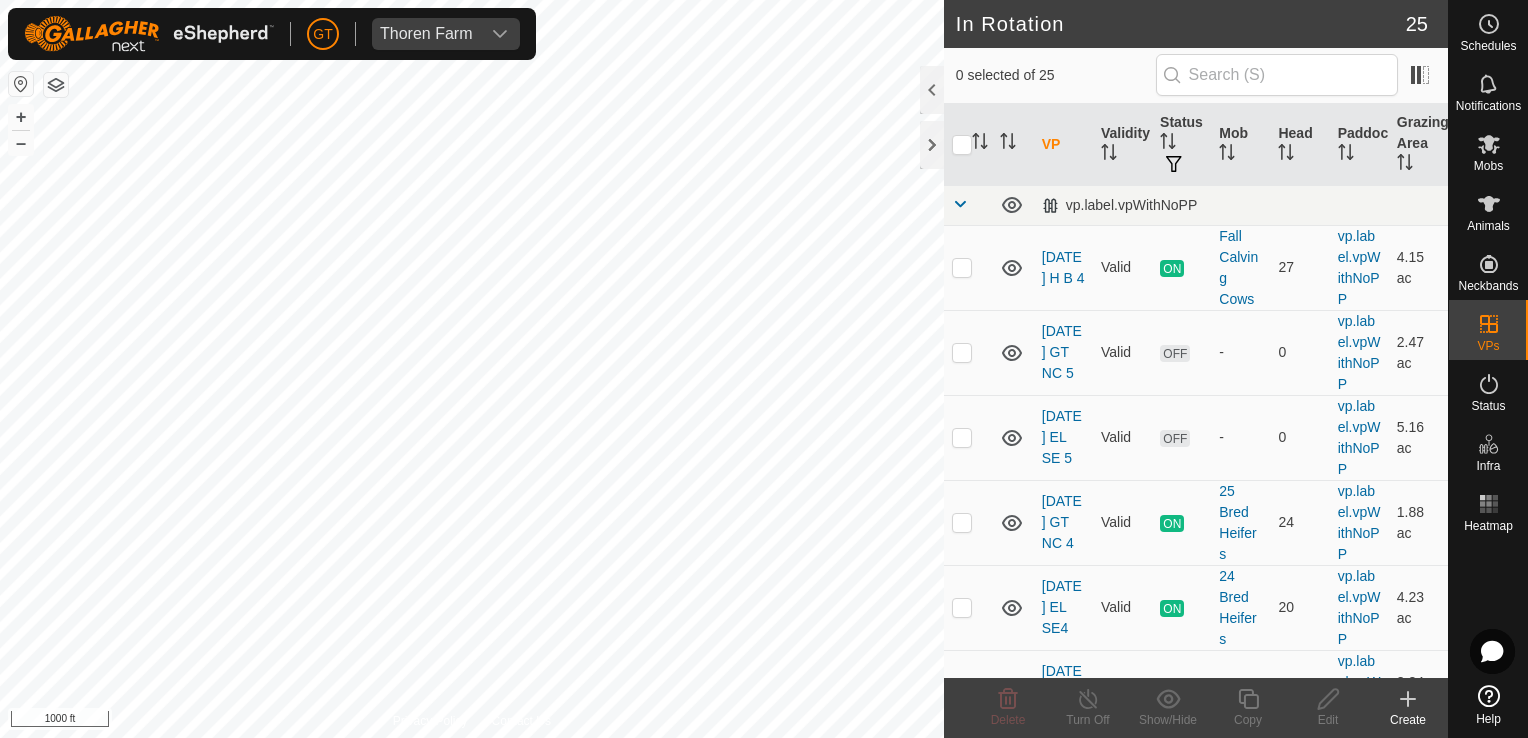 click on "GT Thoren Farm Schedules Notifications Mobs Animals Neckbands VPs Status Infra Heatmap Help In Rotation 25 0 selected of 25     VP   Validity   Status   Mob   Head   Paddock   Grazing Area   vp.label.vpWithNoPP  2025-08-02  H  B  4  Valid  ON  Fall Calving Cows   27   vp.label.vpWithNoPP   4.15 ac  2025-08-02  [STATE]  [STATE]  5  Valid  OFF  -   0   vp.label.vpWithNoPP   2.47 ac  2025-08-02  [STATE]   [STATE]  5  Valid  OFF  -   0   vp.label.vpWithNoPP   5.16 ac  2025-08-01  GT  NC 4  Valid  ON  25 Bred Heifers   24   vp.label.vpWithNoPP   1.88 ac  2025-08-01  [STATE]  [STATE]4  Valid  ON  24 Bred Heifers   20   vp.label.vpWithNoPP   4.23 ac  2025-07-31 [STATE] [STATE] 2  Valid  OFF  -   0   vp.label.vpWithNoPP   3.34 ac  2025-07-31 DH LL NB 46  Valid  ON  24 2 plus Lactation Cows   67   vp.label.vpWithNoPP   101.09 ac  2025-07-31  H RB 3  Valid  OFF  -   0   vp.label.vpWithNoPP   3.51 ac  2025-07-31   LL C 2  Need watering point  ON  24 1 Lactation Cows   21   vp.label.vpWithNoPP   4.13 ac  2025-07-30  LL C 1  Valid  OFF  -   0  OFF ON" at bounding box center [764, 369] 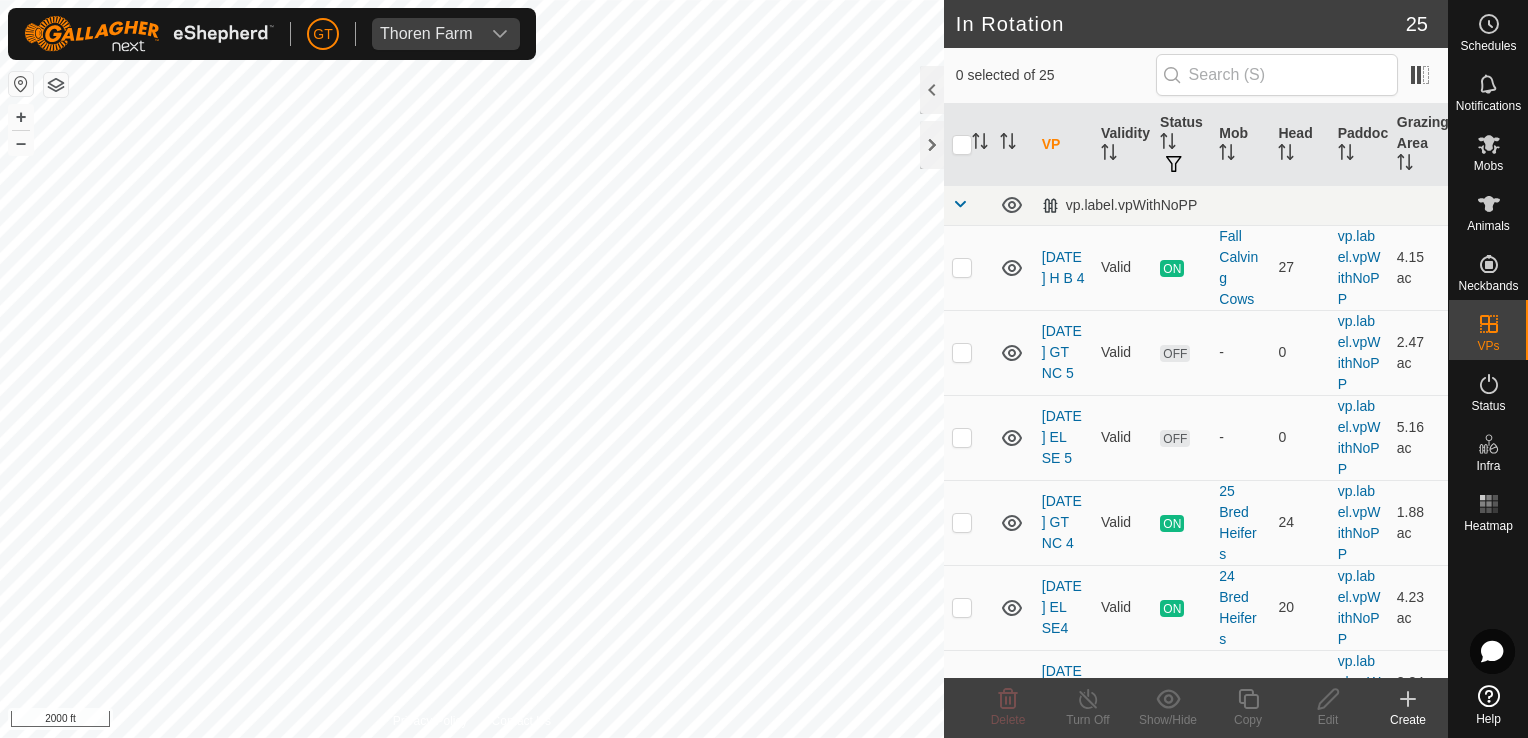 click on "GT Thoren Farm Schedules Notifications Mobs Animals Neckbands VPs Status Infra Heatmap Help In Rotation 25 0 selected of 25     VP   Validity   Status   Mob   Head   Paddock   Grazing Area   vp.label.vpWithNoPP  2025-08-02  H  B  4  Valid  ON  Fall Calving Cows   27   vp.label.vpWithNoPP   4.15 ac  2025-08-02  [STATE]  [STATE]  5  Valid  OFF  -   0   vp.label.vpWithNoPP   2.47 ac  2025-08-02  [STATE]   [STATE]  5  Valid  OFF  -   0   vp.label.vpWithNoPP   5.16 ac  2025-08-01  GT  NC 4  Valid  ON  25 Bred Heifers   24   vp.label.vpWithNoPP   1.88 ac  2025-08-01  [STATE]  [STATE]4  Valid  ON  24 Bred Heifers   20   vp.label.vpWithNoPP   4.23 ac  2025-07-31 [STATE] [STATE] 2  Valid  OFF  -   0   vp.label.vpWithNoPP   3.34 ac  2025-07-31 DH LL NB 46  Valid  ON  24 2 plus Lactation Cows   67   vp.label.vpWithNoPP   101.09 ac  2025-07-31  H RB 3  Valid  OFF  -   0   vp.label.vpWithNoPP   3.51 ac  2025-07-31   LL C 2  Need watering point  ON  24 1 Lactation Cows   21   vp.label.vpWithNoPP   4.13 ac  2025-07-30  LL C 1  Valid  OFF  -   0  OFF ON" at bounding box center [764, 369] 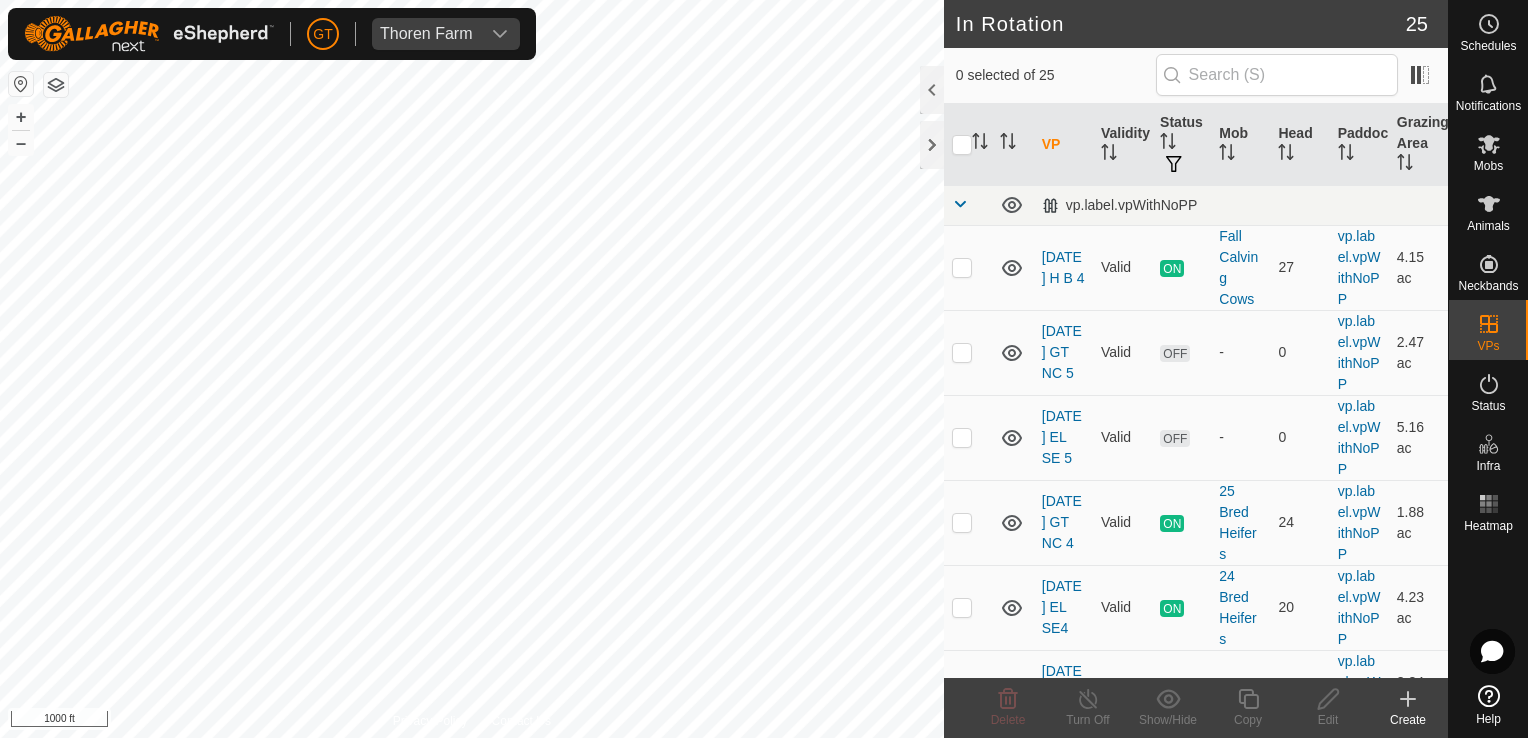 click on "GT Thoren Farm Schedules Notifications Mobs Animals Neckbands VPs Status Infra Heatmap Help In Rotation 25 0 selected of 25     VP   Validity   Status   Mob   Head   Paddock   Grazing Area   vp.label.vpWithNoPP  2025-08-02  H  B  4  Valid  ON  Fall Calving Cows   27   vp.label.vpWithNoPP   4.15 ac  2025-08-02  [STATE]  [STATE]  5  Valid  OFF  -   0   vp.label.vpWithNoPP   2.47 ac  2025-08-02  [STATE]   [STATE]  5  Valid  OFF  -   0   vp.label.vpWithNoPP   5.16 ac  2025-08-01  GT  NC 4  Valid  ON  25 Bred Heifers   24   vp.label.vpWithNoPP   1.88 ac  2025-08-01  [STATE]  [STATE]4  Valid  ON  24 Bred Heifers   20   vp.label.vpWithNoPP   4.23 ac  2025-07-31 [STATE] [STATE] 2  Valid  OFF  -   0   vp.label.vpWithNoPP   3.34 ac  2025-07-31 DH LL NB 46  Valid  ON  24 2 plus Lactation Cows   67   vp.label.vpWithNoPP   101.09 ac  2025-07-31  H RB 3  Valid  OFF  -   0   vp.label.vpWithNoPP   3.51 ac  2025-07-31   LL C 2  Need watering point  ON  24 1 Lactation Cows   21   vp.label.vpWithNoPP   4.13 ac  2025-07-30  LL C 1  Valid  OFF  -   0  OFF ON" at bounding box center [764, 369] 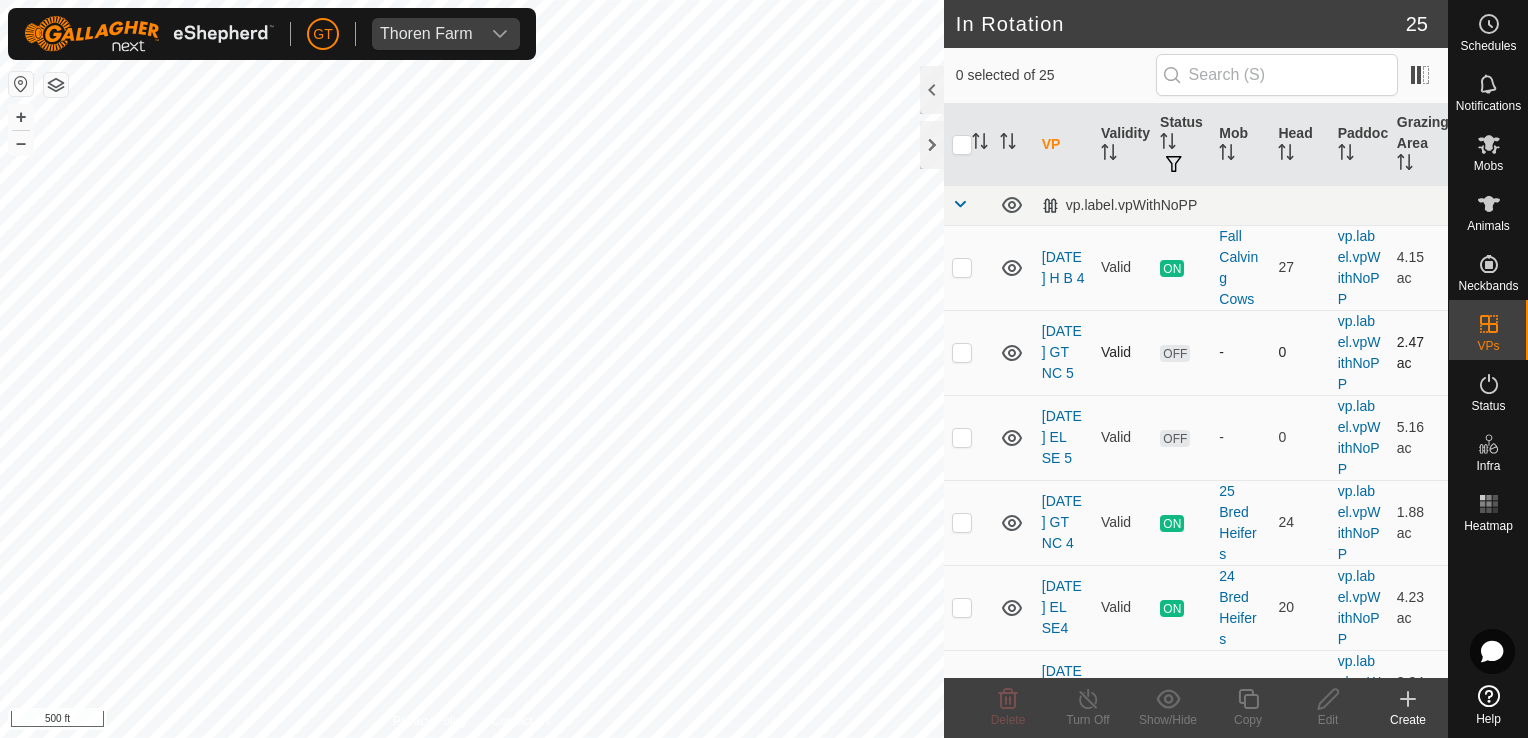 click on "In Rotation 25 0 selected of 25 VP Validity Status Mob Head Paddock Grazing Area vp.label.vpWithNoPP [DATE] H B 4 Valid ON Fall Calving Cows 27 vp.label.vpWithNoPP 4.15 ac [DATE] GT NC 5 Valid OFF - 0 vp.label.vpWithNoPP 2.47 ac [DATE] EL SE 5 Valid OFF - 0 vp.label.vpWithNoPP 5.16 ac [DATE] GT NC 4 Valid ON 25 Bred Heifers 24 vp.label.vpWithNoPP 1.88 ac [DATE] EL SE4 Valid ON 24 Bred Heifers 20 vp.label.vpWithNoPP 4.23 ac [DATE] EL SE 2 Valid OFF - 0 vp.label.vpWithNoPP 3.34 ac [DATE] DH LL NB 46 Valid ON 24 2 plus Lactation Cows 67 vp.label.vpWithNoPP 101.09 ac [DATE] H RB 3 Valid OFF - 0 vp.label.vpWithNoPP 3.51 ac [DATE] LL C 2 Need watering point ON 24 1 Lactation Cows 21 vp.label.vpWithNoPP 4.13 ac [DATE] LL C 1 Valid OFF - 0 vp.label.vpWithNoPP 25.16 ac [DATE] EL SE 1 Valid OFF - 0 vp.label.vpWithNoPP 12.9 ac OFF" 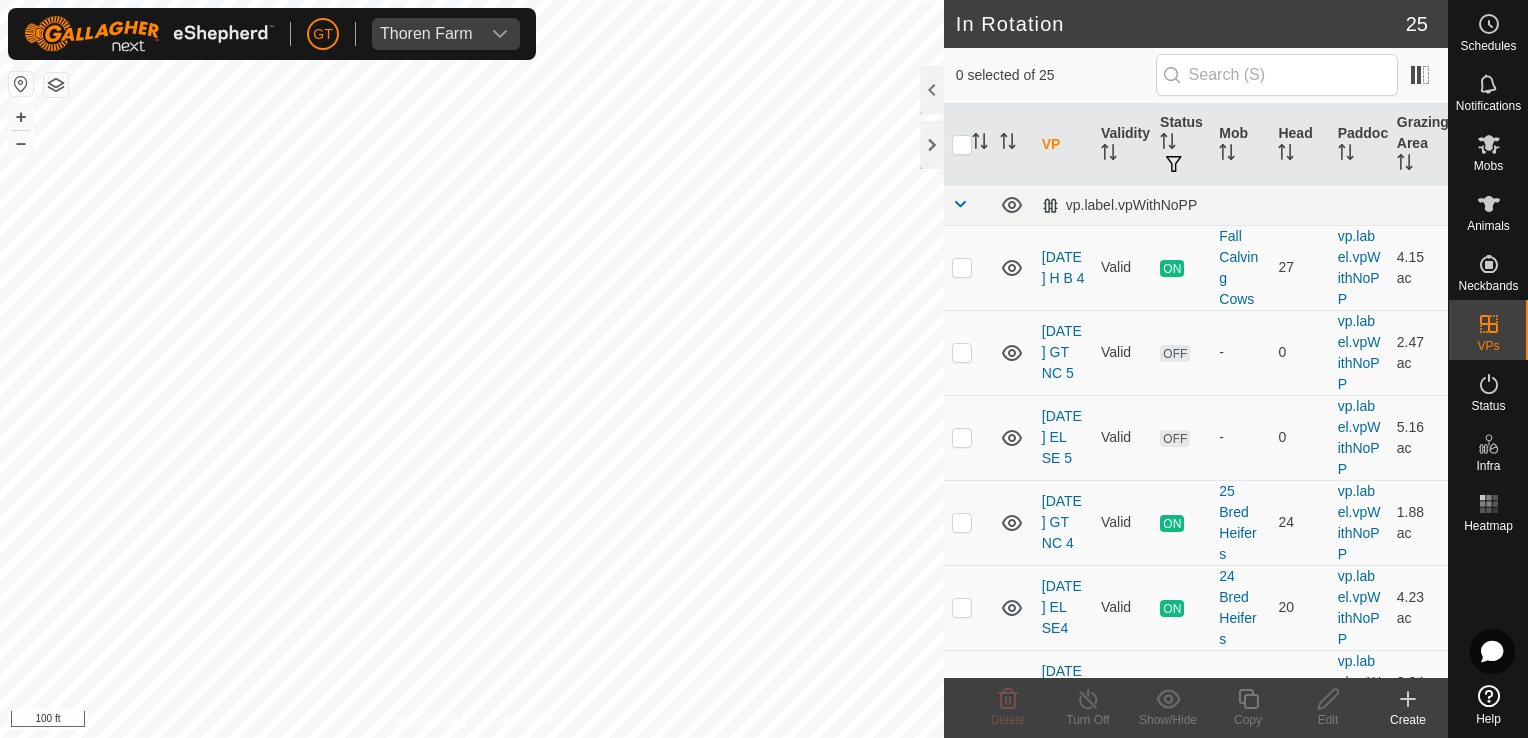 click on "GT Thoren Farm Schedules Notifications Mobs Animals Neckbands VPs Status Infra Heatmap Help In Rotation 25 0 selected of 25     VP   Validity   Status   Mob   Head   Paddock   Grazing Area   vp.label.vpWithNoPP  2025-08-02  H  B  4  Valid  ON  Fall Calving Cows   27   vp.label.vpWithNoPP   4.15 ac  2025-08-02  [STATE]  [STATE]  5  Valid  OFF  -   0   vp.label.vpWithNoPP   2.47 ac  2025-08-02  [STATE]   [STATE]  5  Valid  OFF  -   0   vp.label.vpWithNoPP   5.16 ac  2025-08-01  GT  NC 4  Valid  ON  25 Bred Heifers   24   vp.label.vpWithNoPP   1.88 ac  2025-08-01  [STATE]  [STATE]4  Valid  ON  24 Bred Heifers   20   vp.label.vpWithNoPP   4.23 ac  2025-07-31 [STATE] [STATE] 2  Valid  OFF  -   0   vp.label.vpWithNoPP   3.34 ac  2025-07-31 DH LL NB 46  Valid  ON  24 2 plus Lactation Cows   67   vp.label.vpWithNoPP   101.09 ac  2025-07-31  H RB 3  Valid  OFF  -   0   vp.label.vpWithNoPP   3.51 ac  2025-07-31   LL C 2  Need watering point  ON  24 1 Lactation Cows   21   vp.label.vpWithNoPP   4.13 ac  2025-07-30  LL C 1  Valid  OFF  -   0  OFF ON" at bounding box center [764, 369] 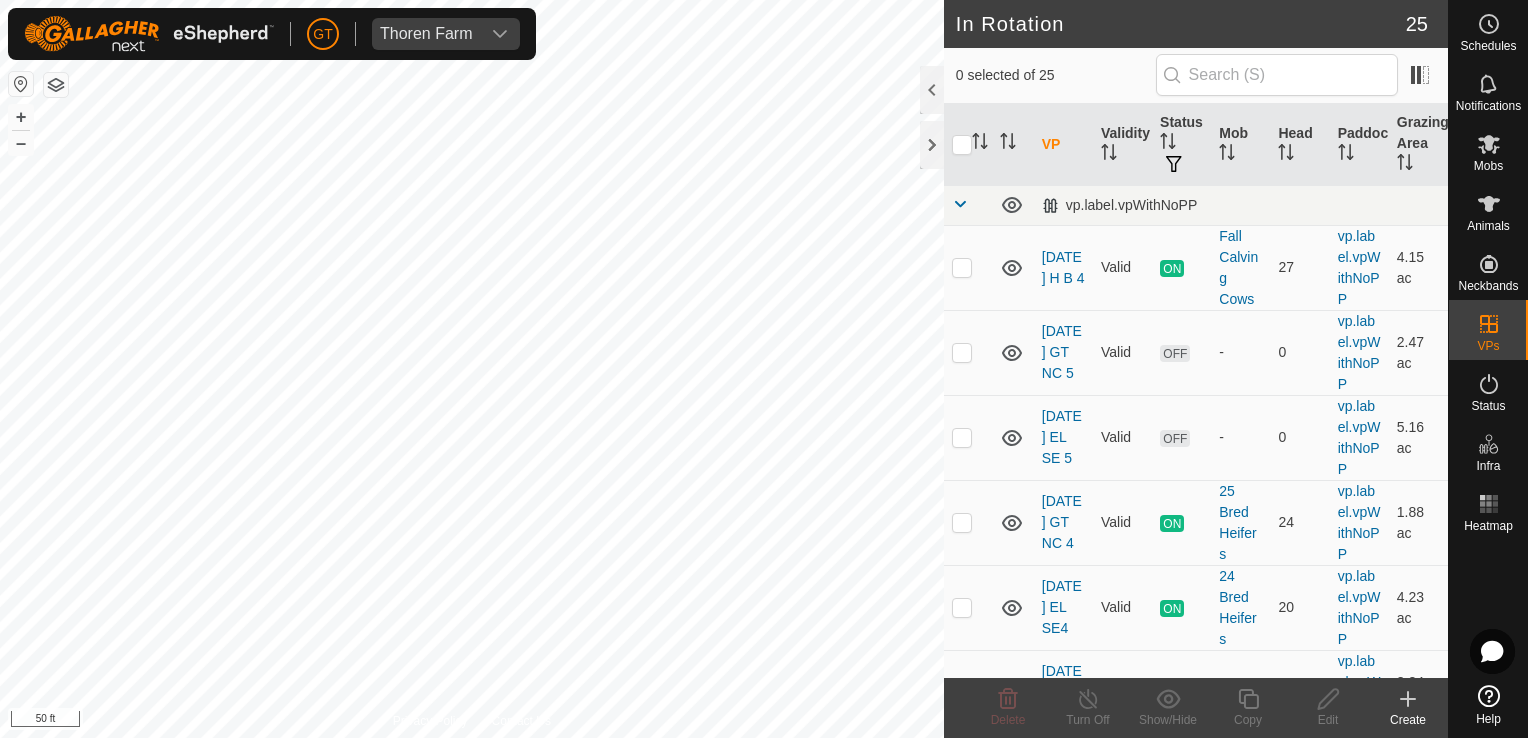 checkbox on "true" 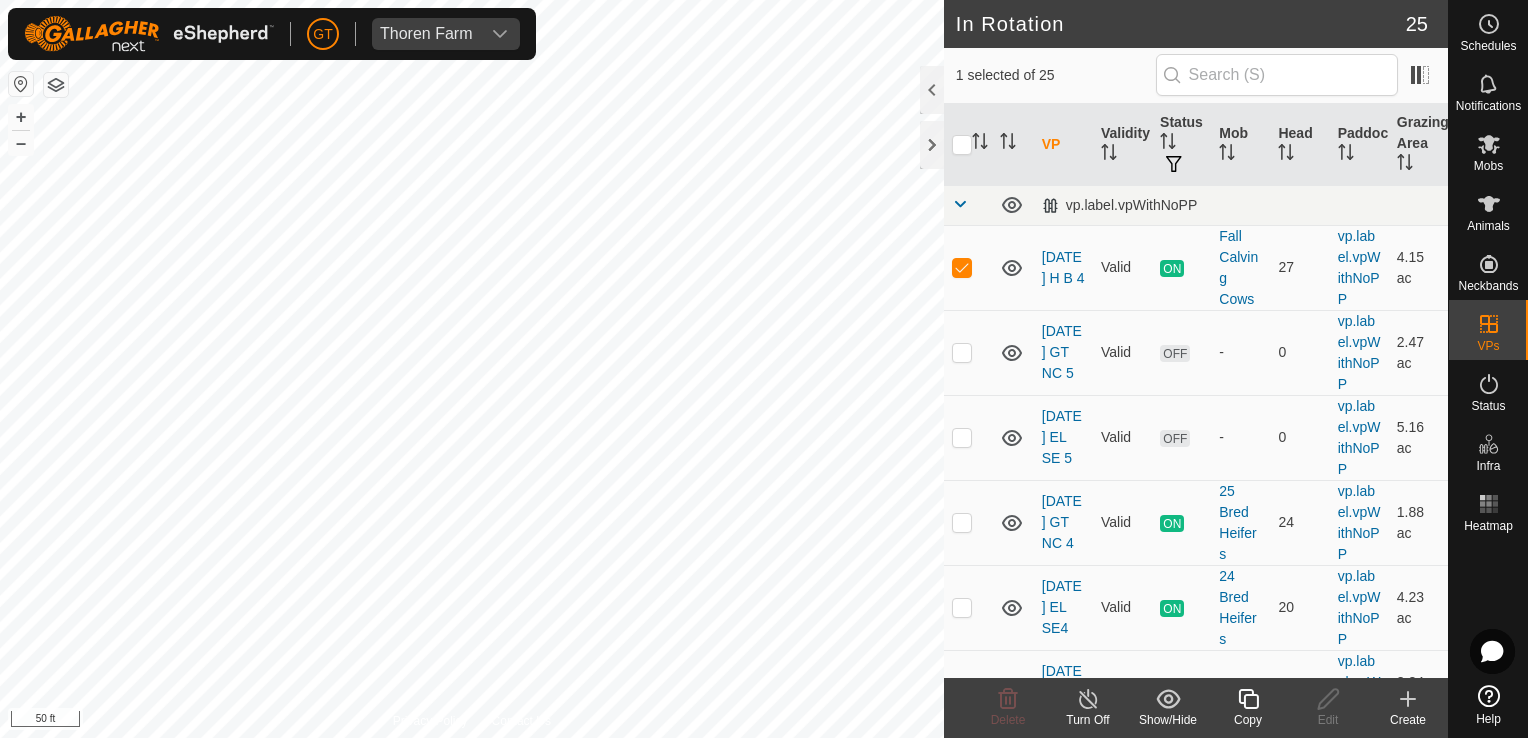 click 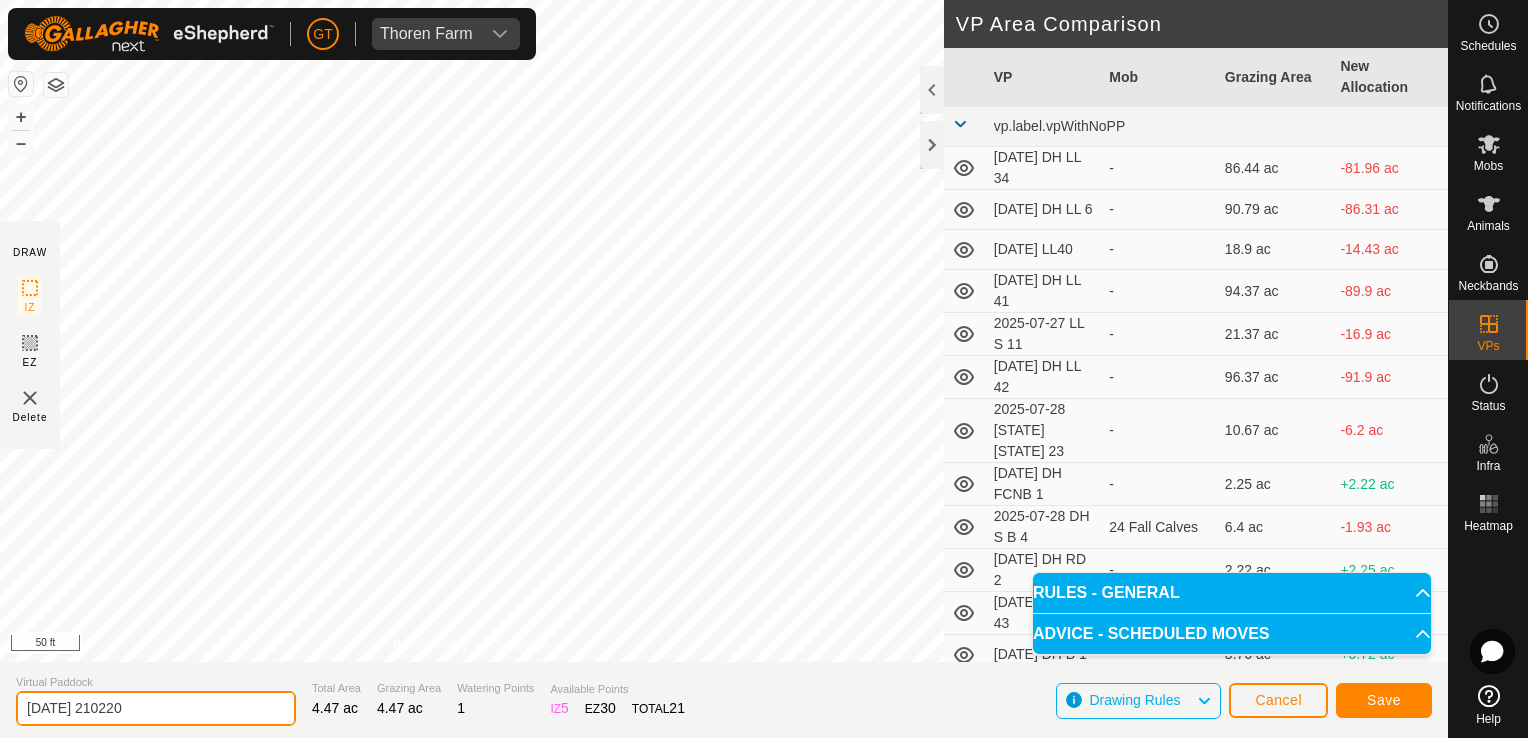 drag, startPoint x: 235, startPoint y: 702, endPoint x: 247, endPoint y: 702, distance: 12 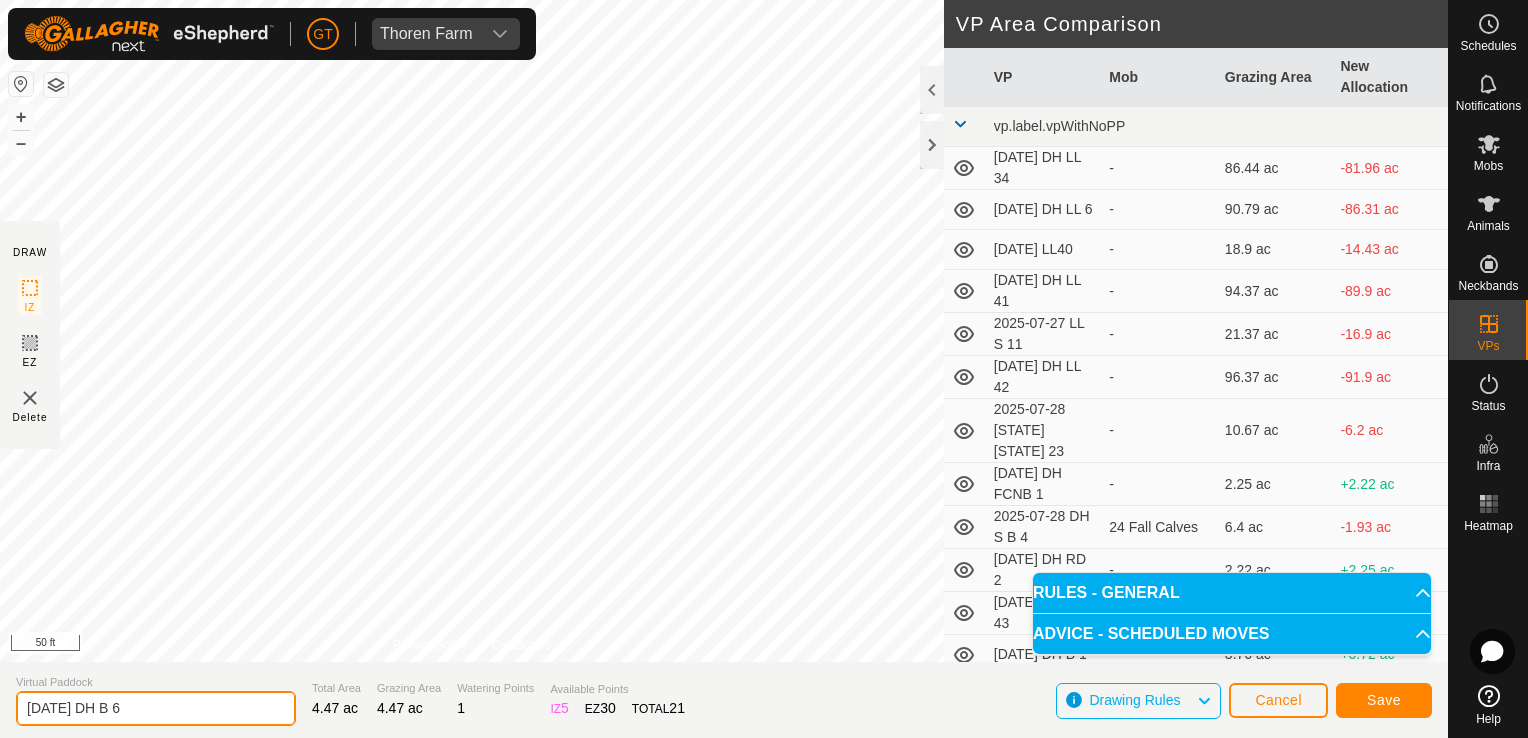type on "[DATE] DH B 6" 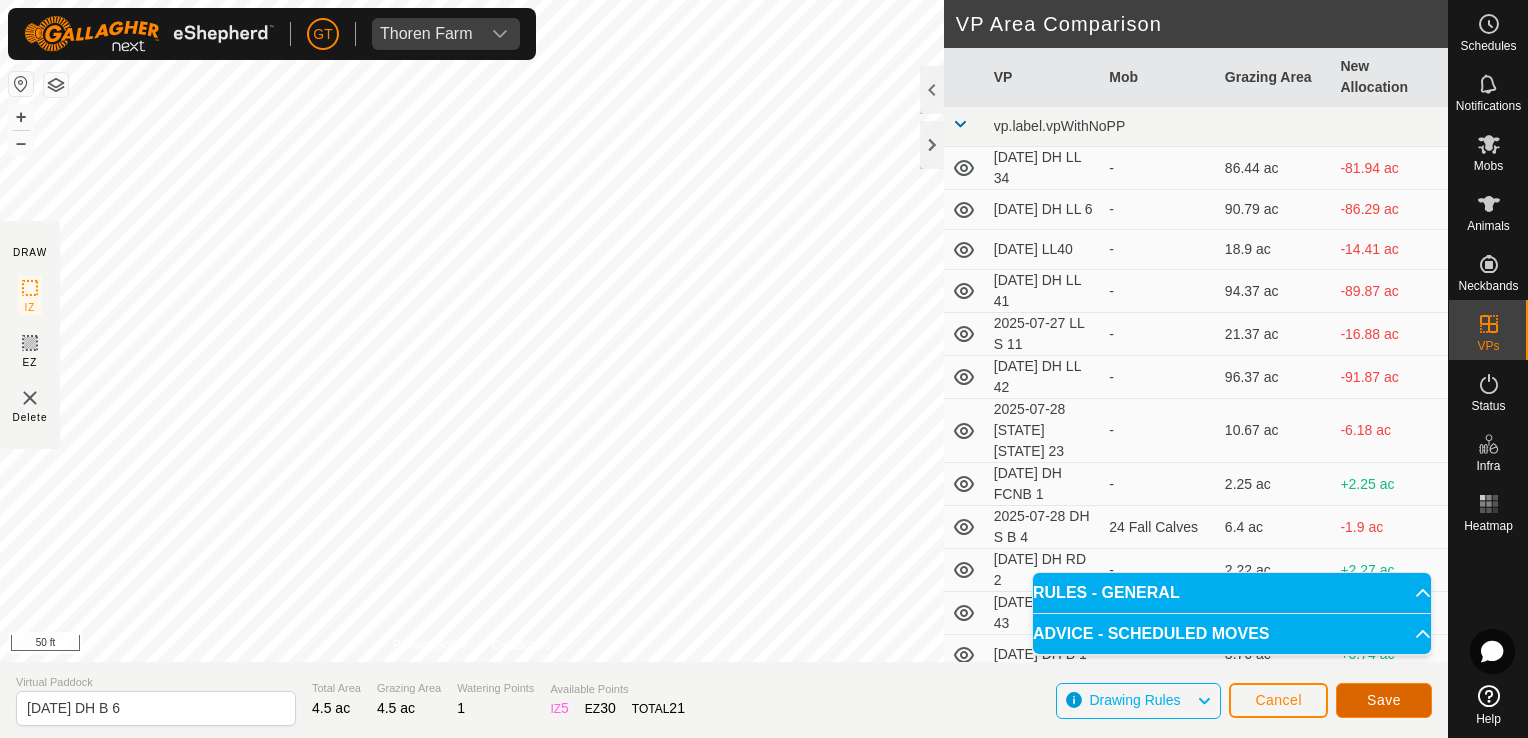 click on "Save" 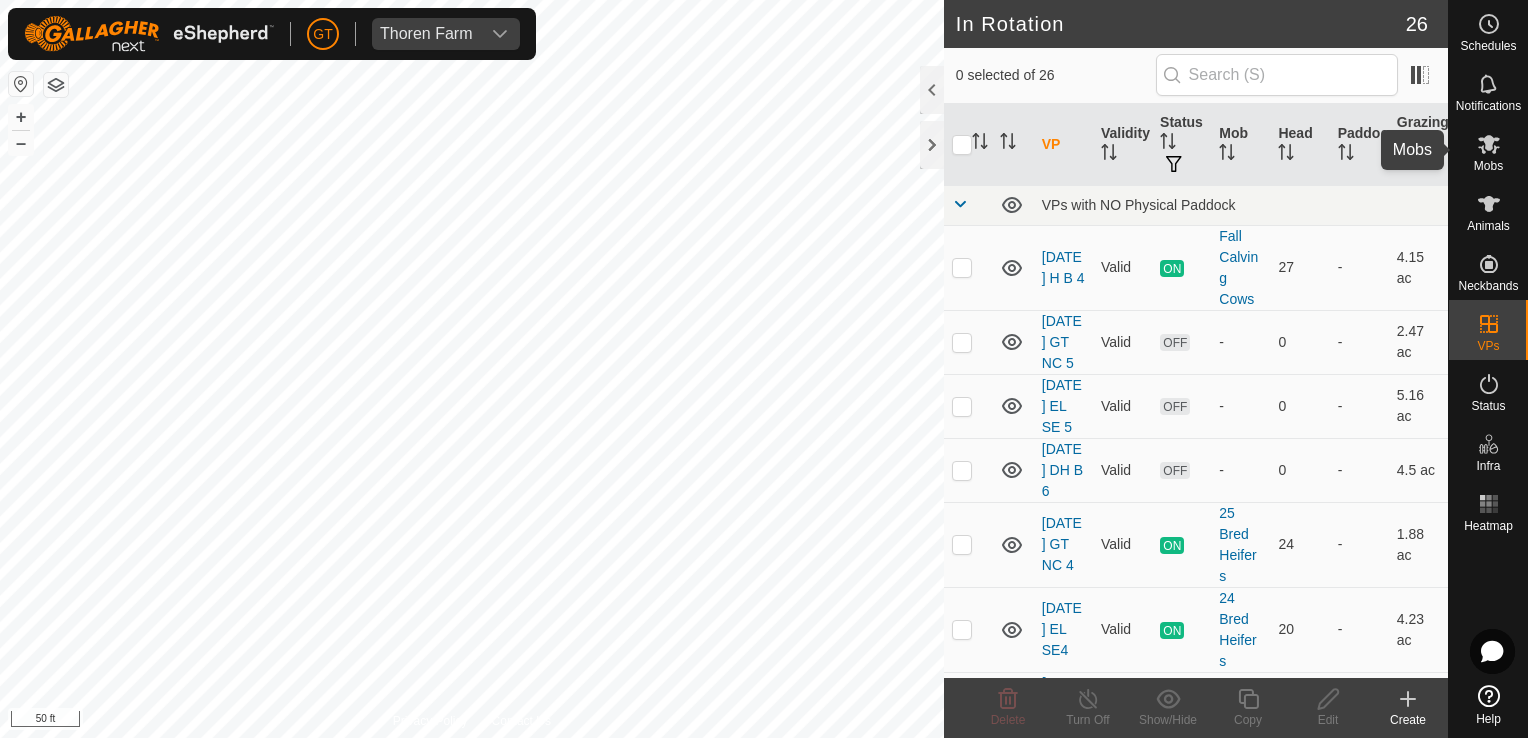 click 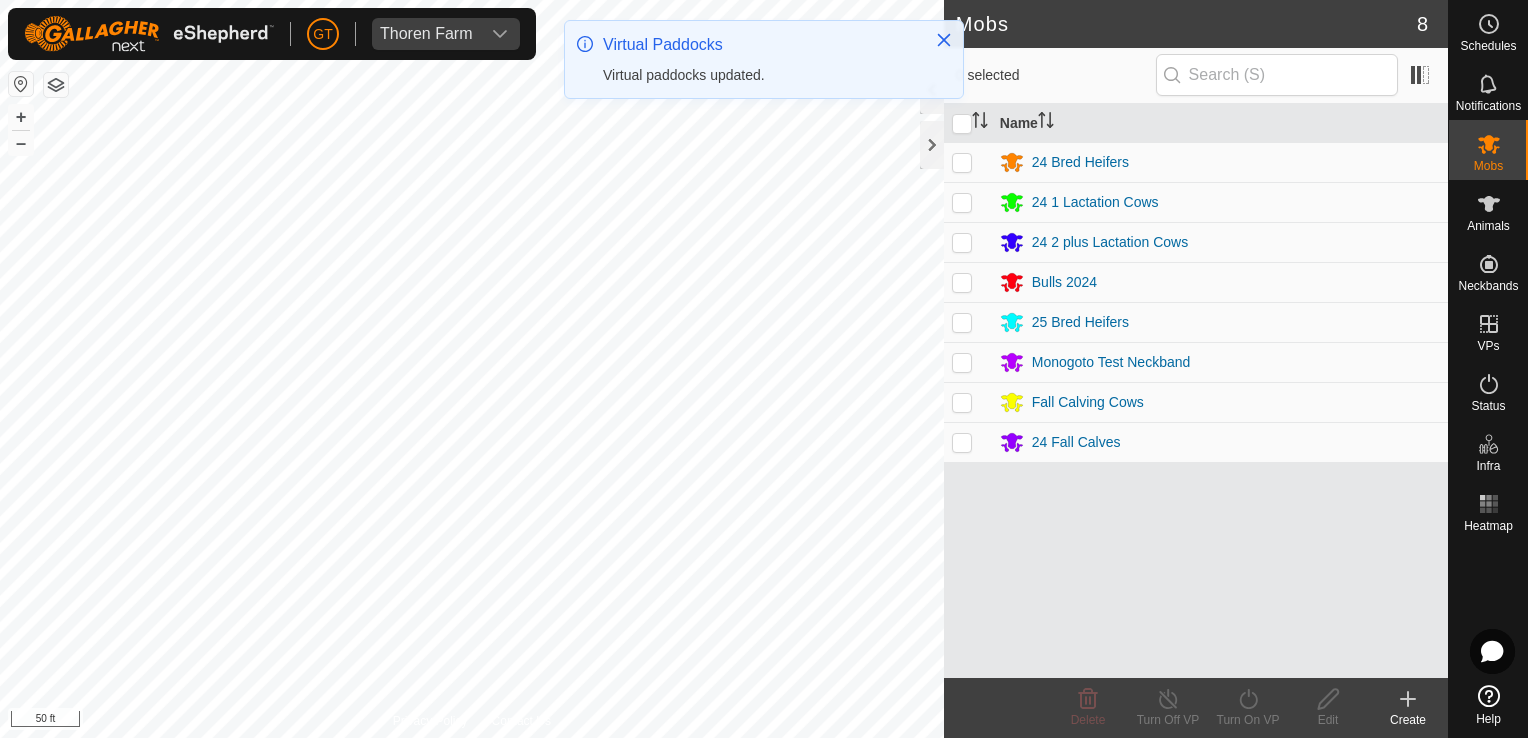 click at bounding box center (962, 402) 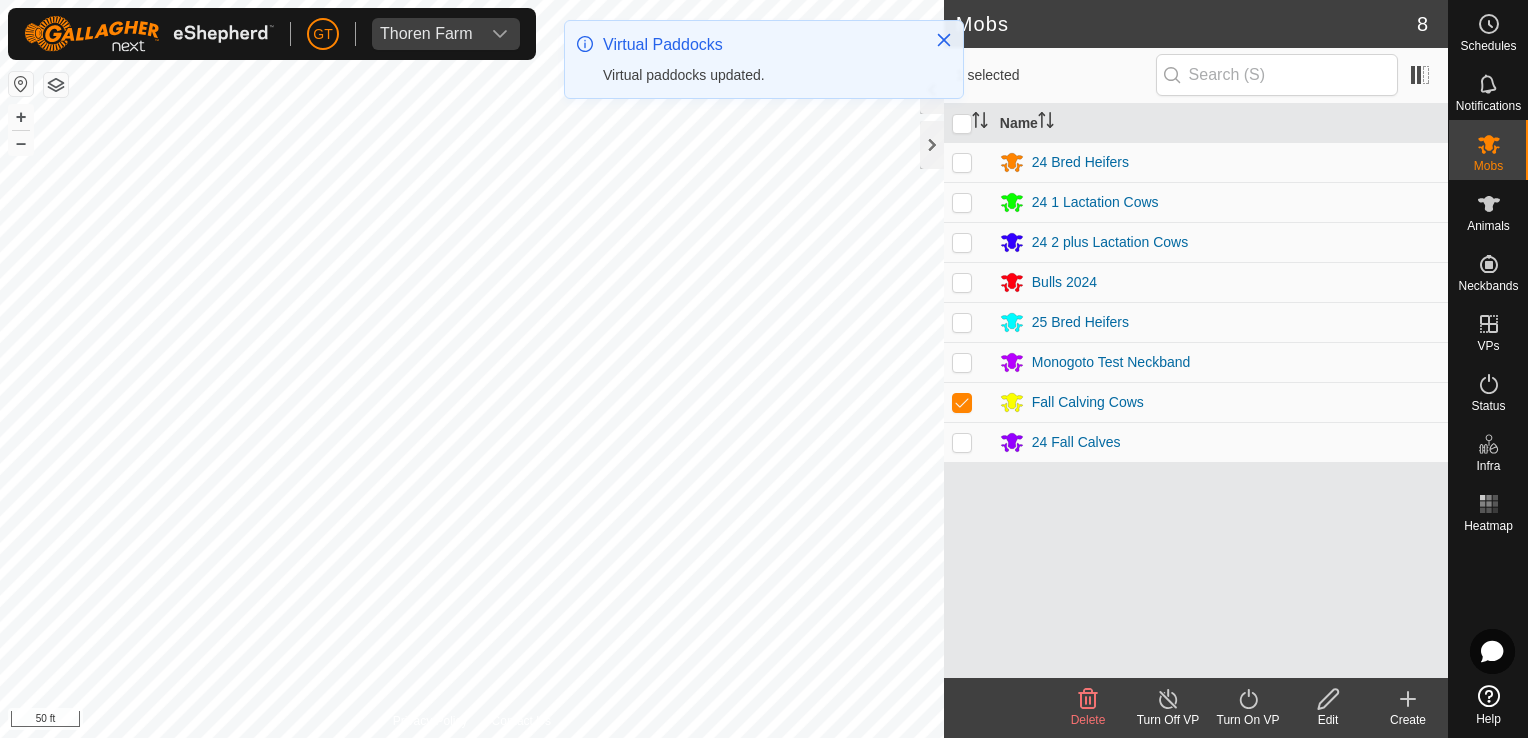 drag, startPoint x: 1248, startPoint y: 702, endPoint x: 1272, endPoint y: 702, distance: 24 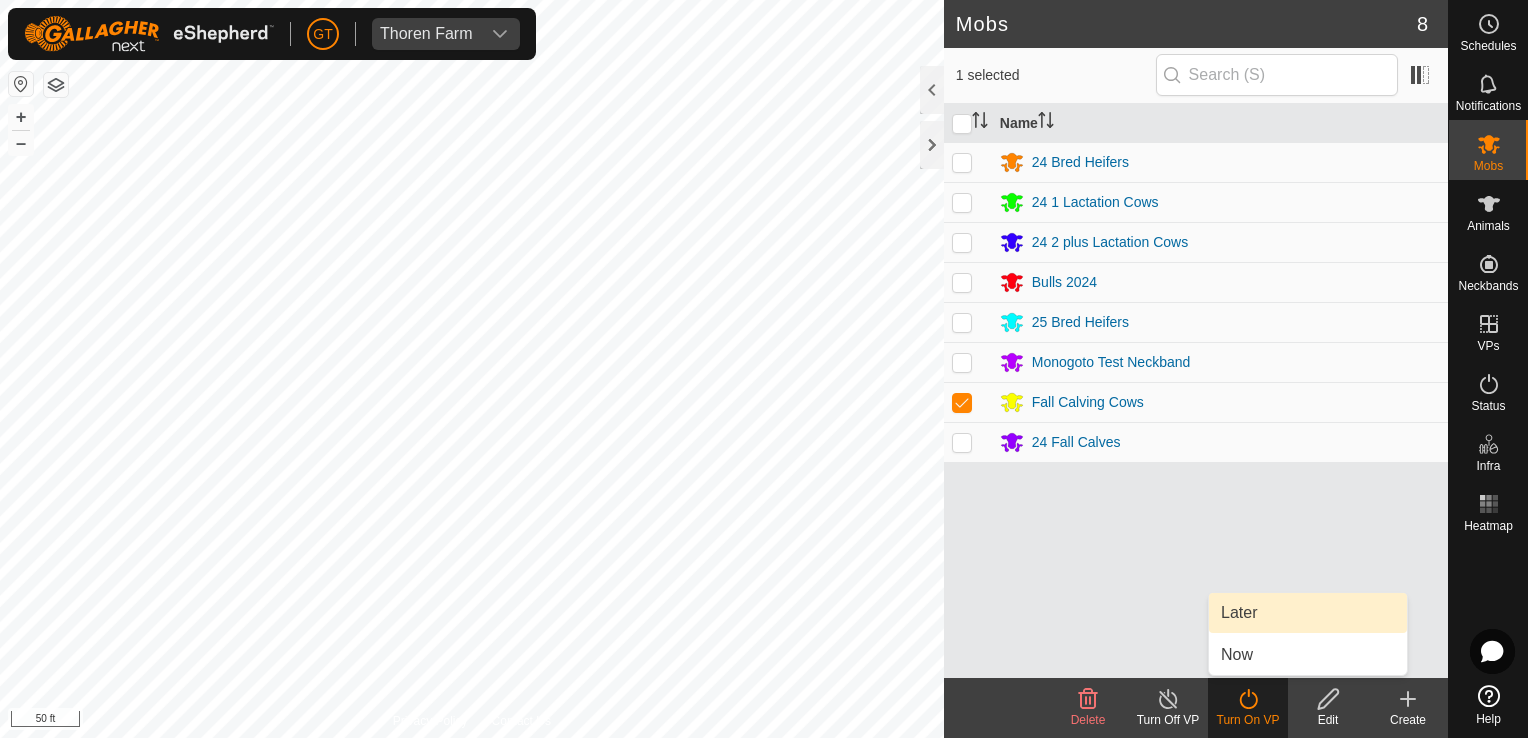 click on "Later" at bounding box center [1308, 613] 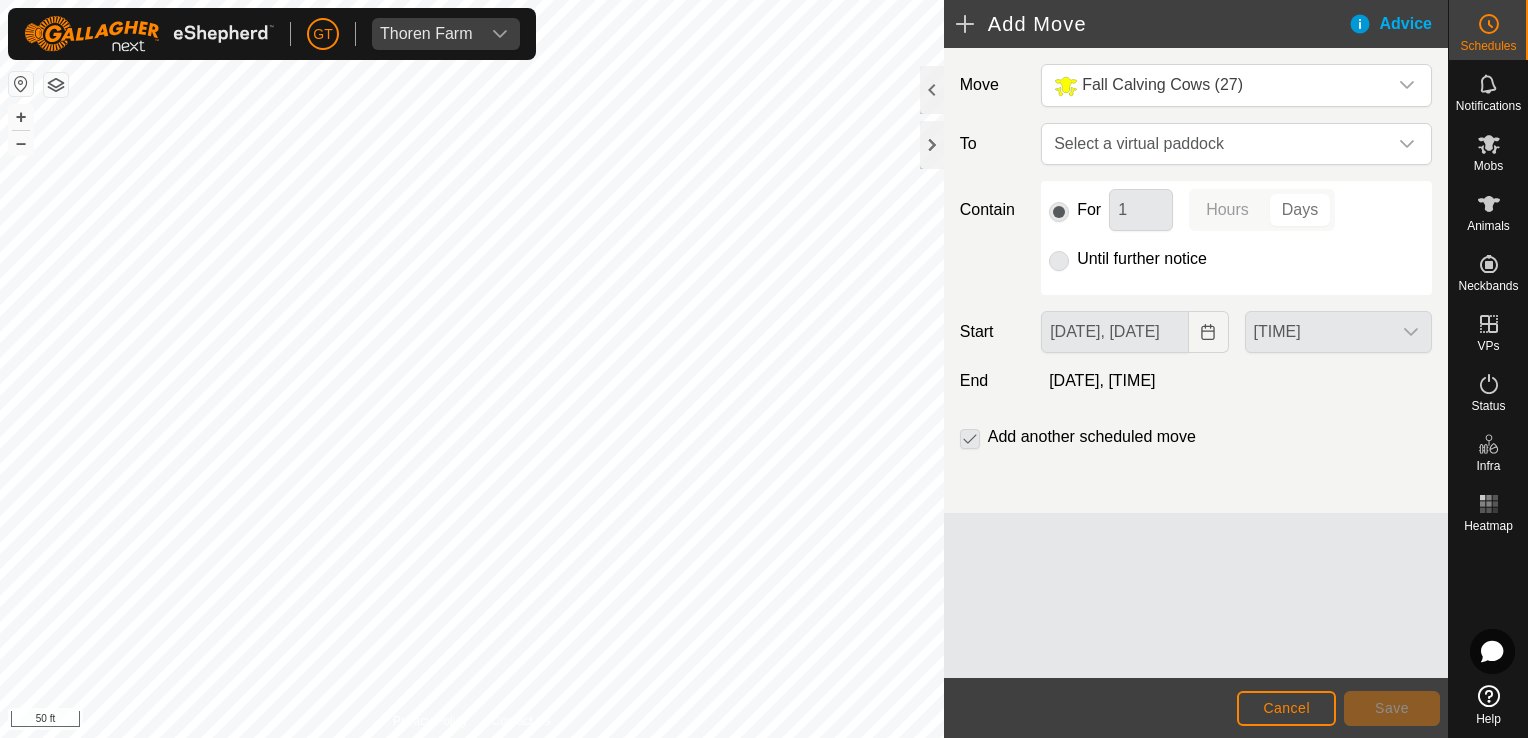 click on "[TIME]" 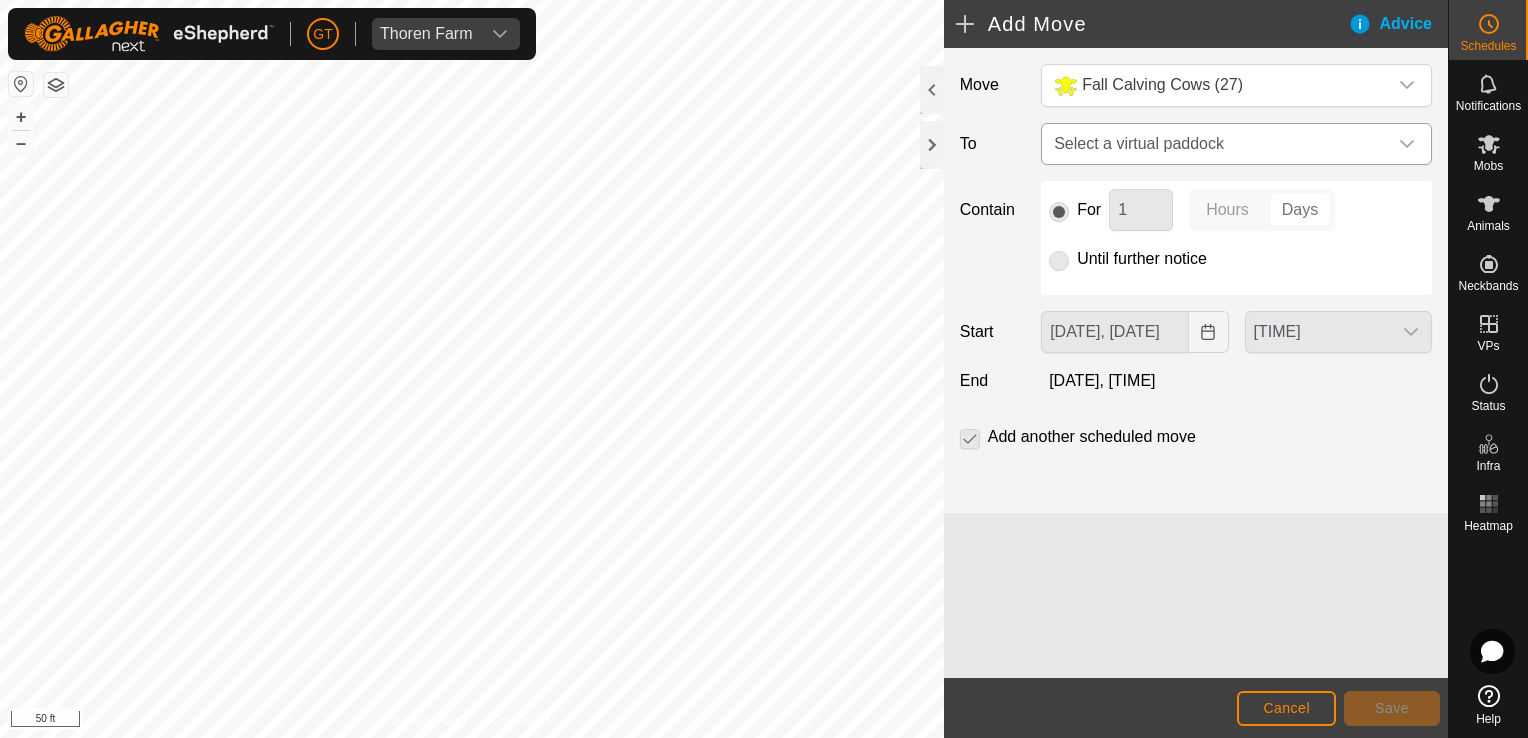 click 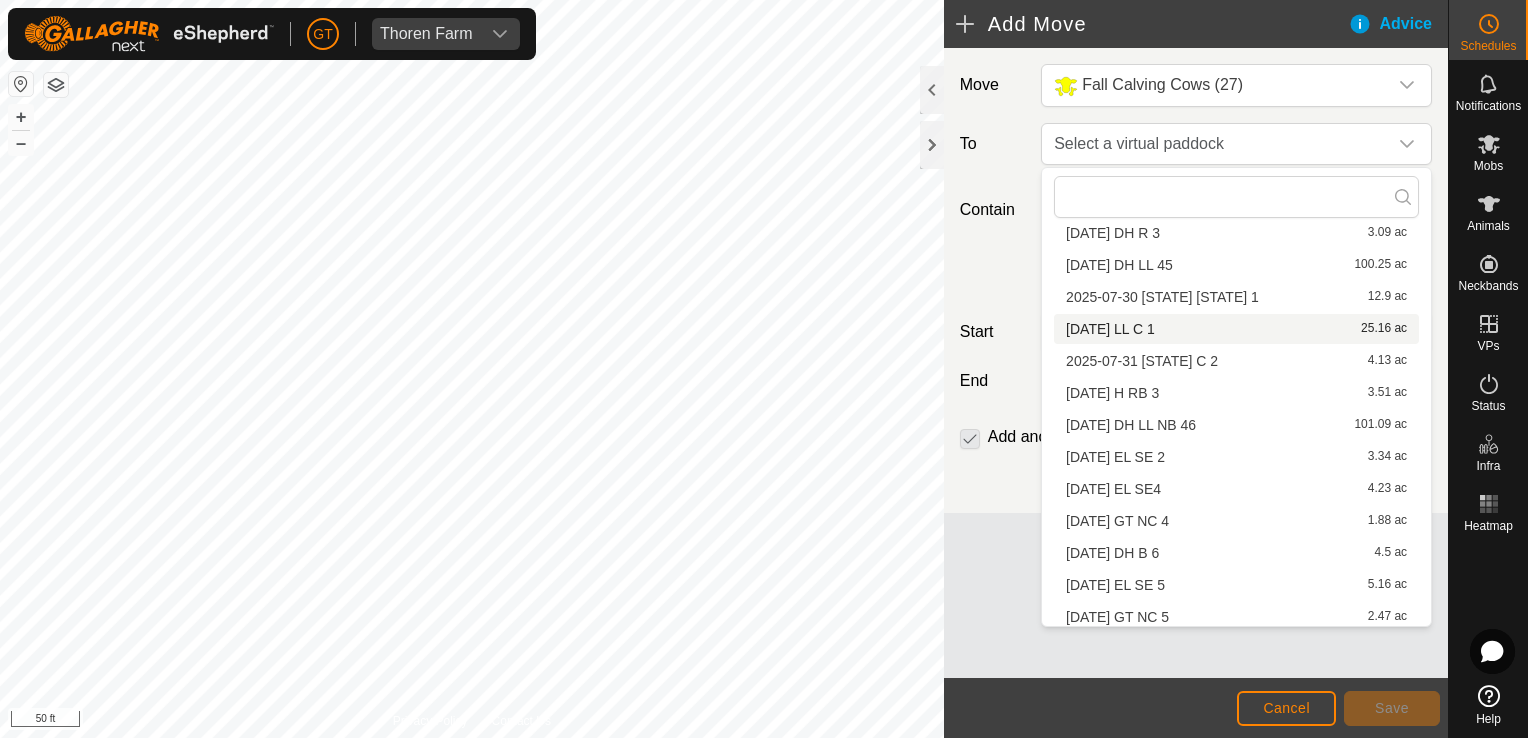 scroll, scrollTop: 476, scrollLeft: 0, axis: vertical 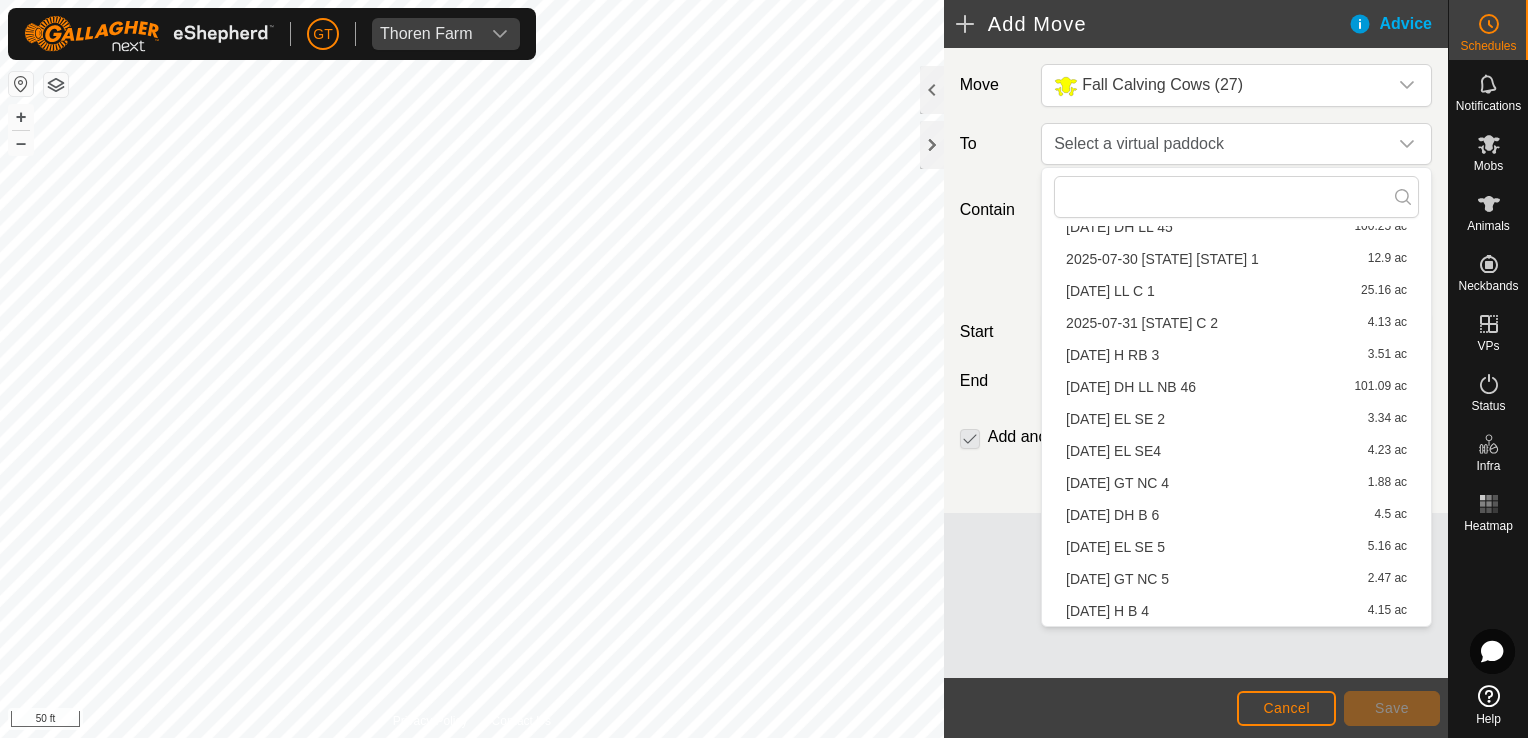 click on "2025-08-02  DH  B 6  4.5 ac" at bounding box center (1236, 515) 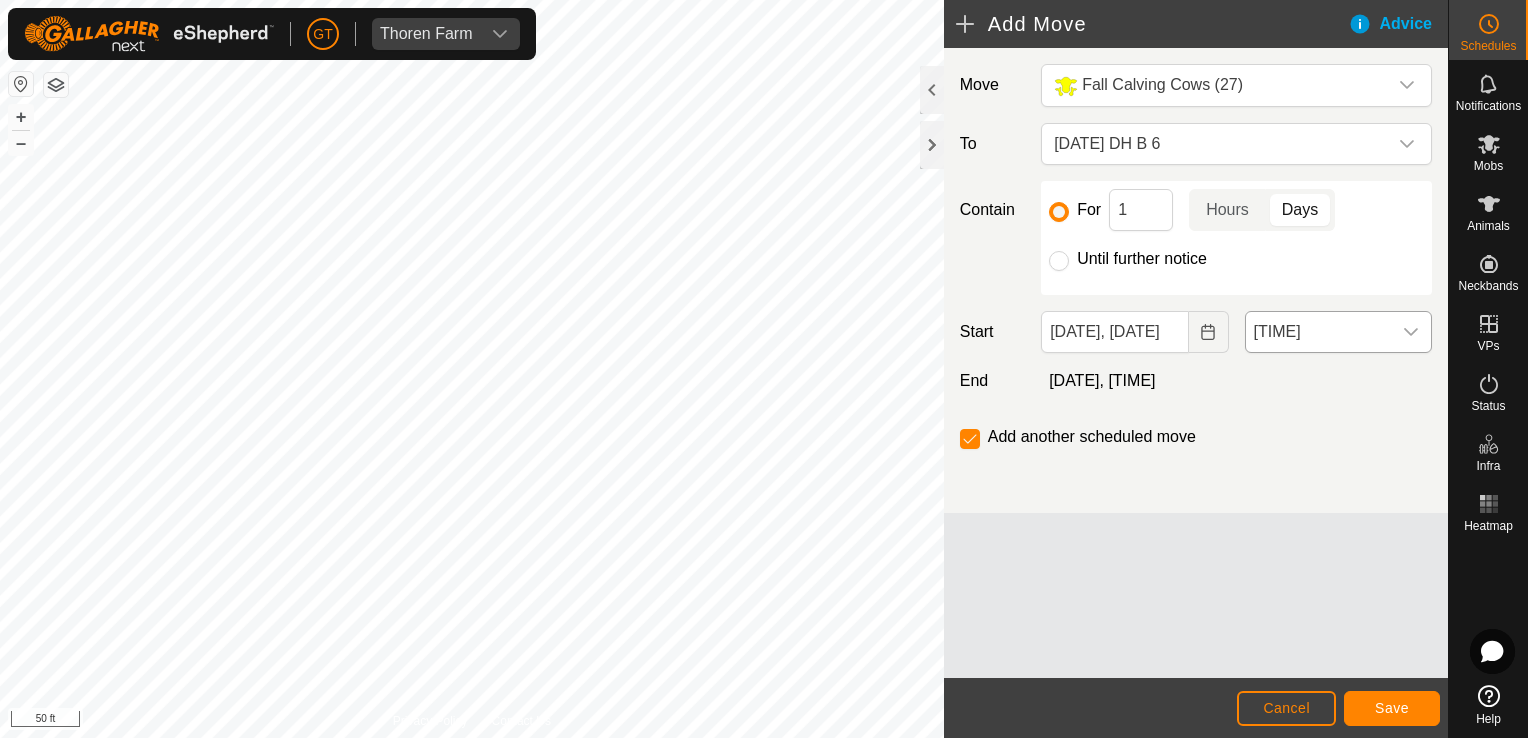 click 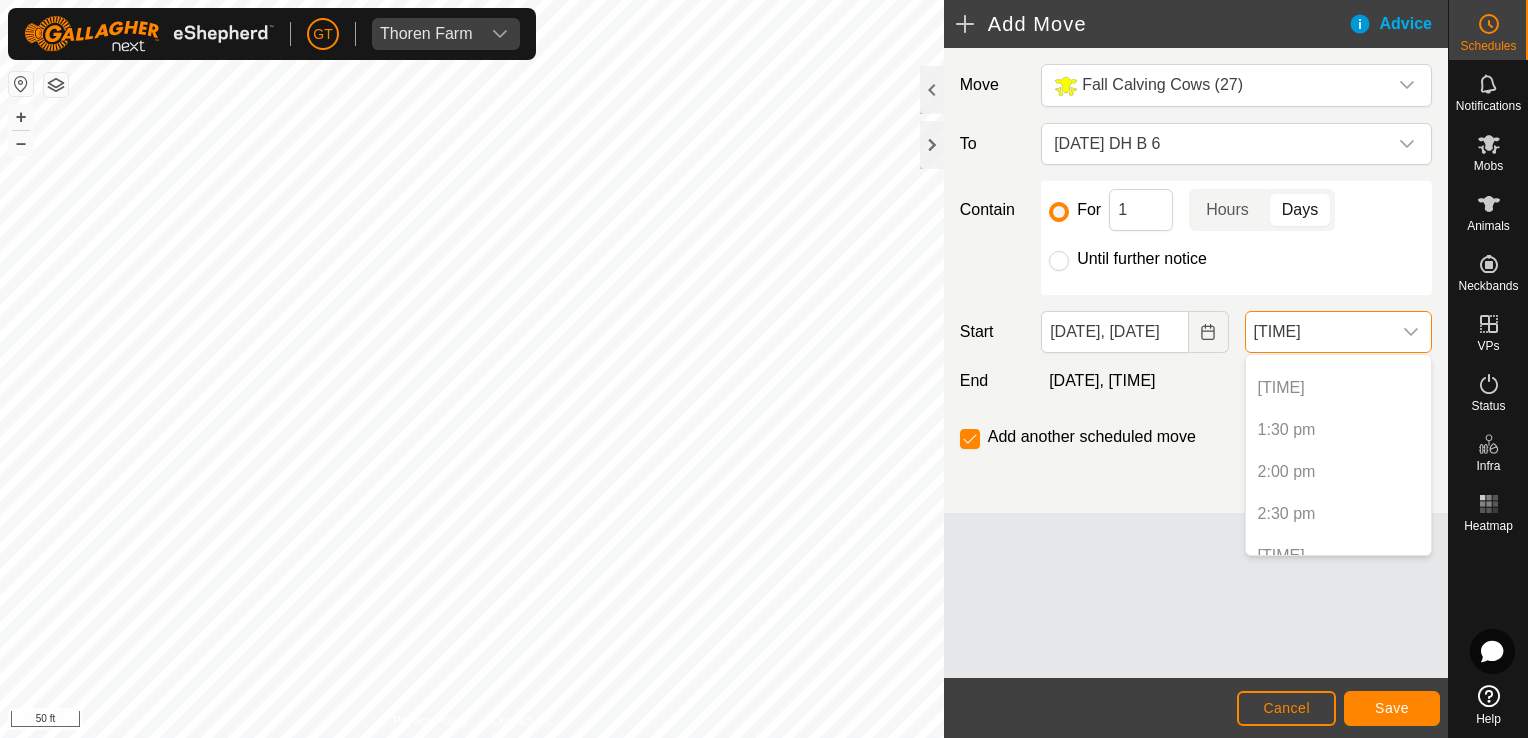 scroll, scrollTop: 1030, scrollLeft: 0, axis: vertical 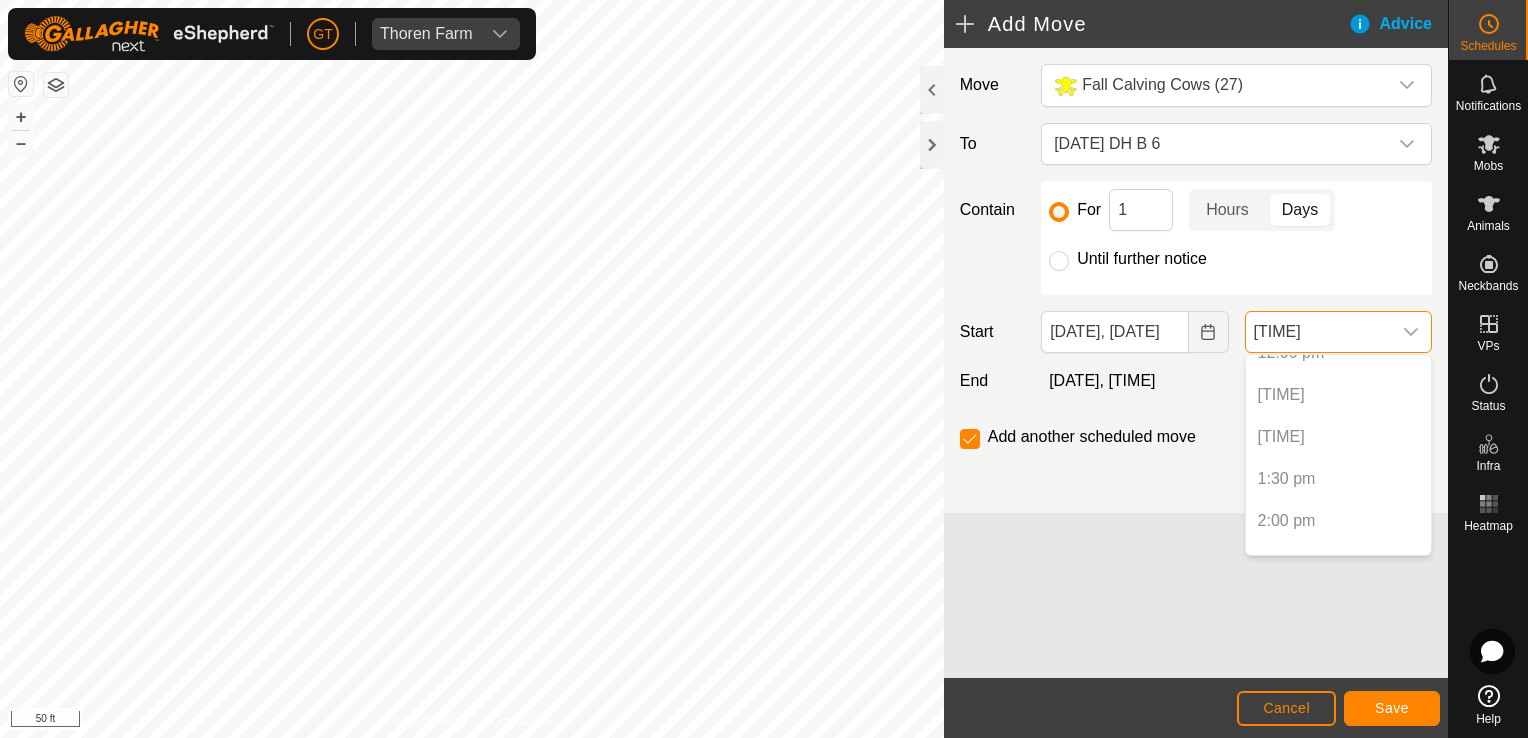 click on "[TIME]" at bounding box center (1338, 437) 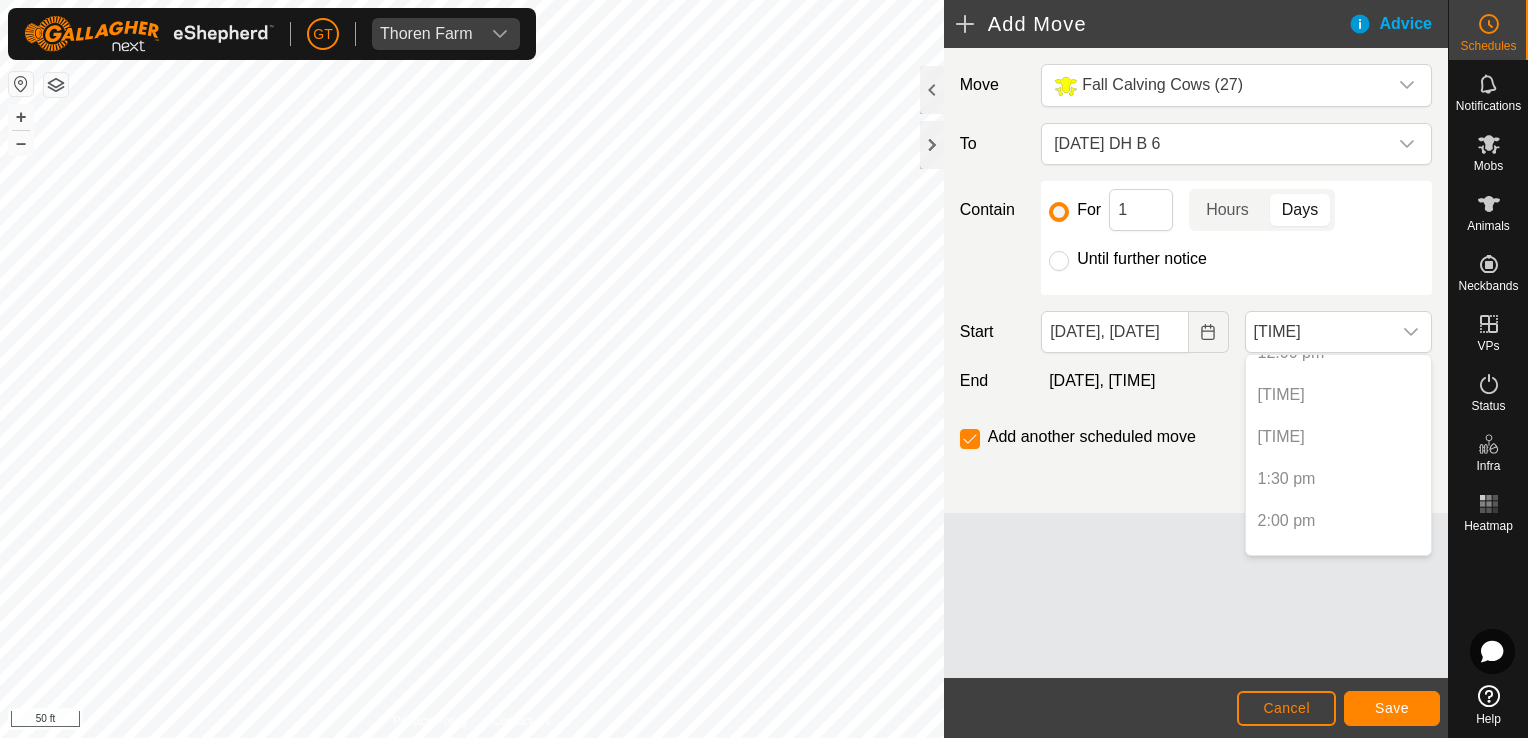 scroll, scrollTop: 930, scrollLeft: 0, axis: vertical 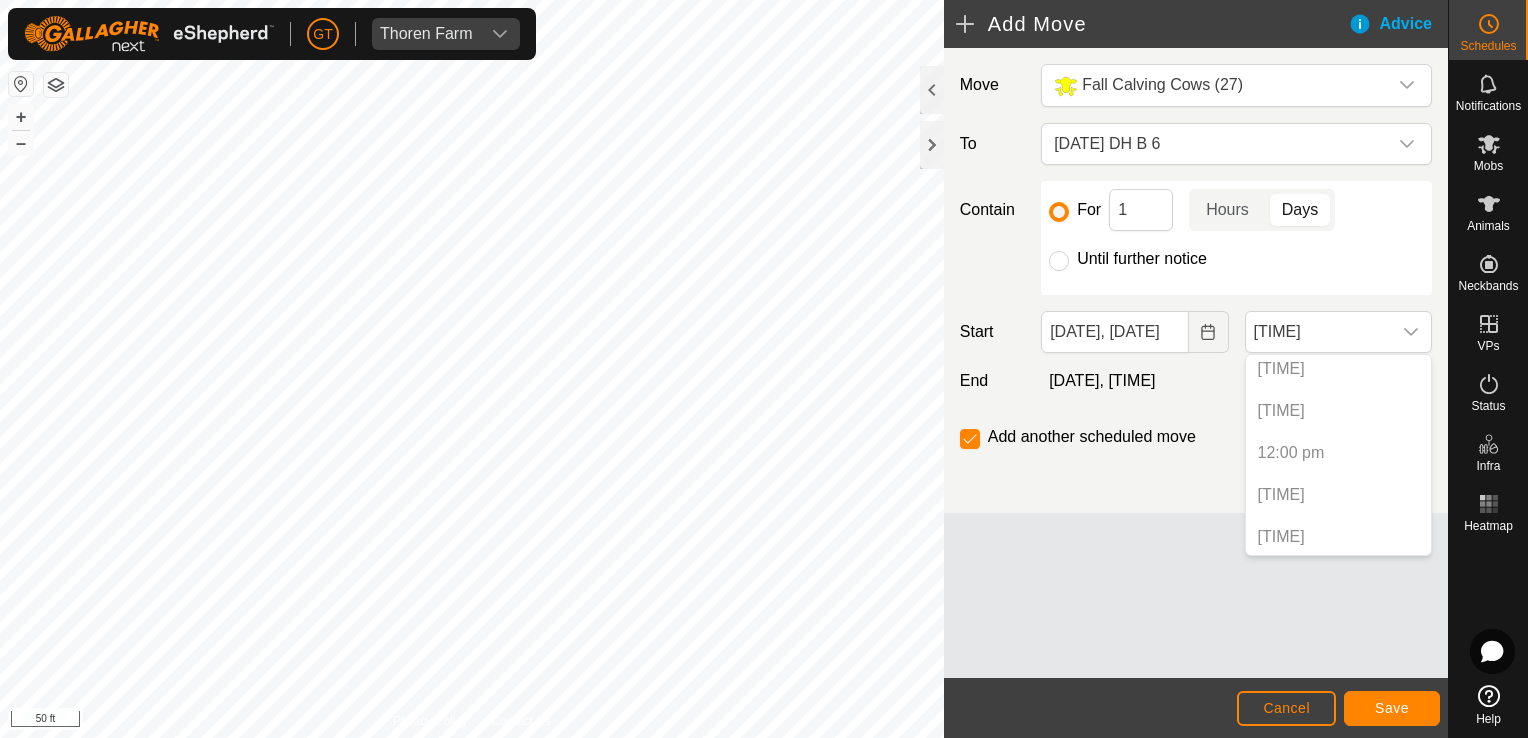 click on "12:00 pm" at bounding box center (1338, 453) 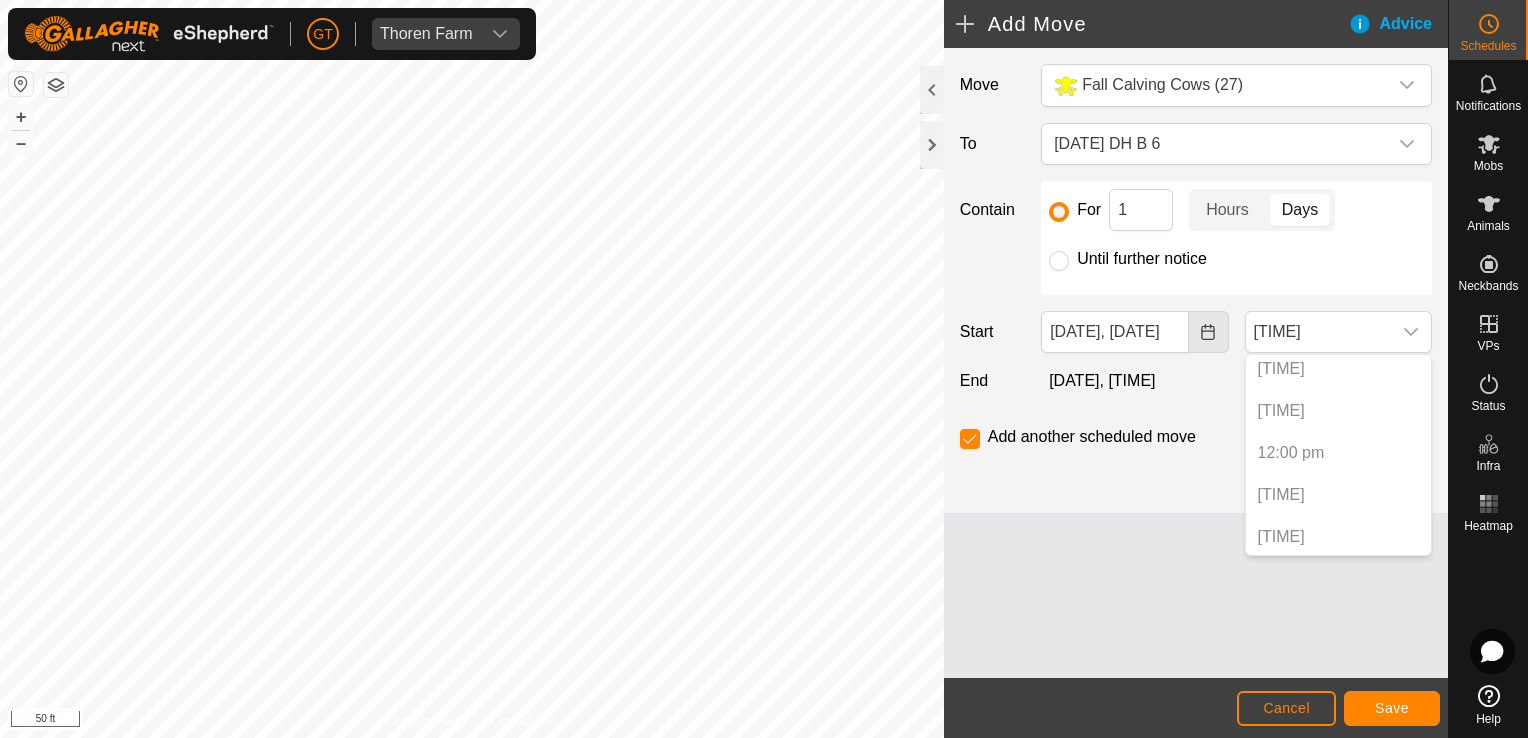 click 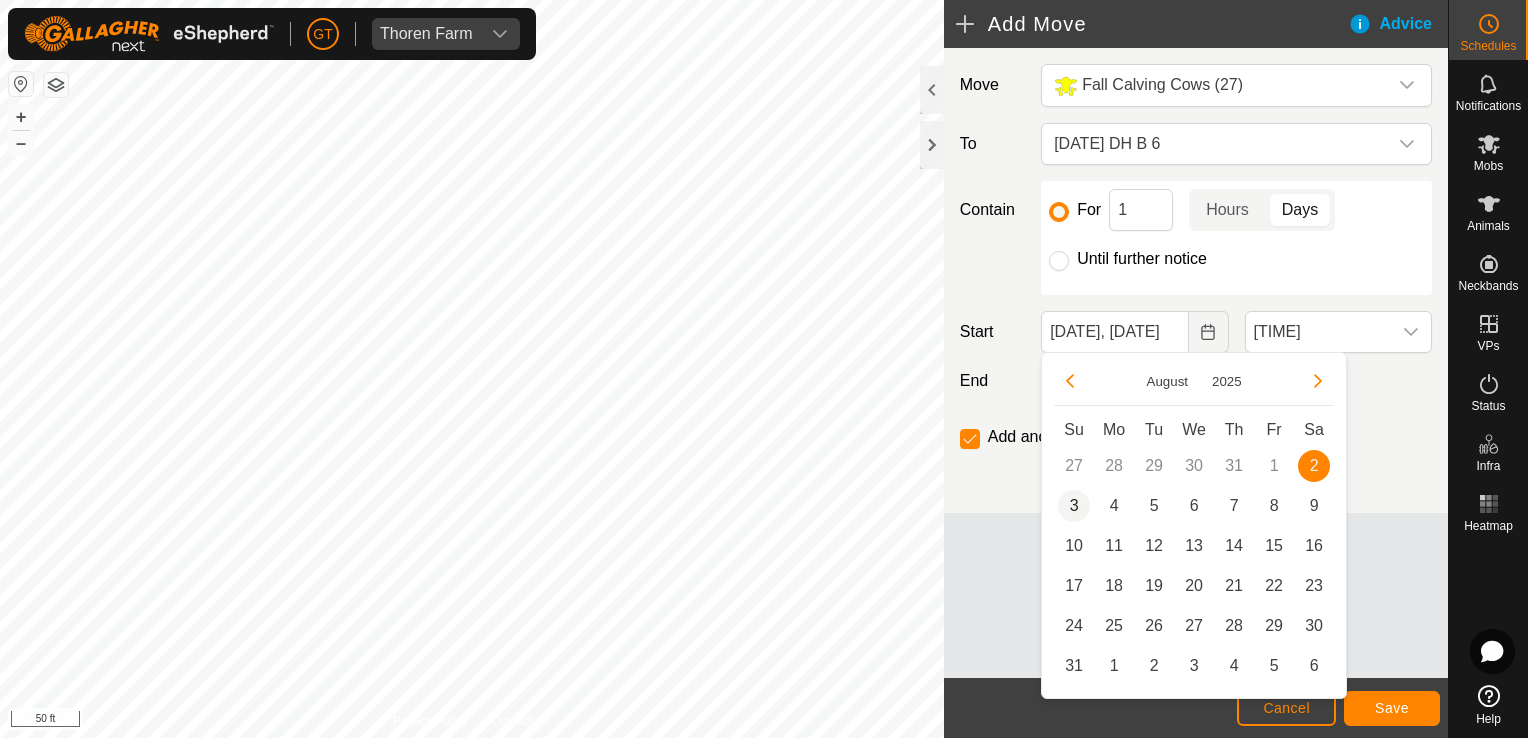 click on "3" at bounding box center [1074, 506] 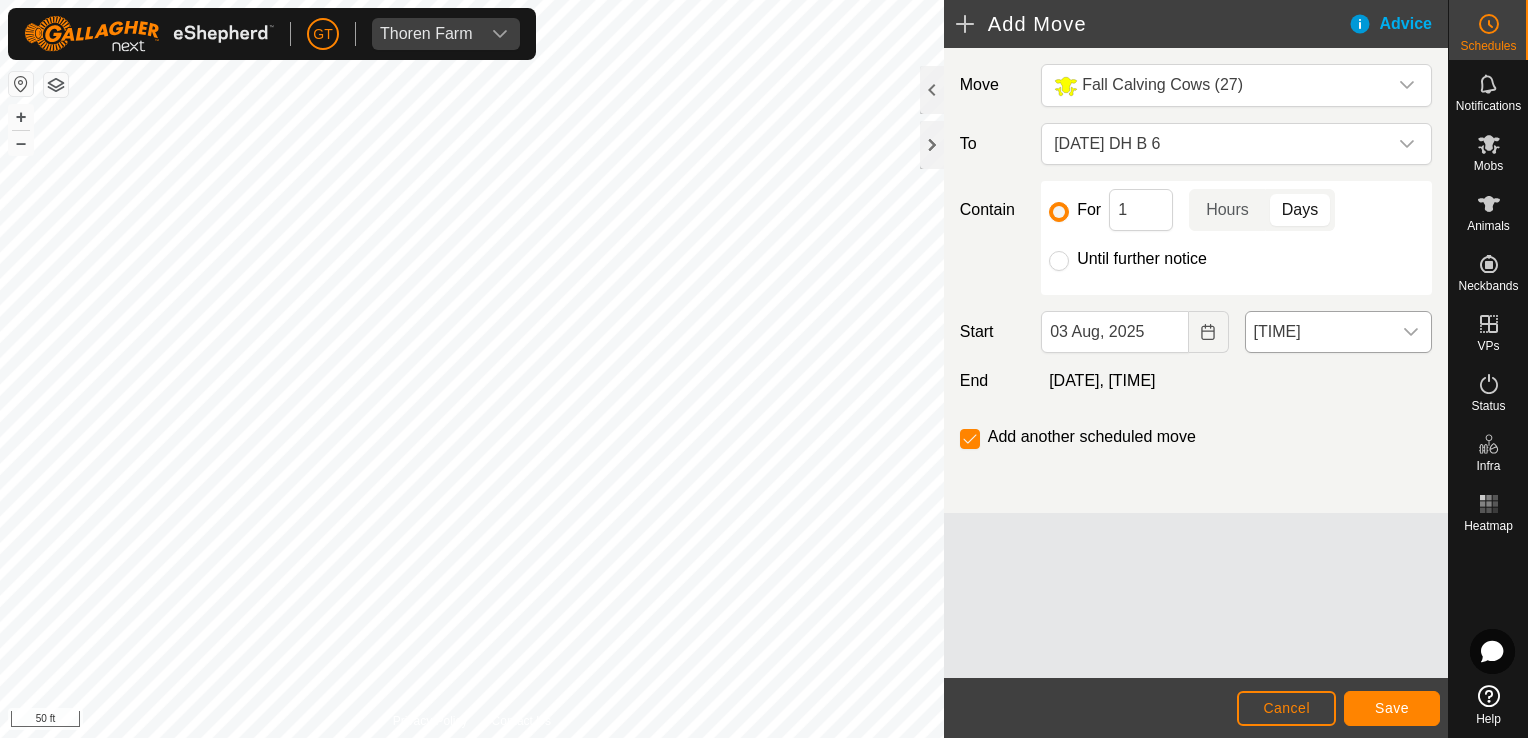 click 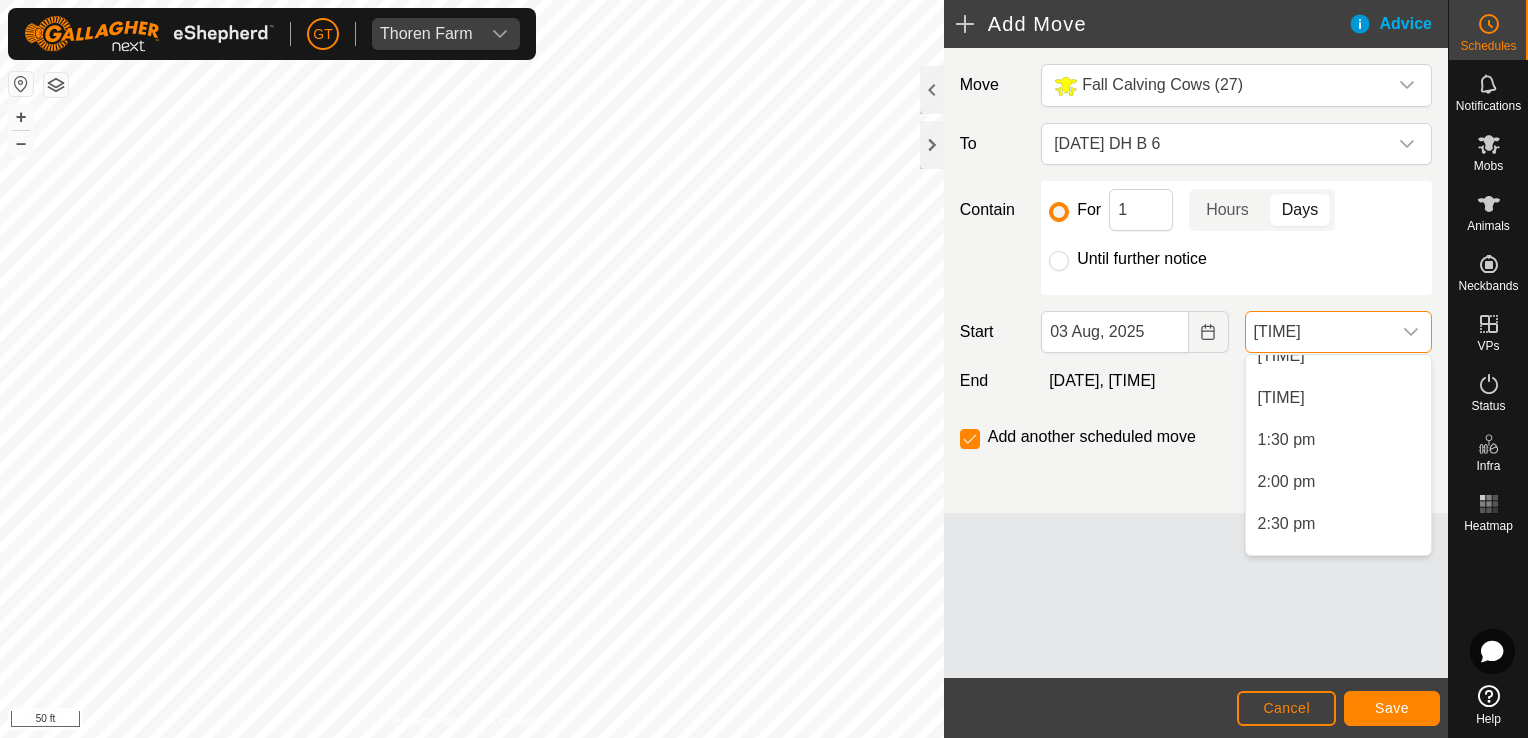 scroll, scrollTop: 922, scrollLeft: 0, axis: vertical 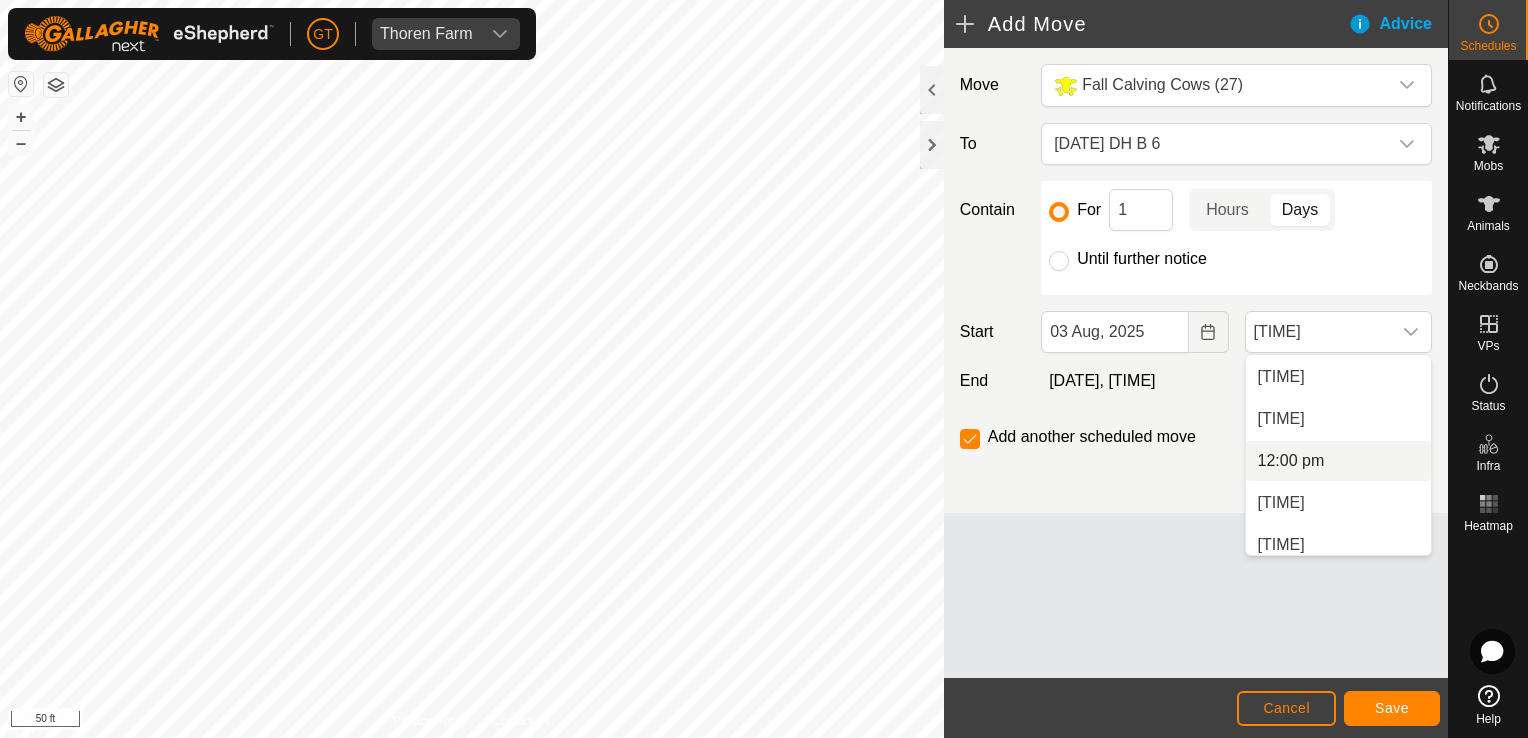 click on "12:00 pm" at bounding box center (1338, 461) 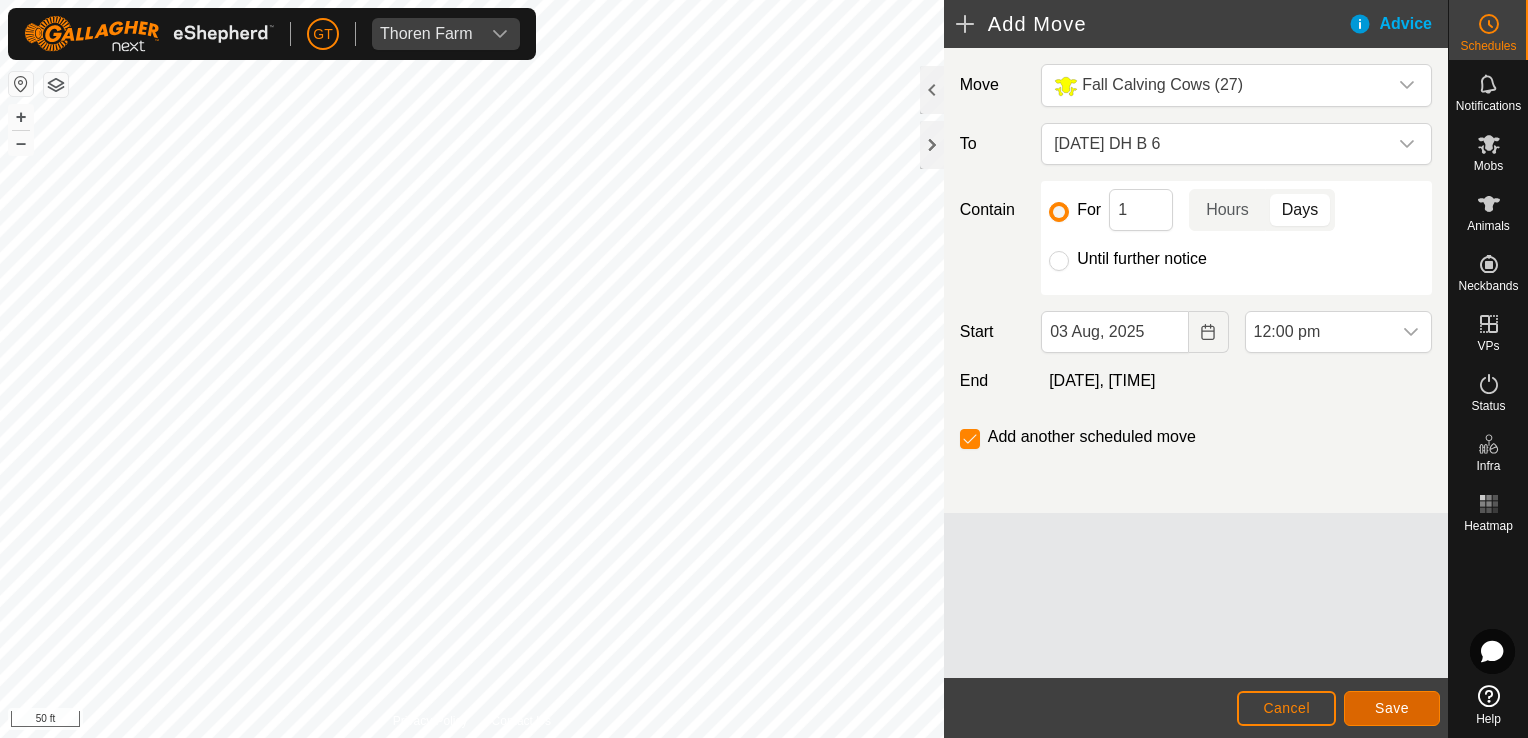 click on "Save" 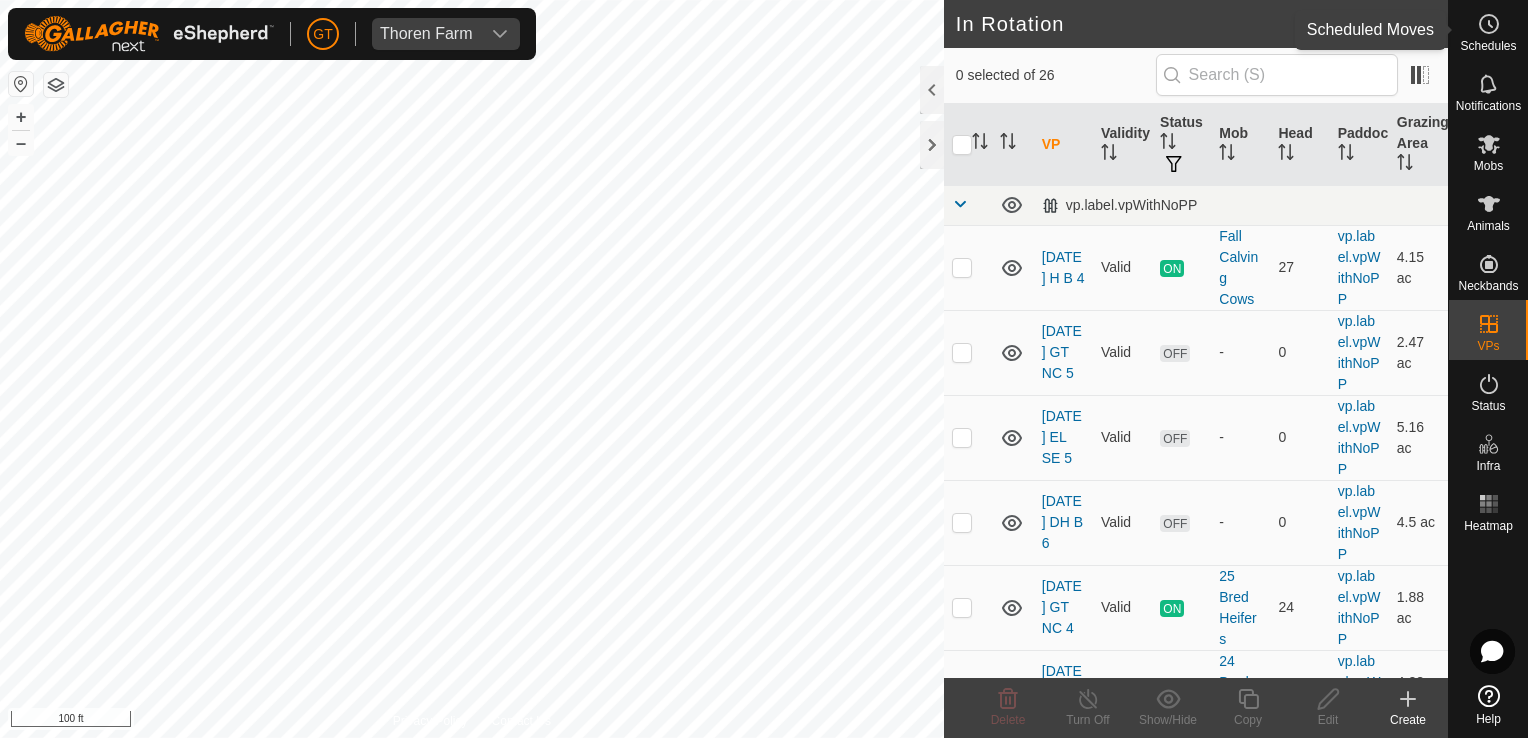 click 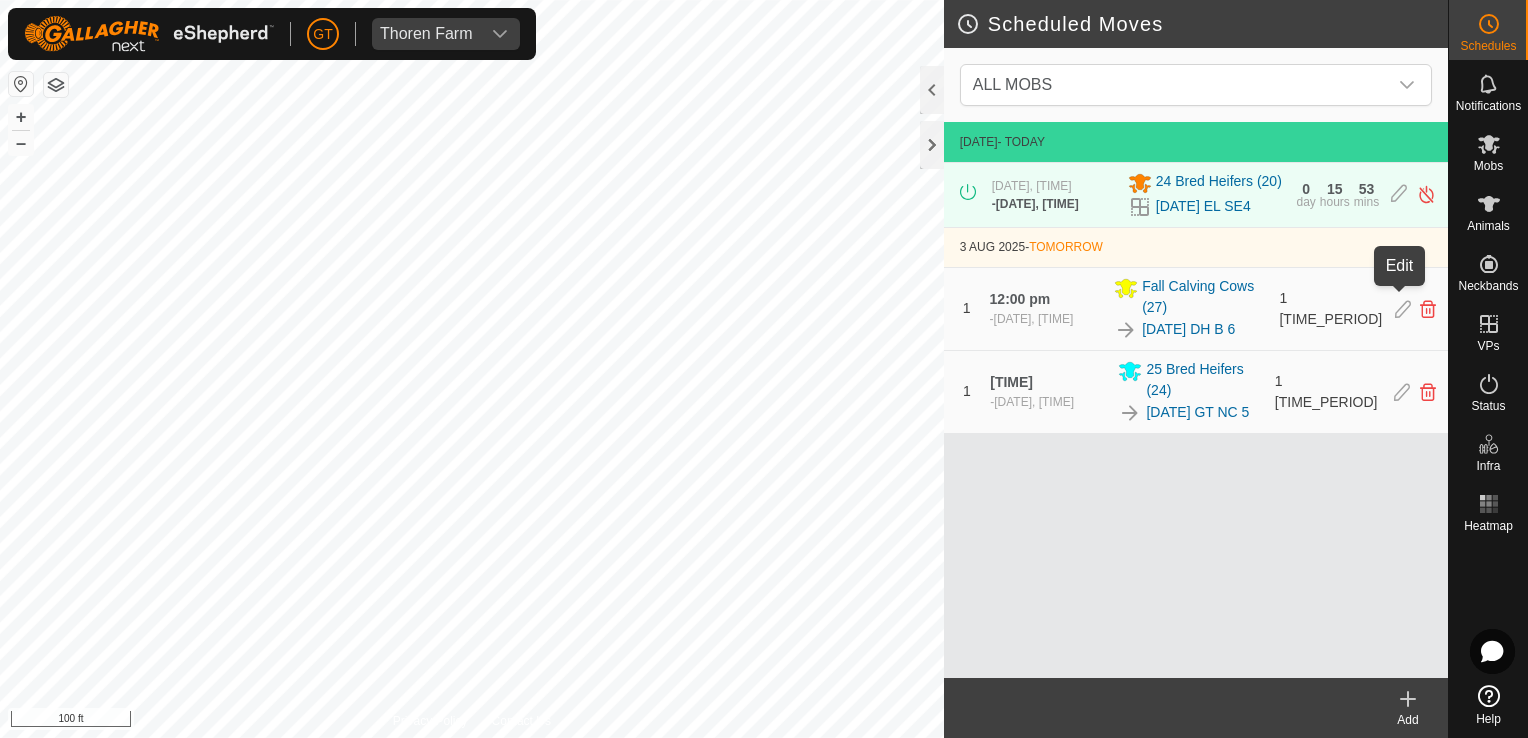 click at bounding box center (1403, 309) 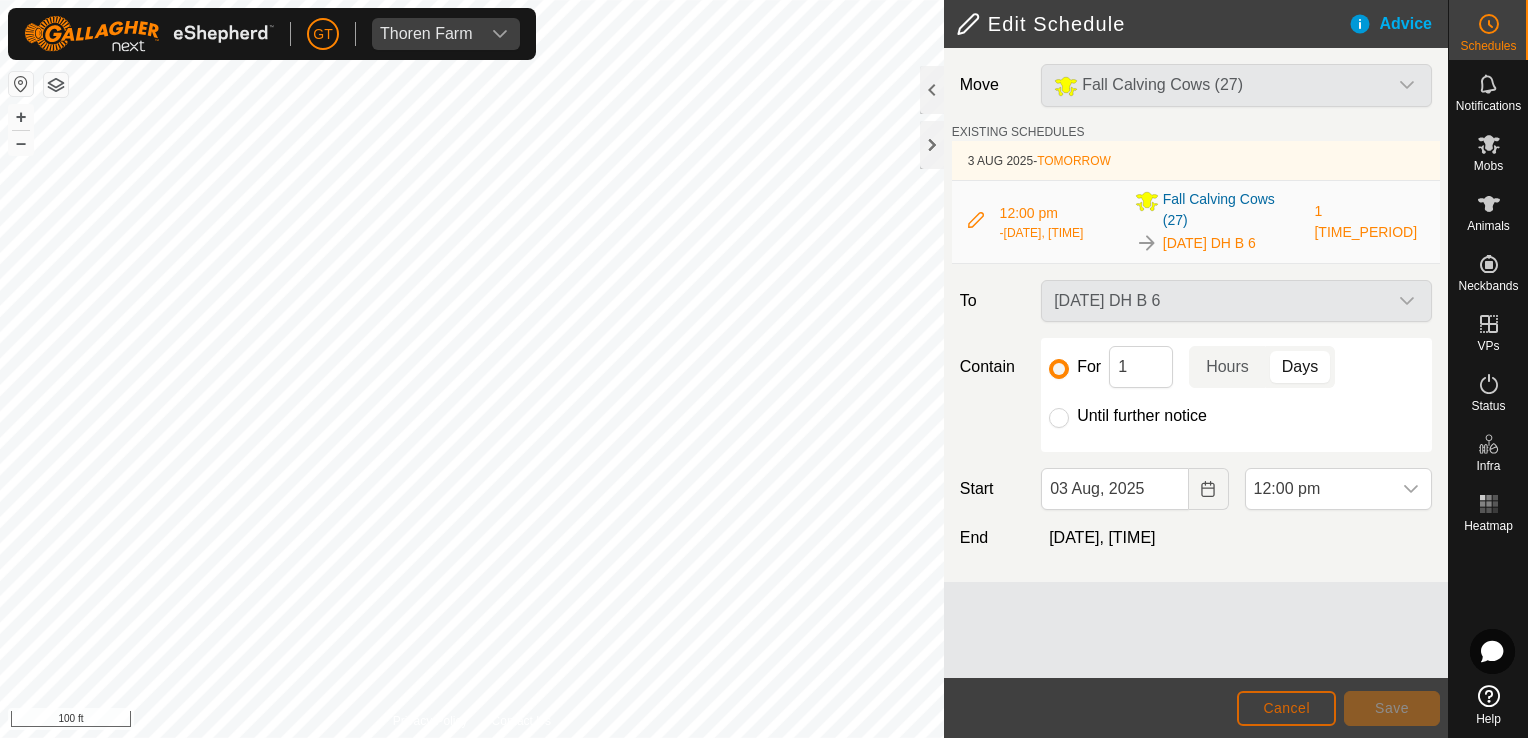 click on "Cancel" 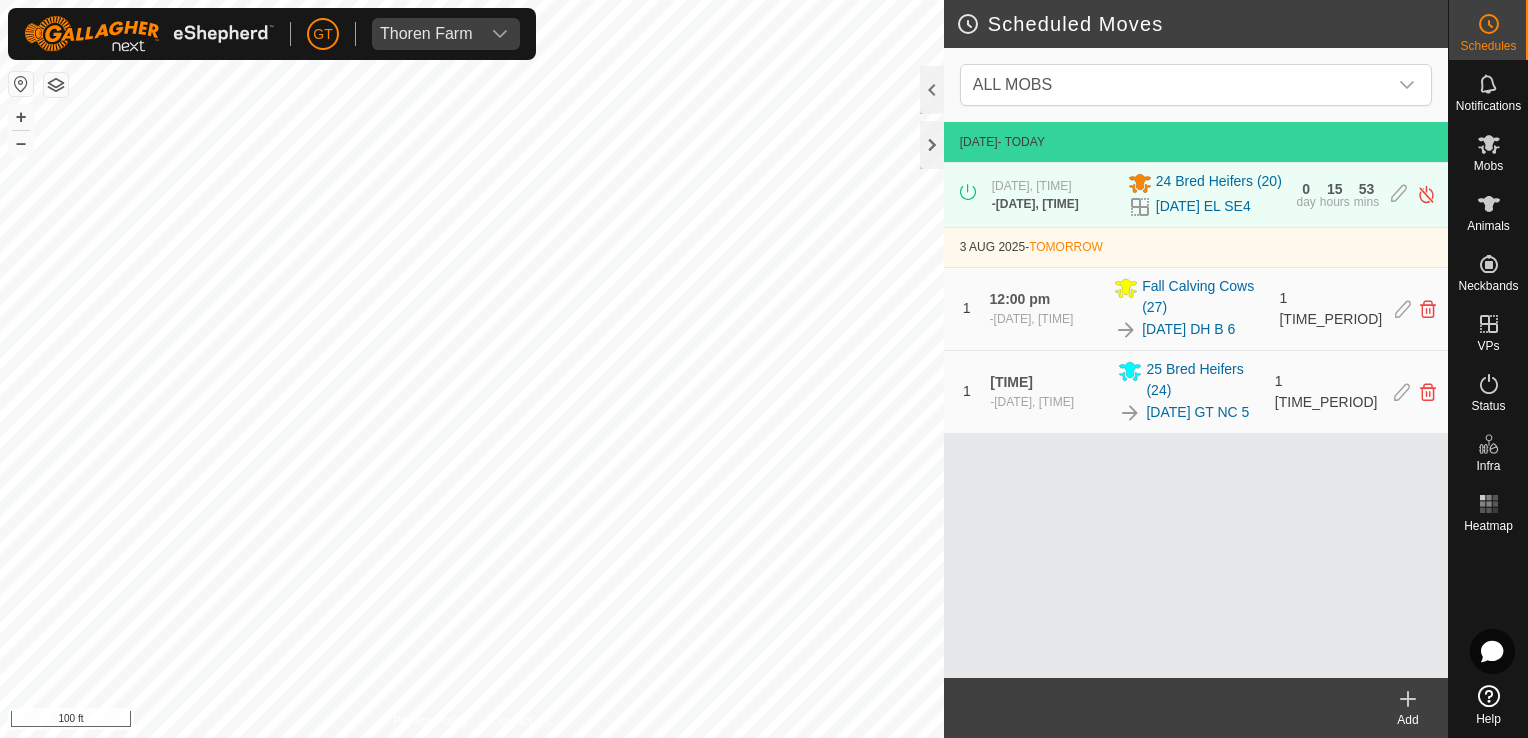 click on "[DATE] DH B 6" at bounding box center (1190, 330) 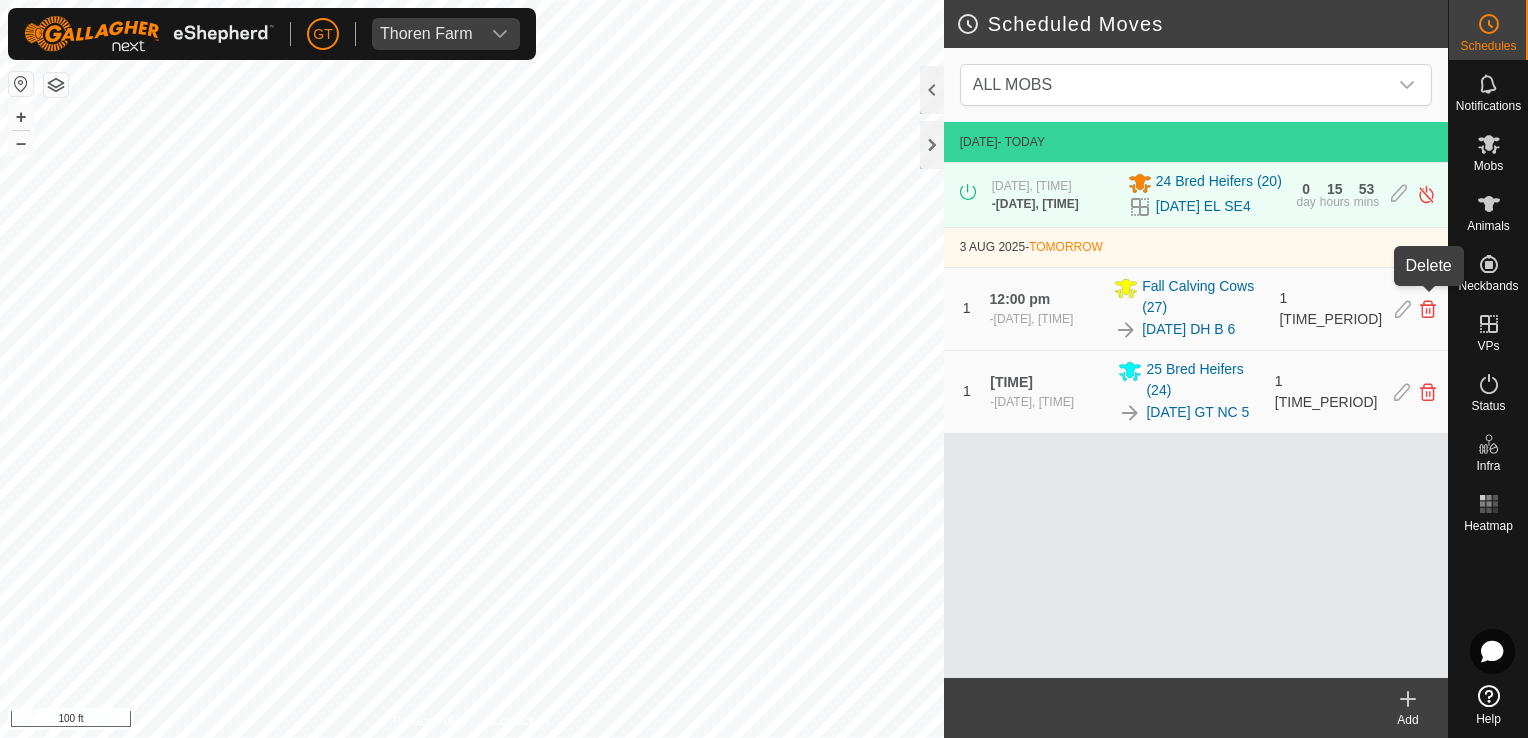 click at bounding box center [1428, 309] 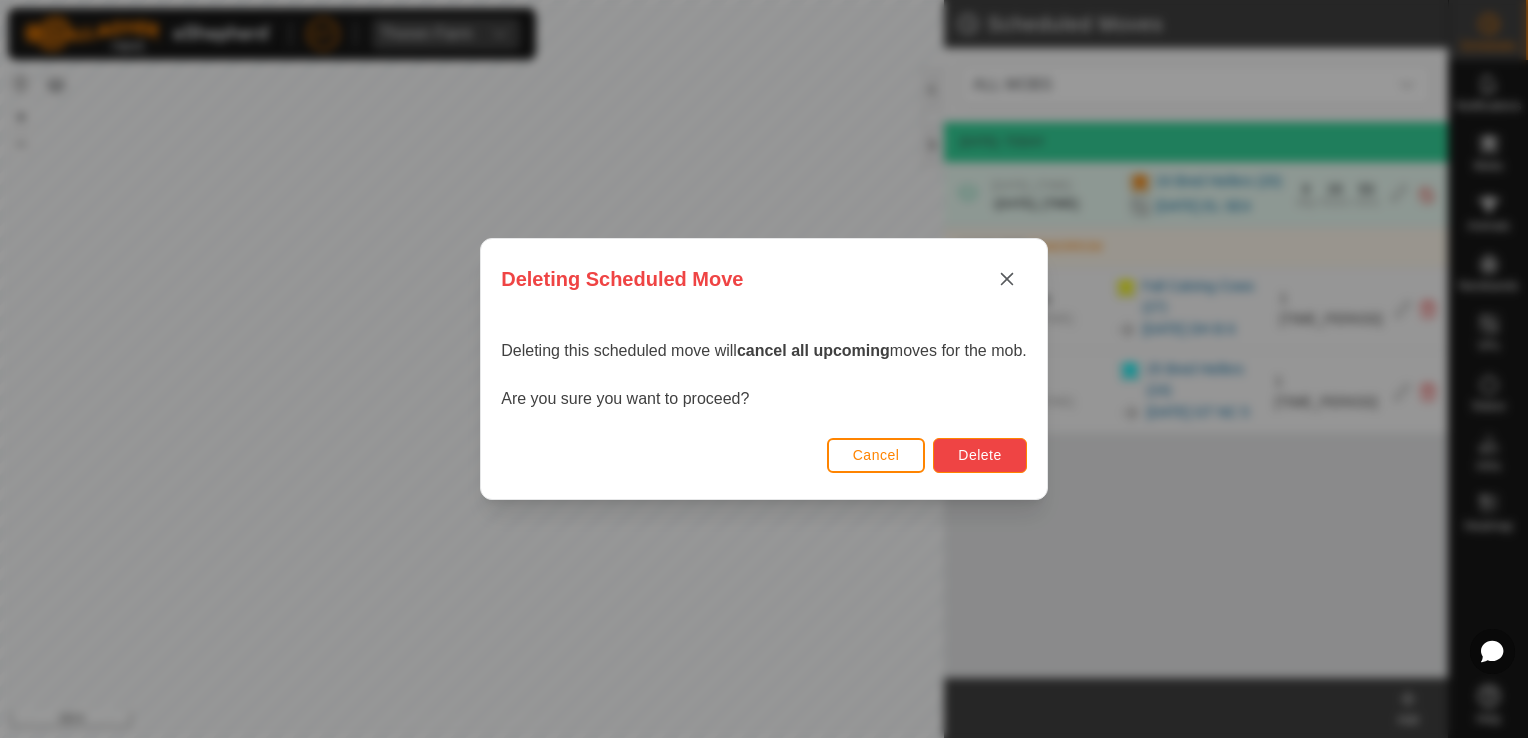 click on "Delete" at bounding box center [979, 455] 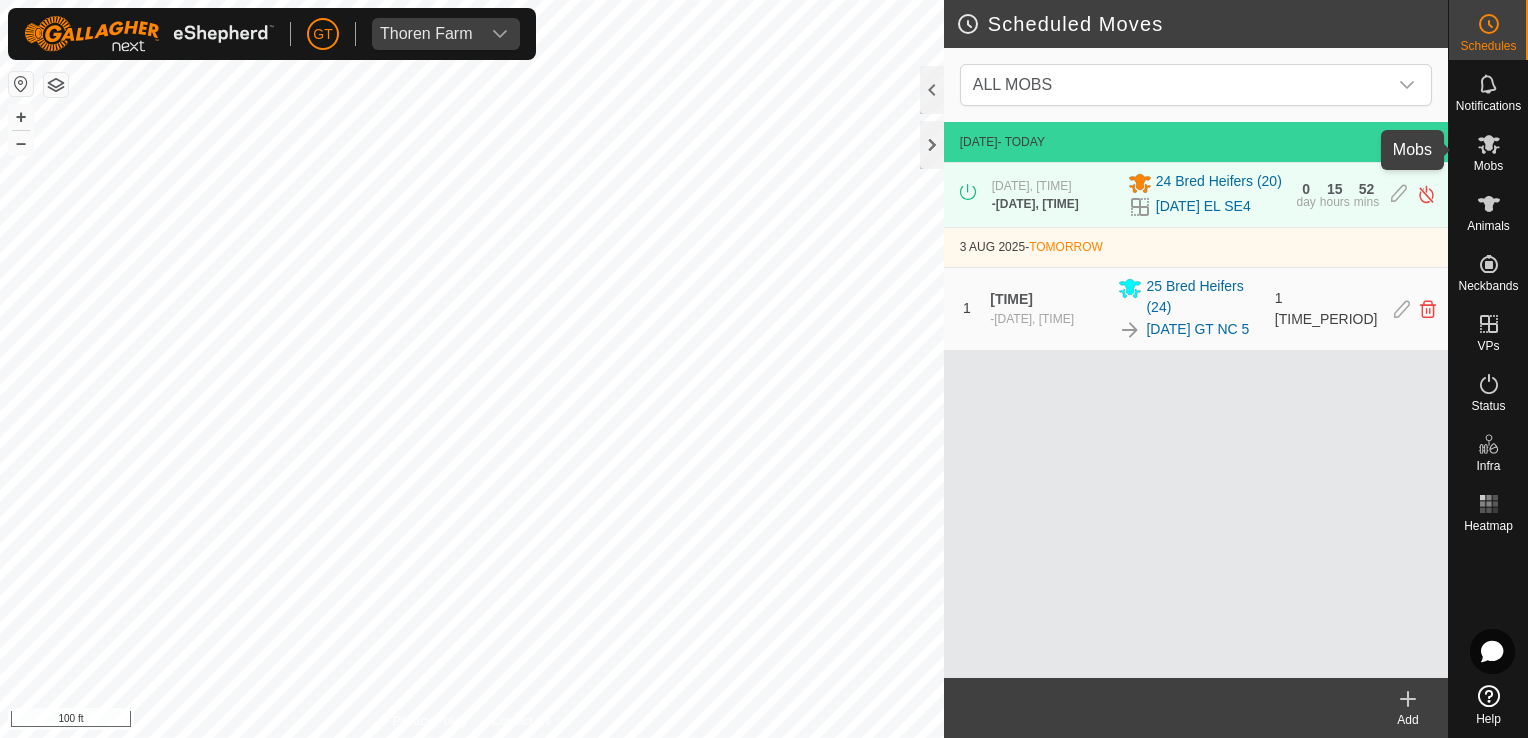 click 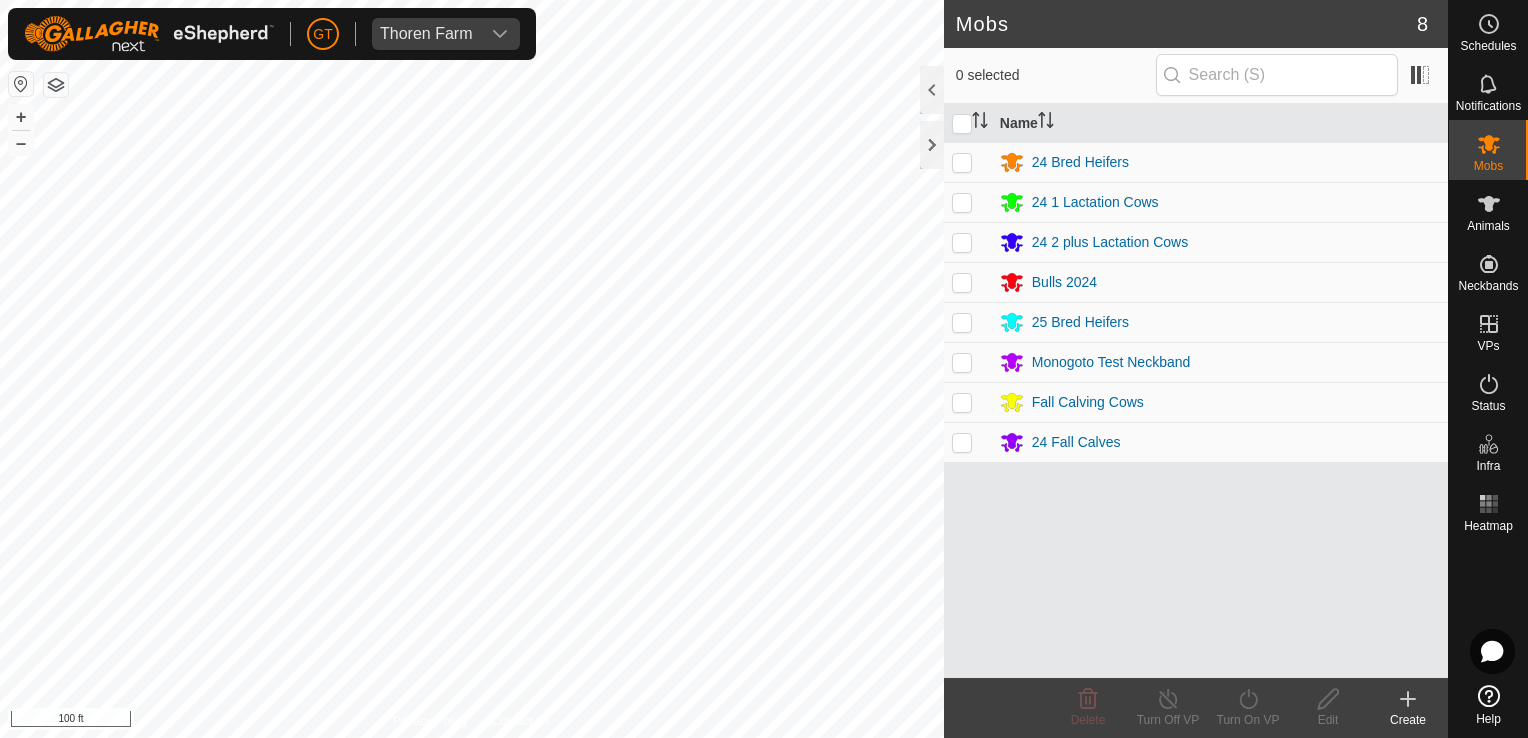 click at bounding box center [968, 402] 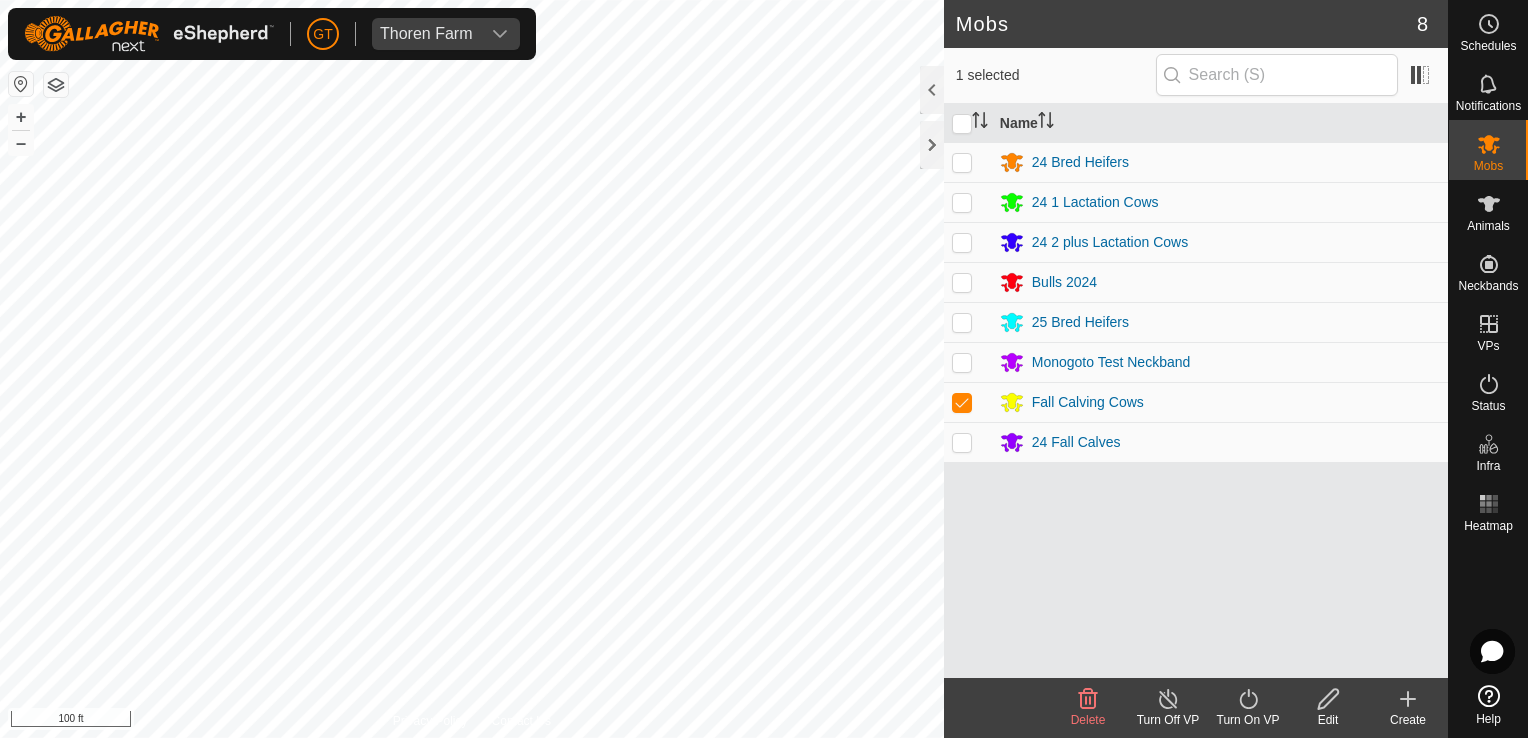 click 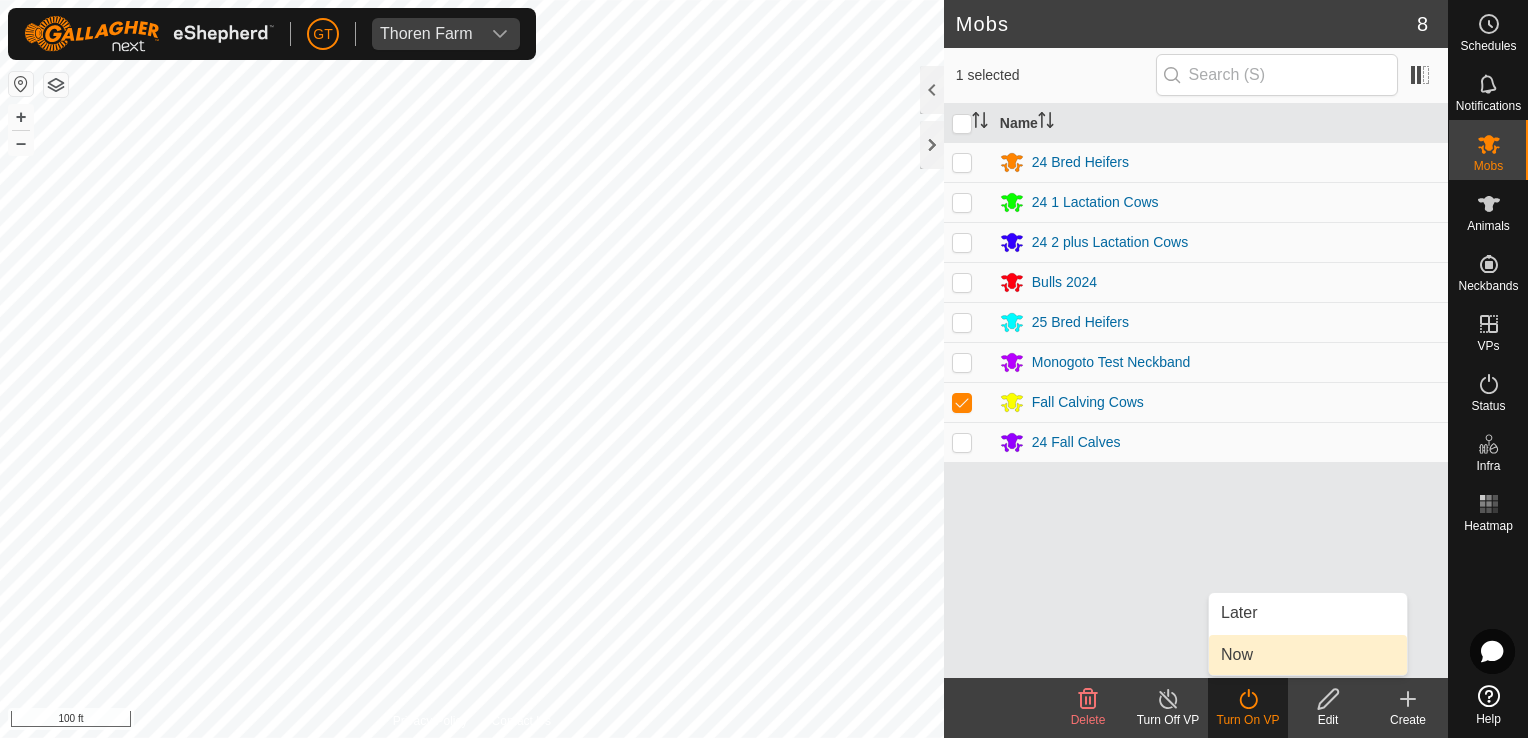 click on "Now" at bounding box center (1308, 655) 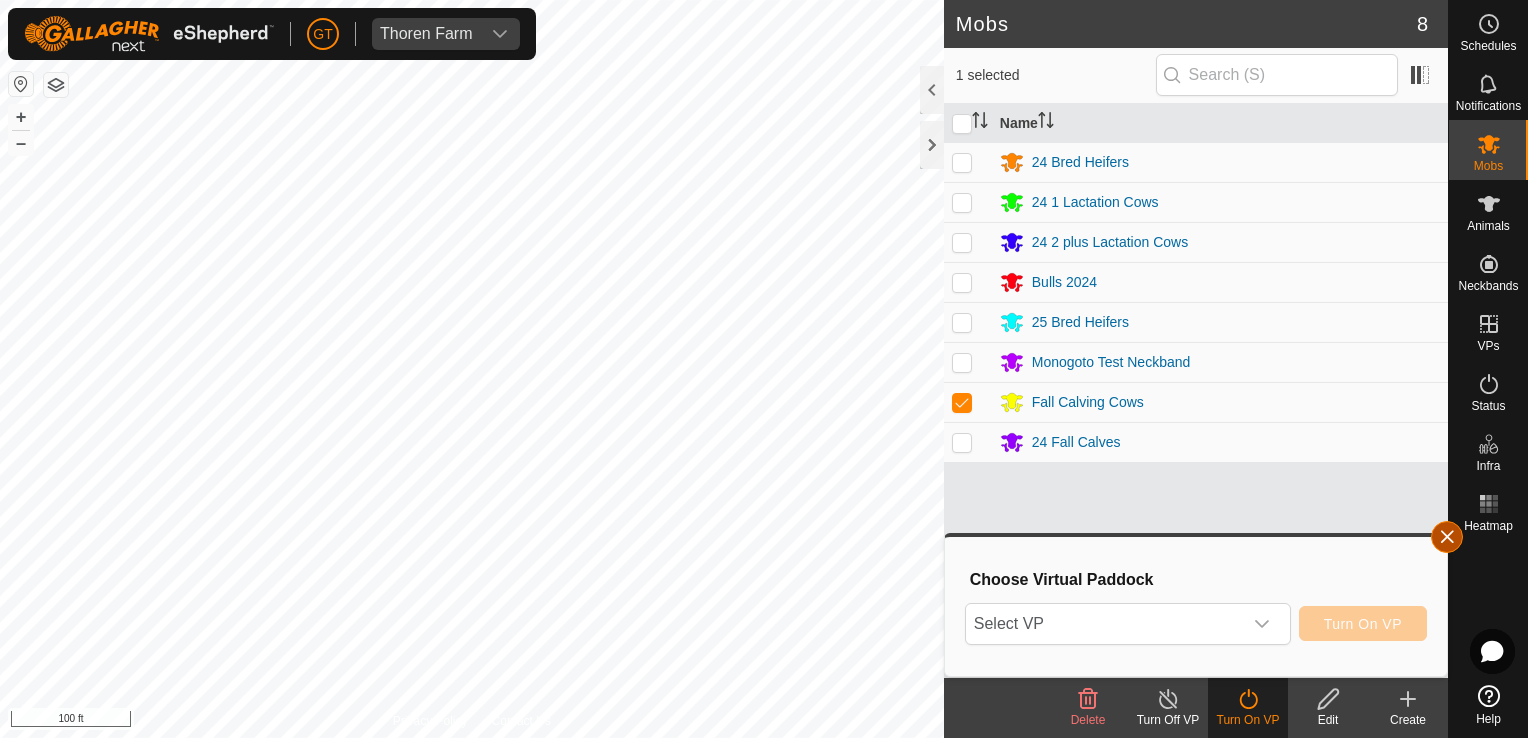 click at bounding box center (1447, 537) 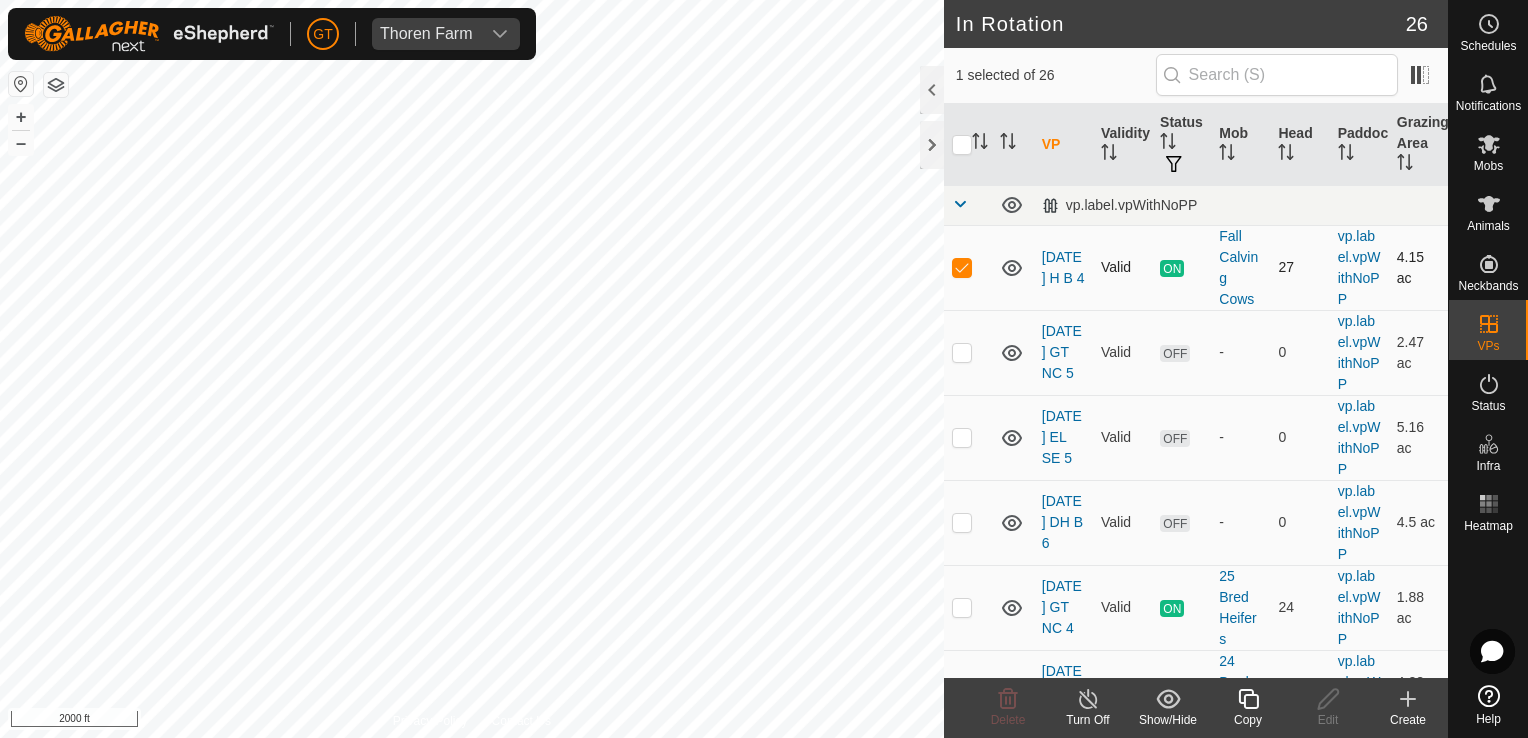 click at bounding box center [962, 267] 